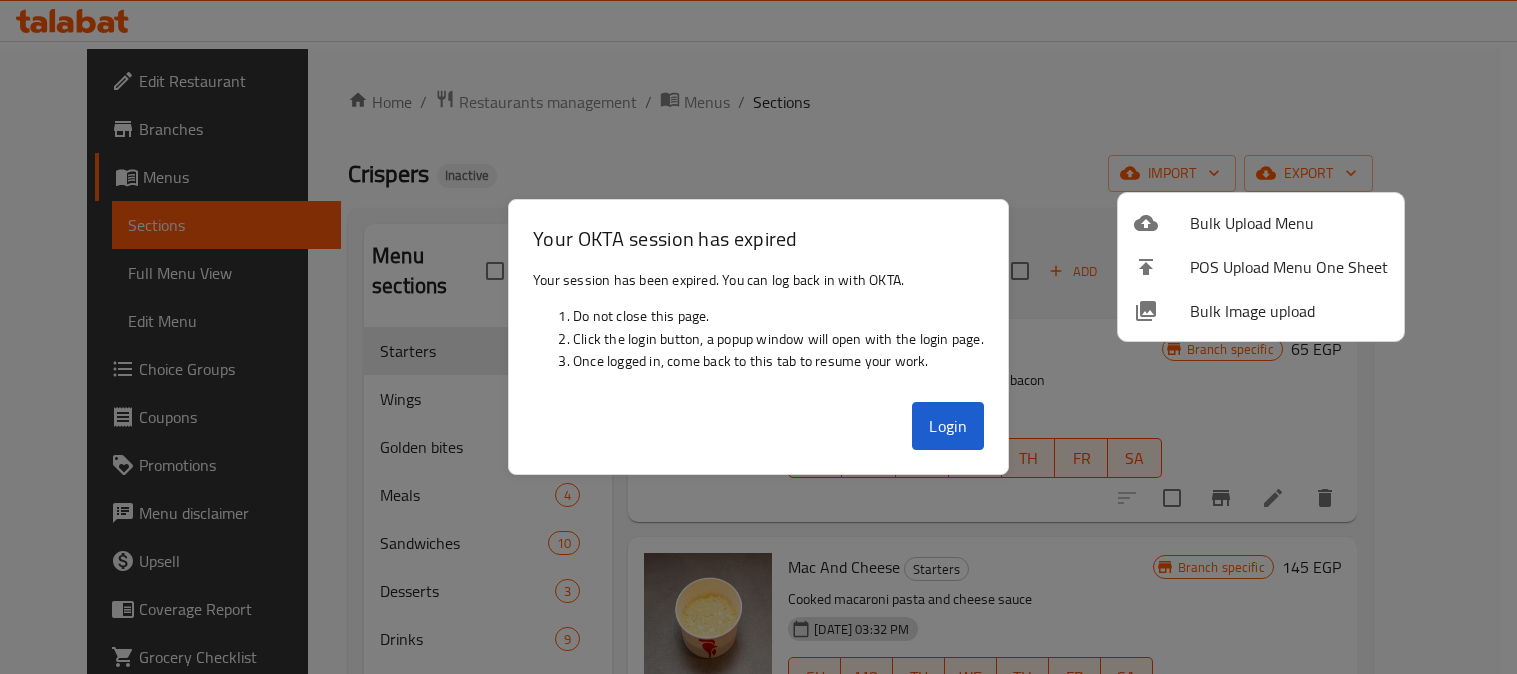 scroll, scrollTop: 0, scrollLeft: 0, axis: both 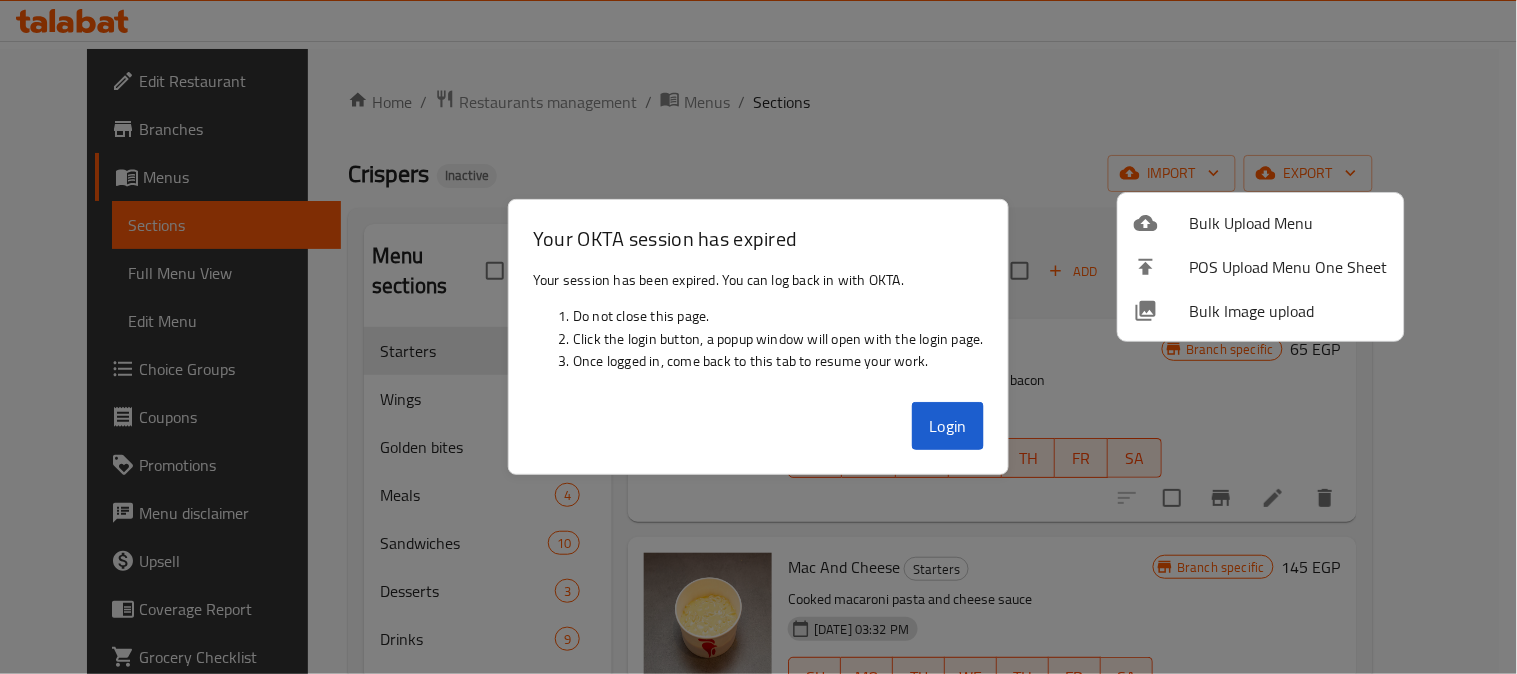 click at bounding box center [758, 337] 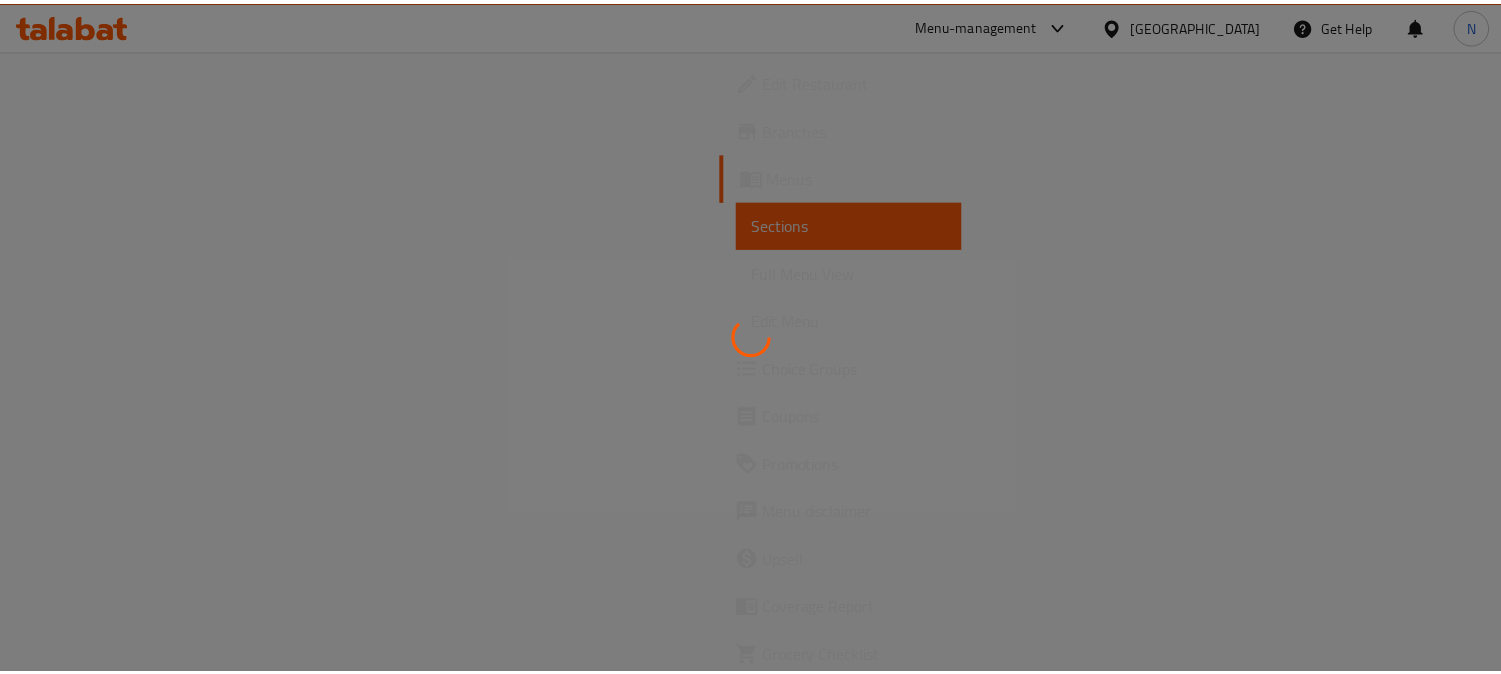 scroll, scrollTop: 0, scrollLeft: 0, axis: both 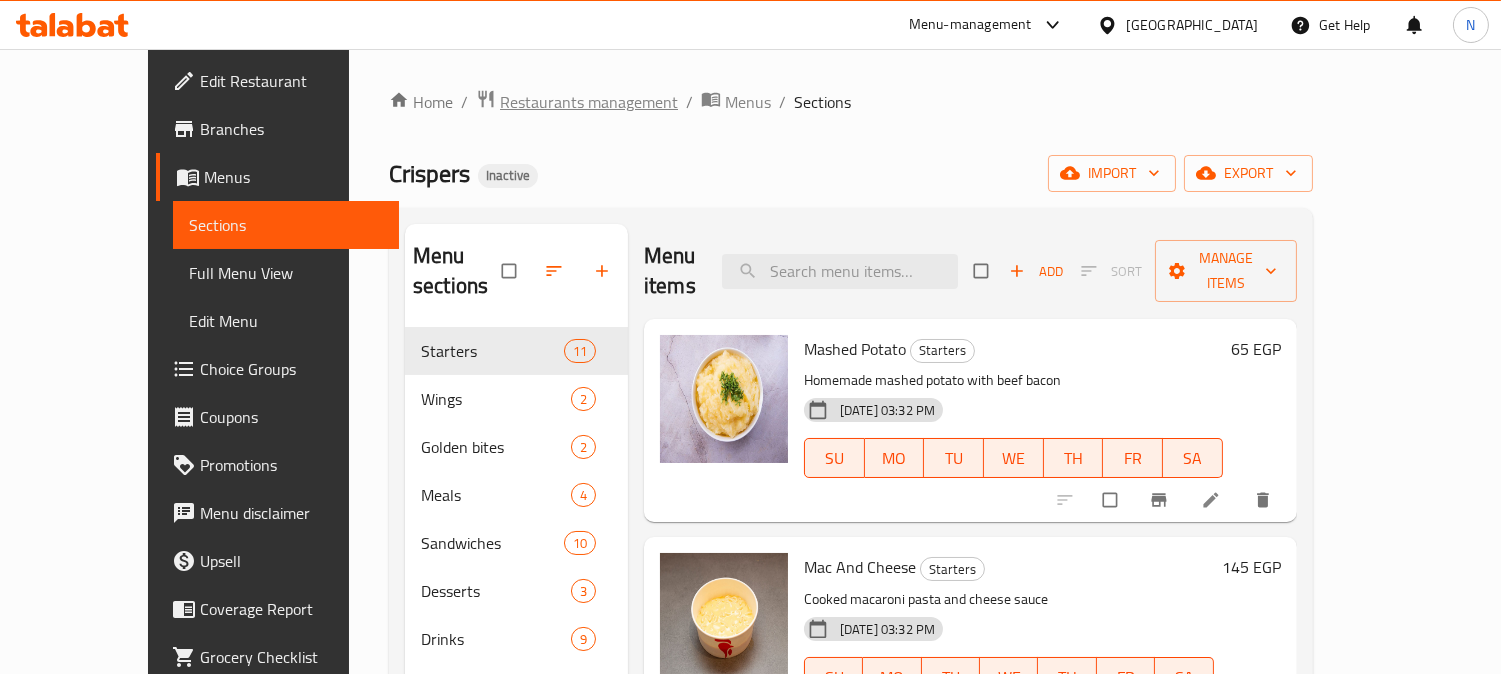 click on "Home / Restaurants management / Menus / Sections Crispers Inactive import export Menu sections Starters 11 Wings 2 Golden bites 2 Meals  4 Sandwiches 10 Desserts 3 Drinks 9 Extras 17 Menu items Add Sort Manage items Mashed Potato   Starters Homemade mashed potato with beef bacon 15-07-2025 03:32 PM SU MO TU WE TH FR SA 65   EGP Mac And Cheese   Starters Cooked macaroni pasta and cheese sauce 15-07-2025 03:32 PM SU MO TU WE TH FR SA 145   EGP Nachos   Starters Corn tortilla chips topped with cheddar sauce, jalapeno, tomato and crispy buffalo chicken pops 15-07-2025 03:32 PM SU MO TU WE TH FR SA 149   EGP Chicken Popcorn   Starters Served with your choice of sauce buffalo sauce or hot honey sauce 15-07-2025 03:32 PM SU MO TU WE TH FR SA 195   EGP Onion Rings   Starters Deep fried rings of onion, crispy and flavorful side dish, served with honey mustard sauce 15-07-2025 03:32 PM SU MO TU WE TH FR SA 75   EGP Mozzarella Sticks   Starters Mozzarella cheese sticks. 15-07-2025 03:32 PM SU MO TU WE TH FR SA 75   EGP" at bounding box center (851, 501) 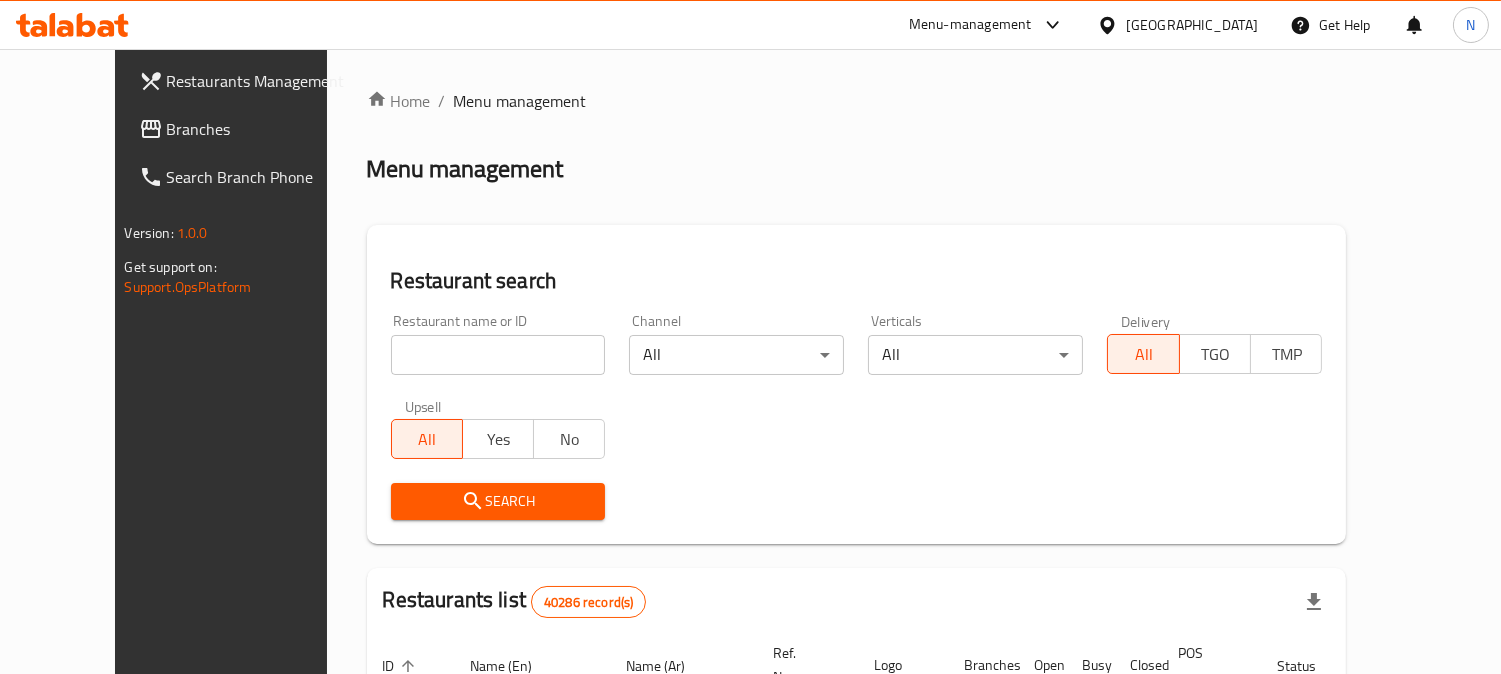 click on "Branches" at bounding box center (258, 129) 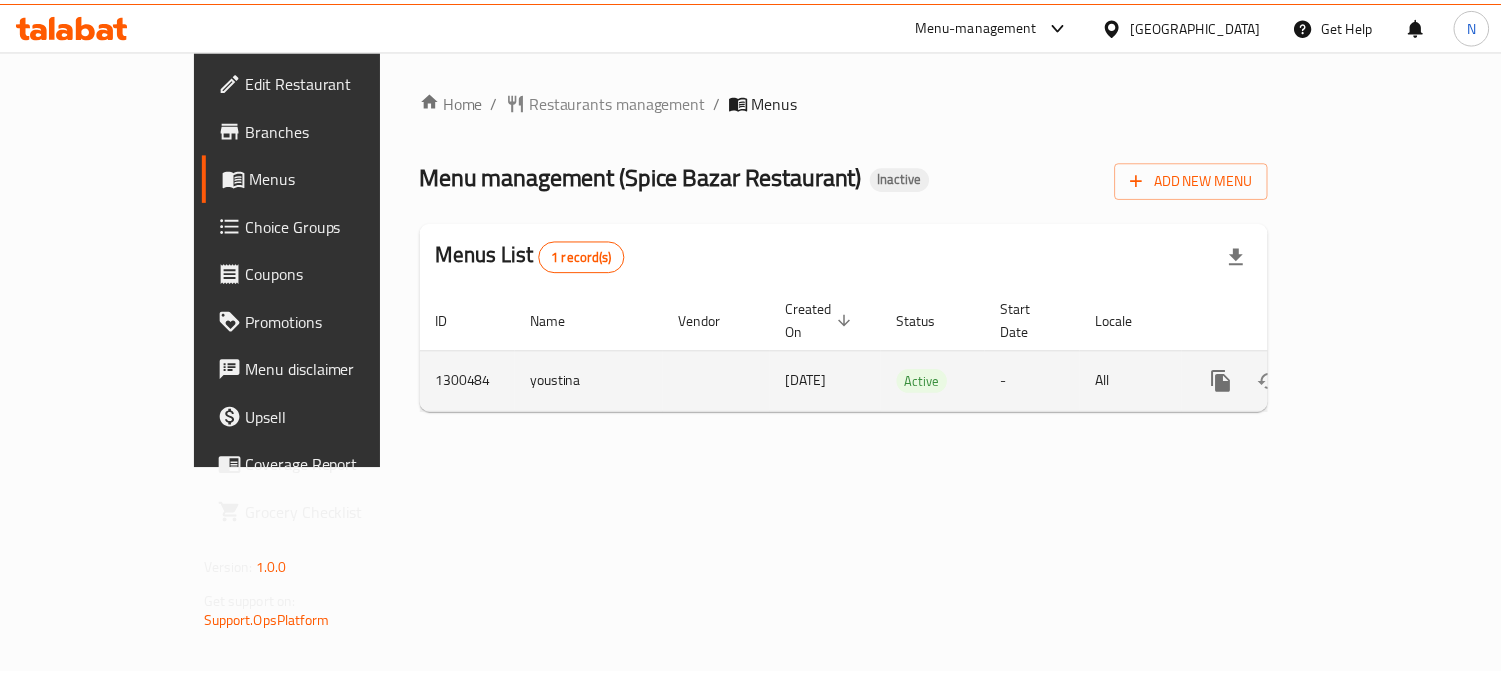 scroll, scrollTop: 0, scrollLeft: 0, axis: both 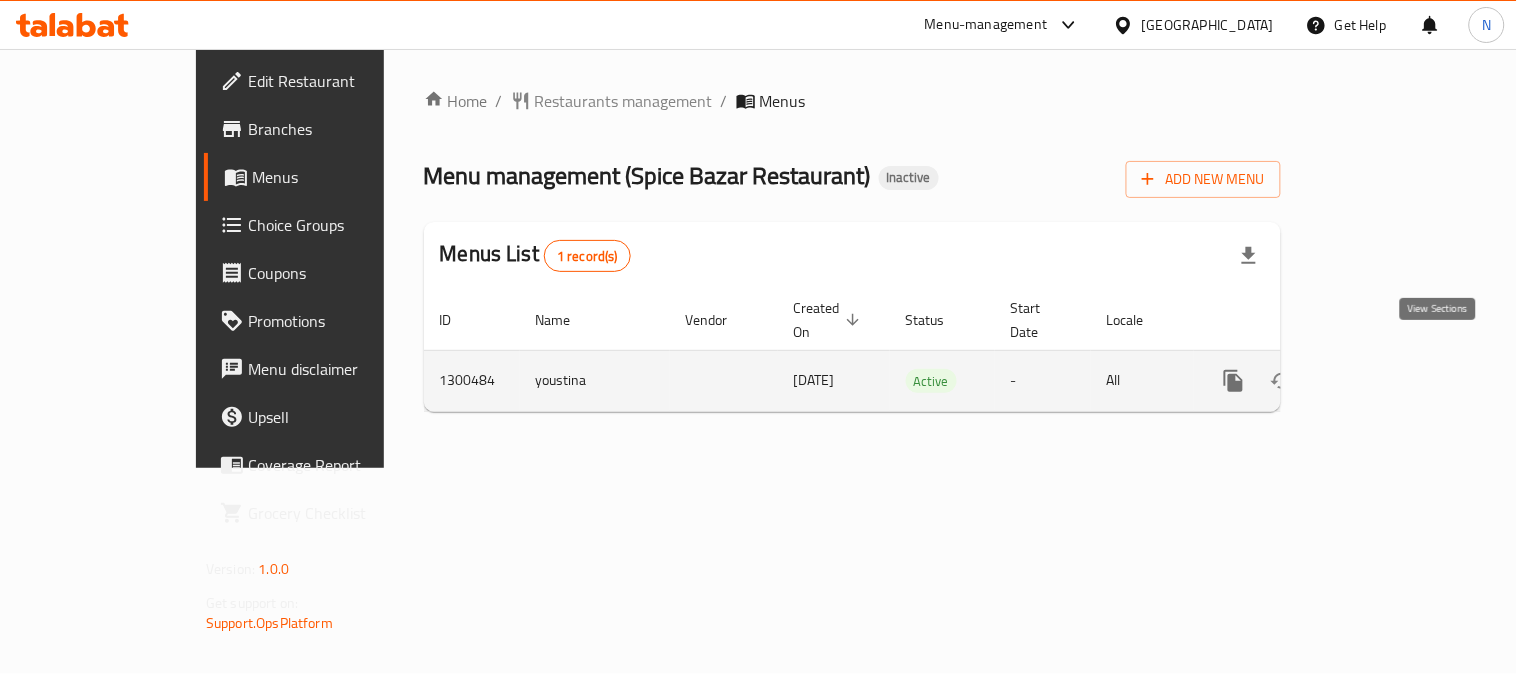 click 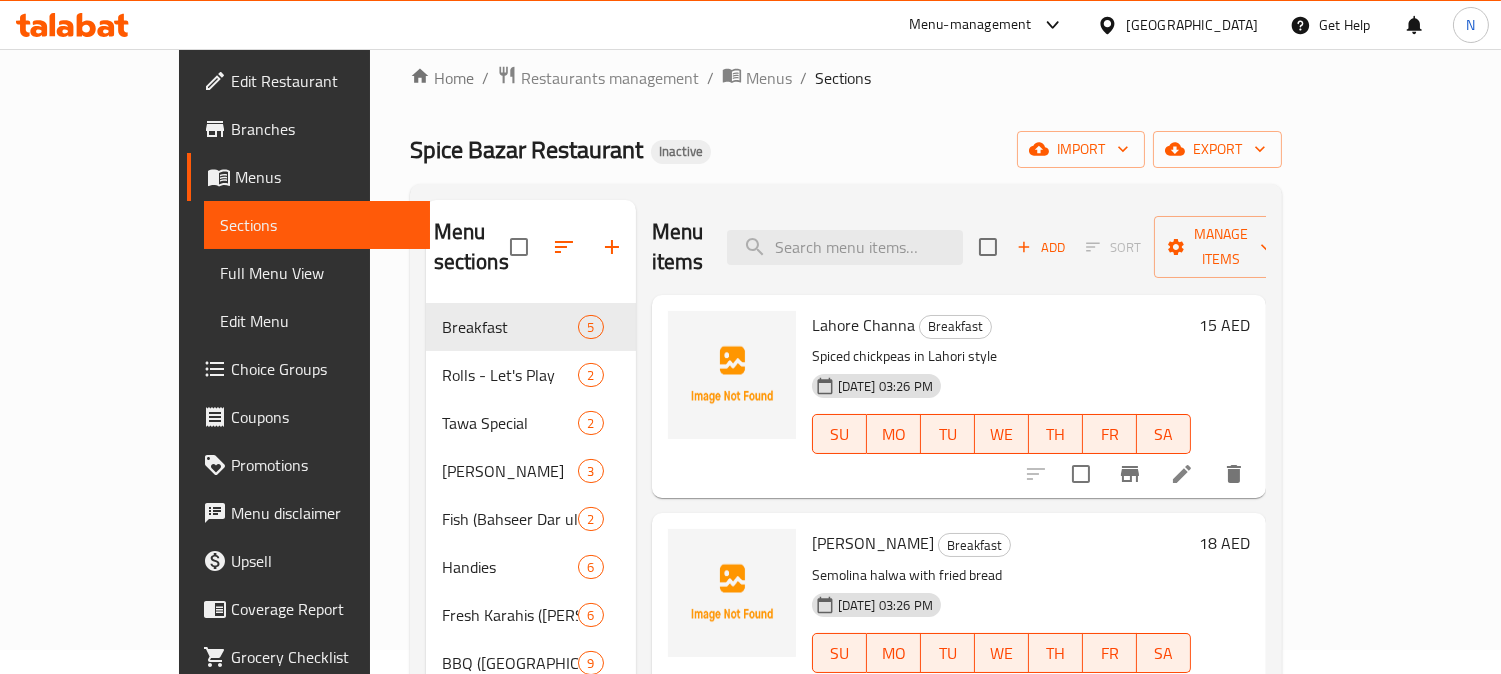 scroll, scrollTop: 0, scrollLeft: 0, axis: both 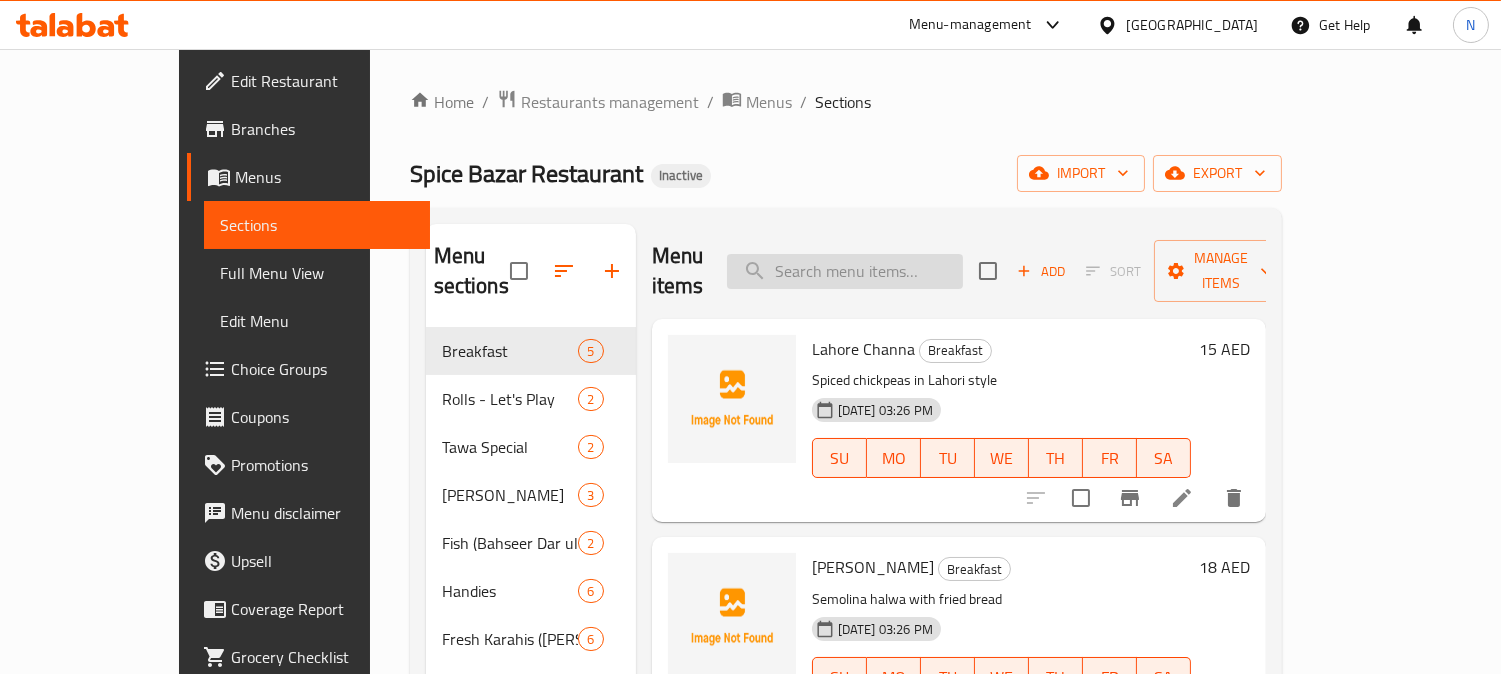 click at bounding box center [845, 271] 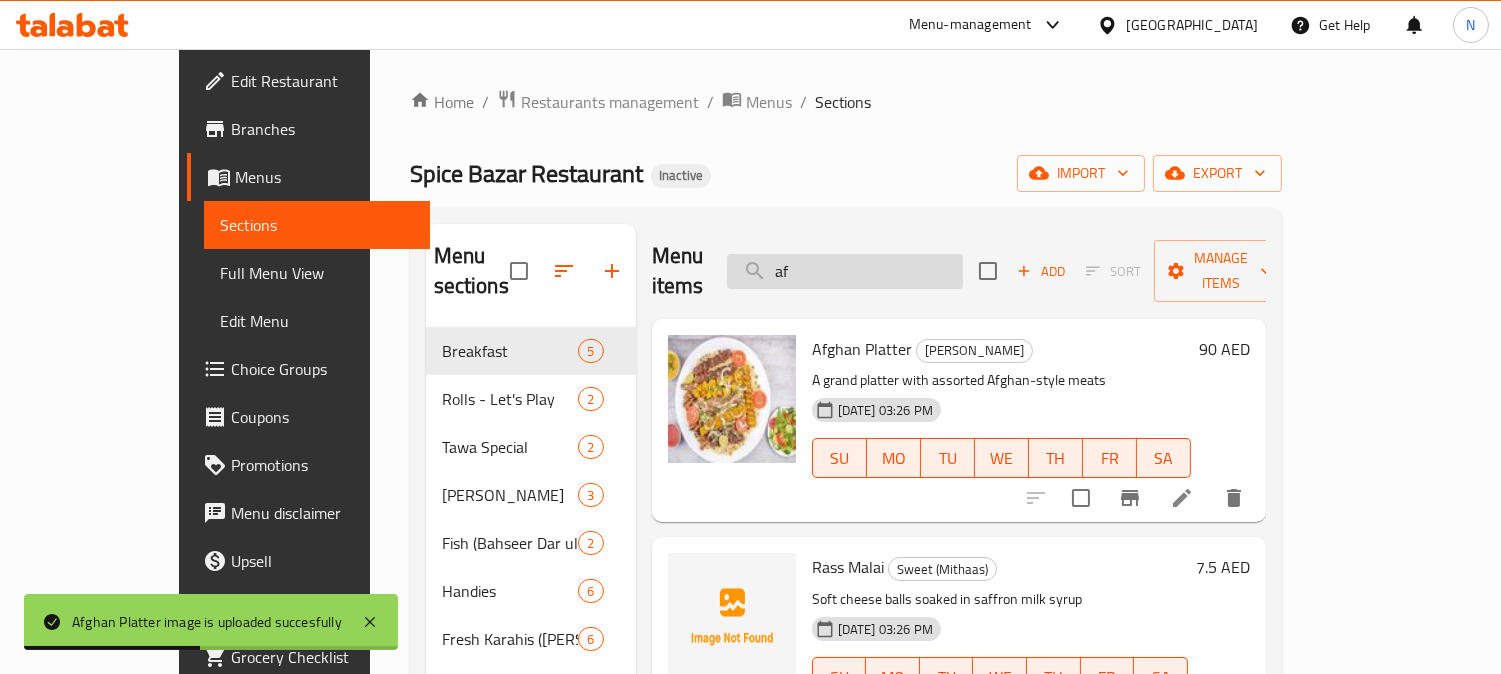 click on "af" at bounding box center [845, 271] 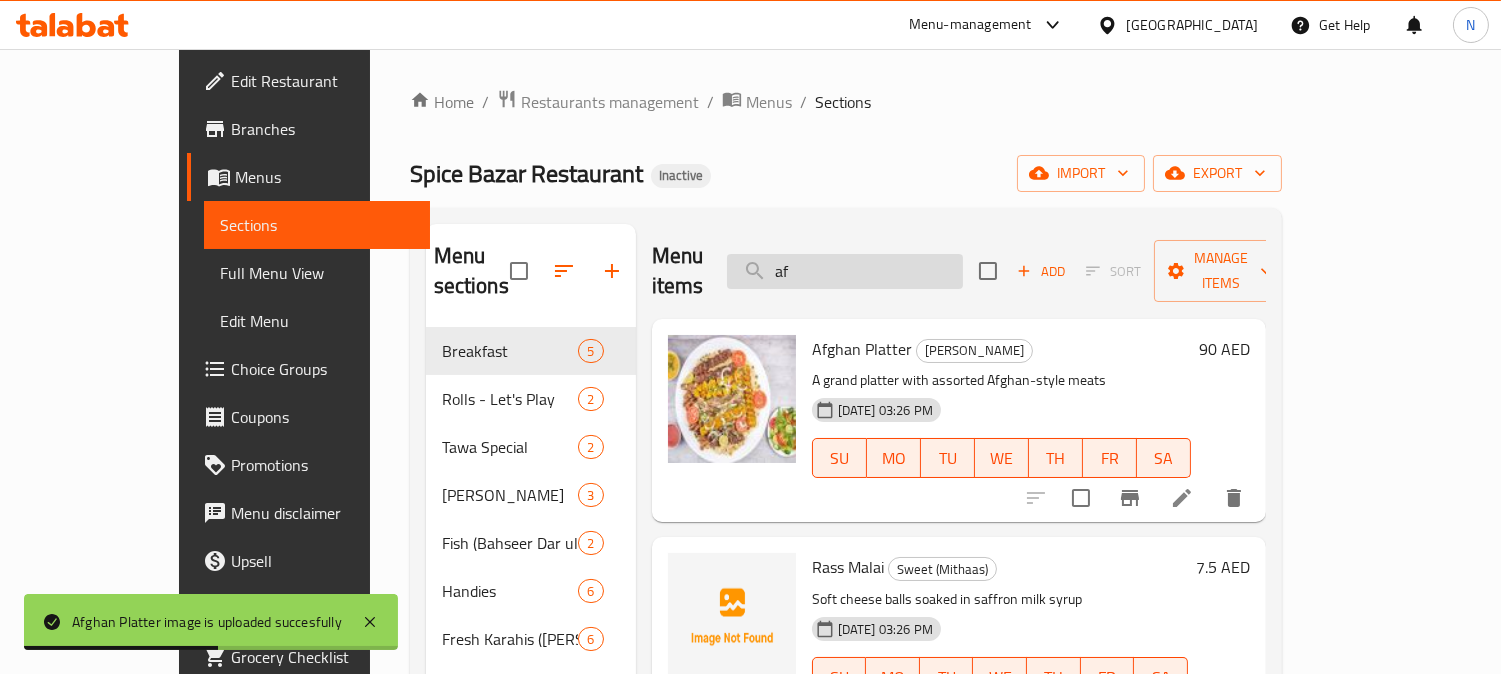 click on "af" at bounding box center [845, 271] 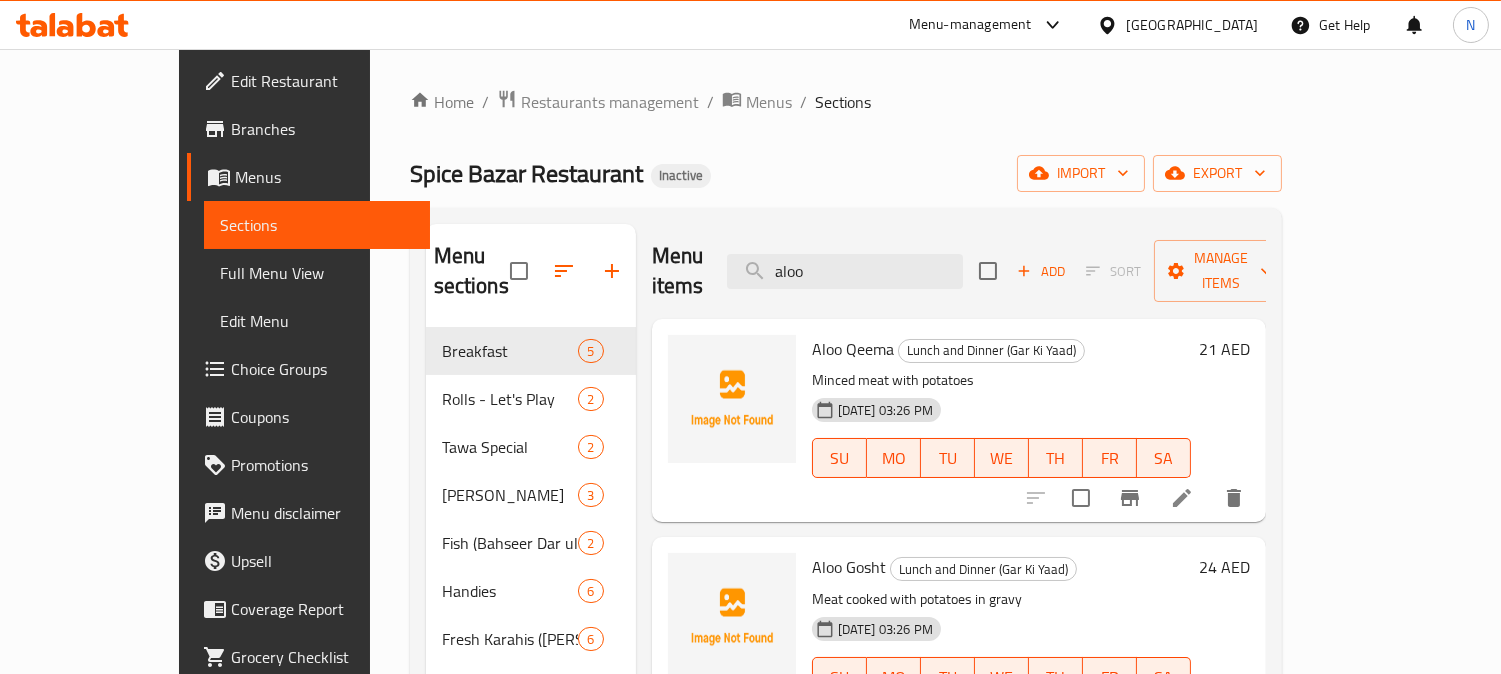 scroll, scrollTop: 333, scrollLeft: 0, axis: vertical 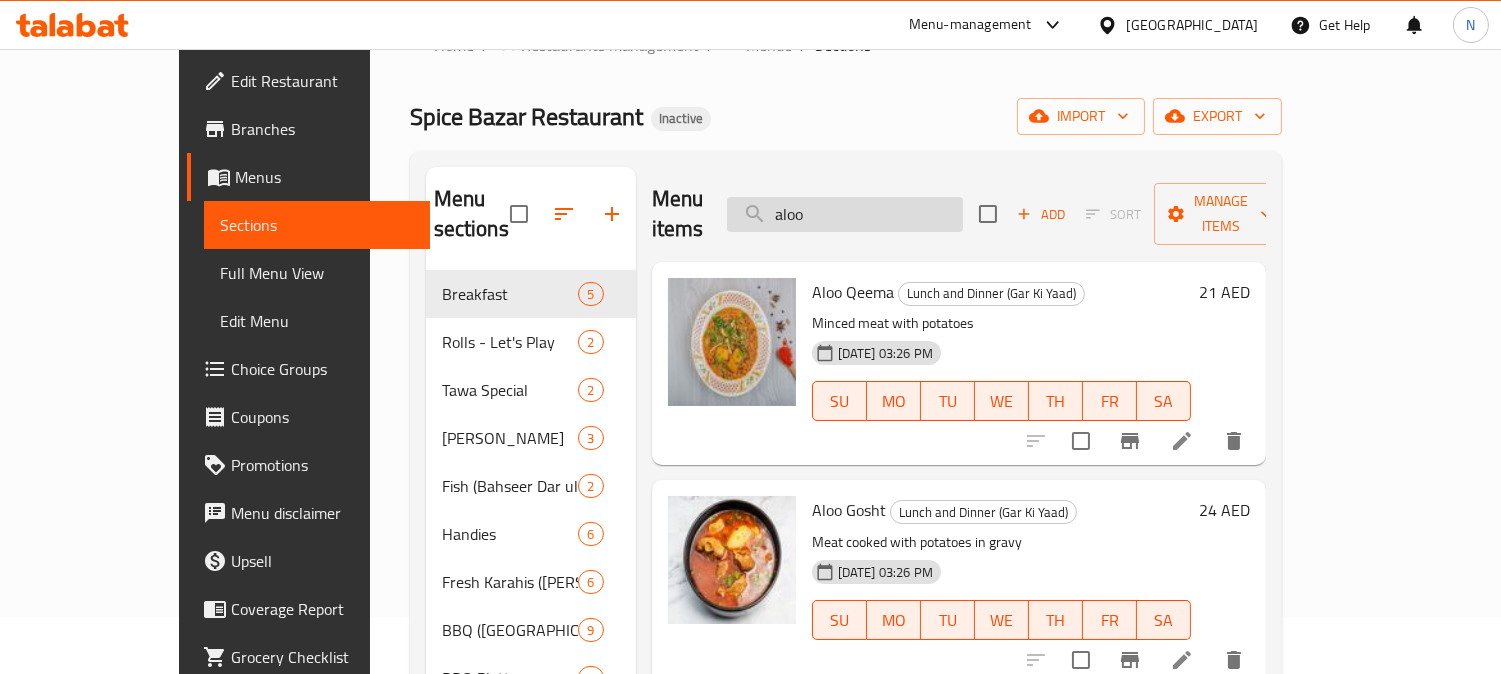 click on "aloo" at bounding box center [845, 214] 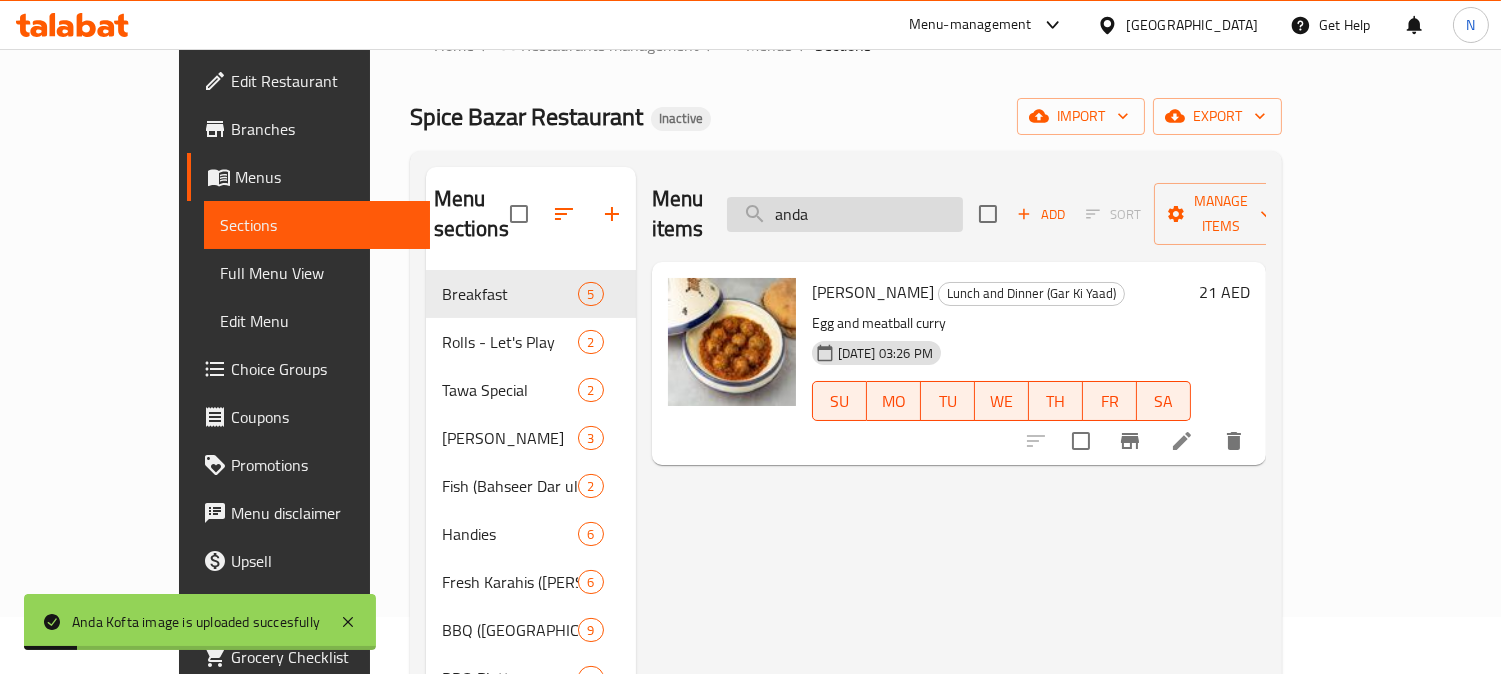 click on "anda" at bounding box center (845, 214) 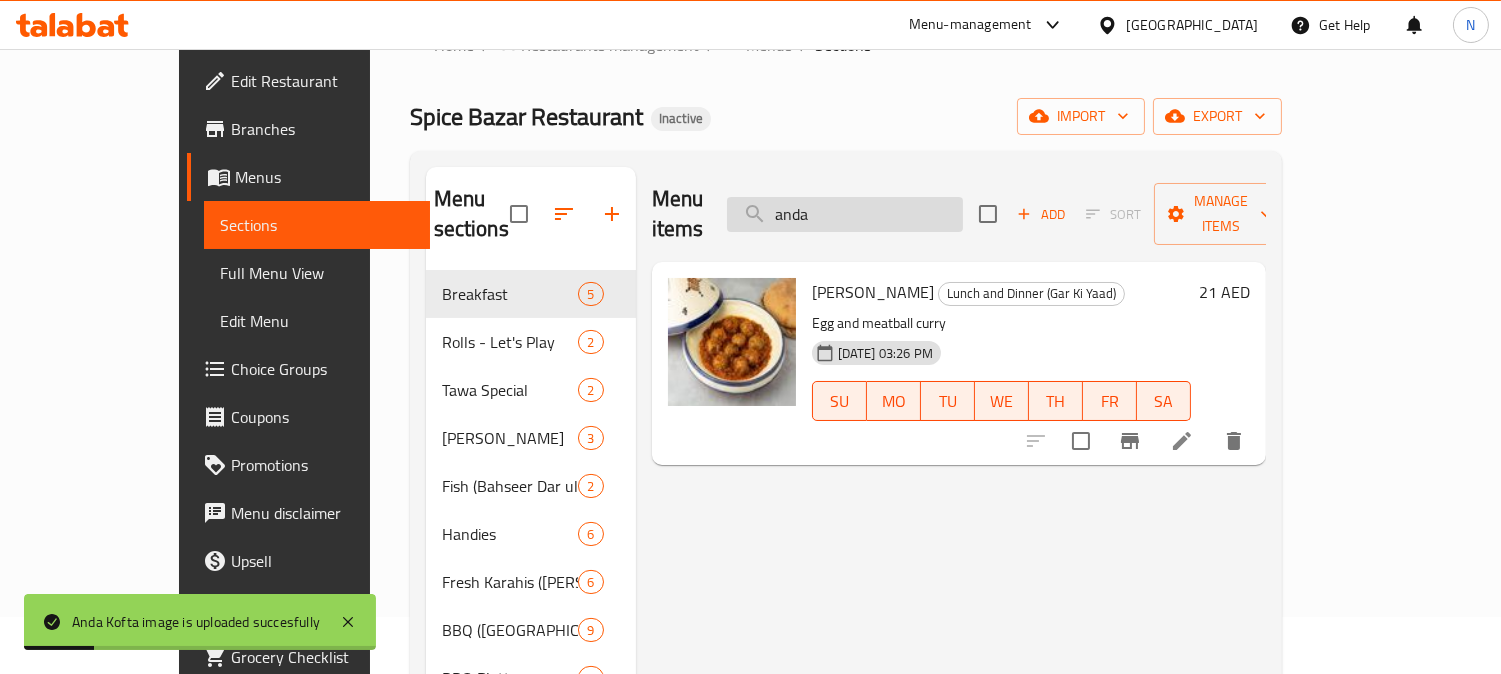 click on "anda" at bounding box center [845, 214] 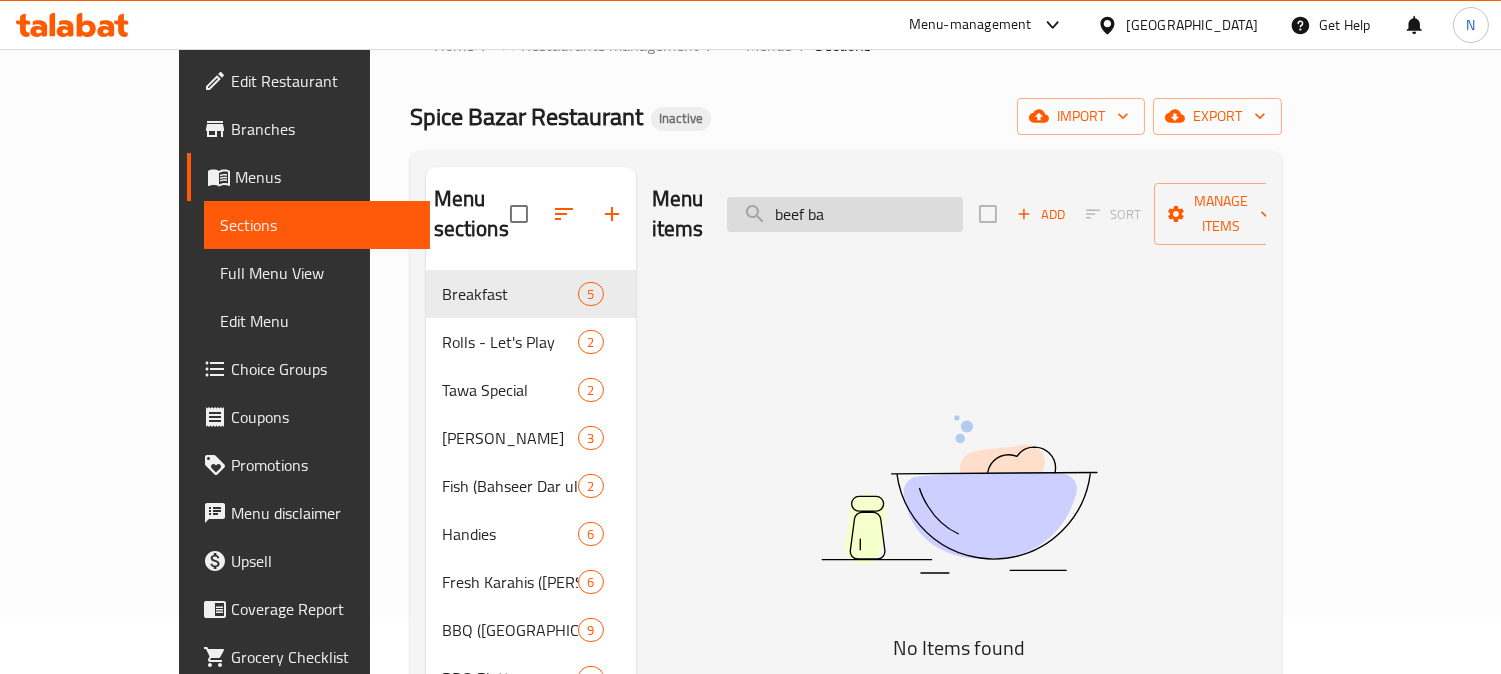 drag, startPoint x: 911, startPoint y: 197, endPoint x: 875, endPoint y: 202, distance: 36.345562 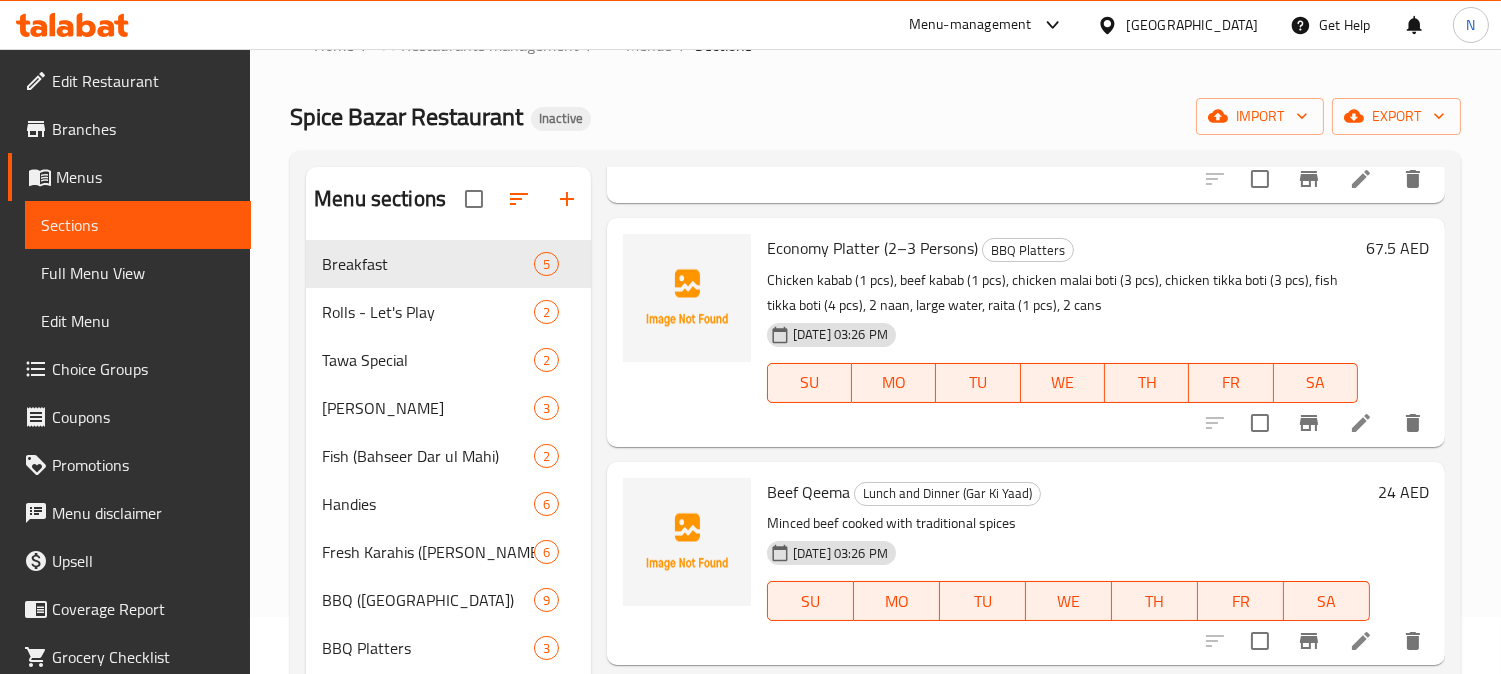 scroll, scrollTop: 1217, scrollLeft: 0, axis: vertical 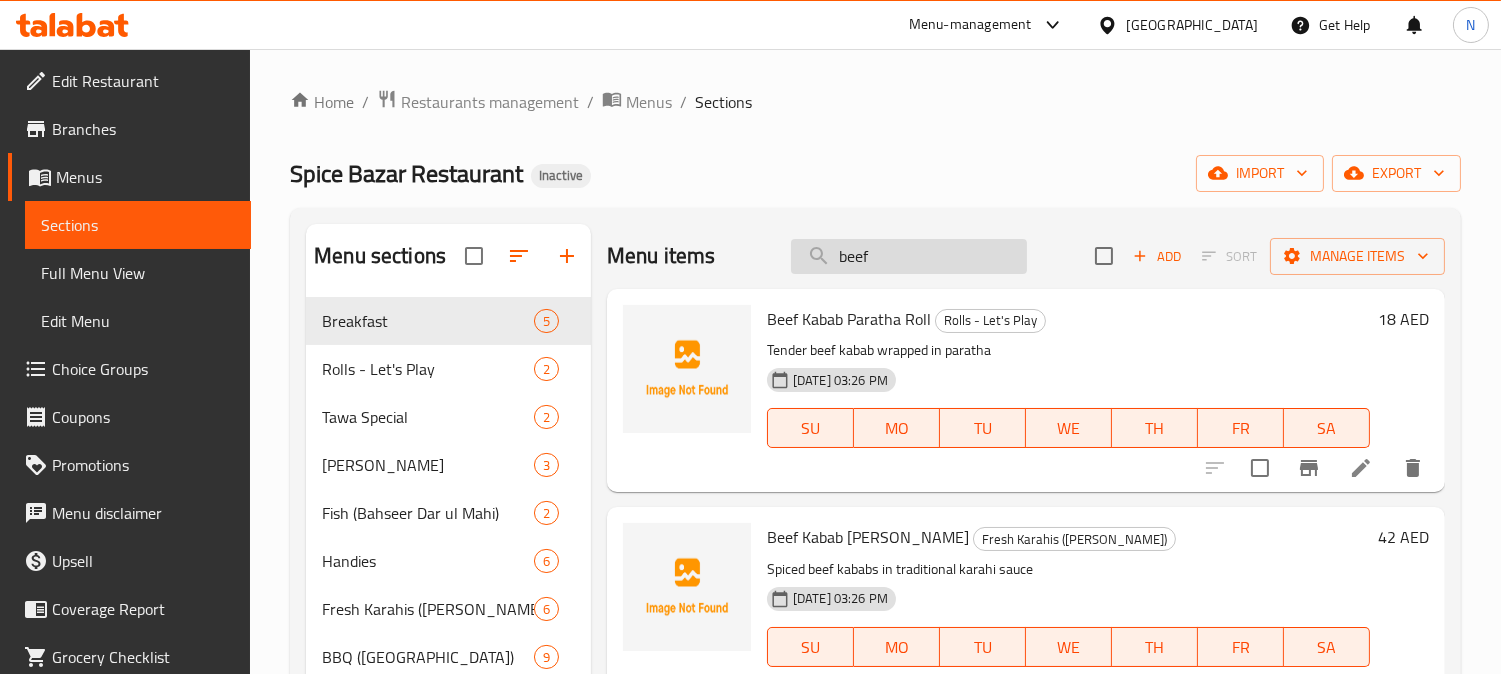 click on "beef" at bounding box center (909, 256) 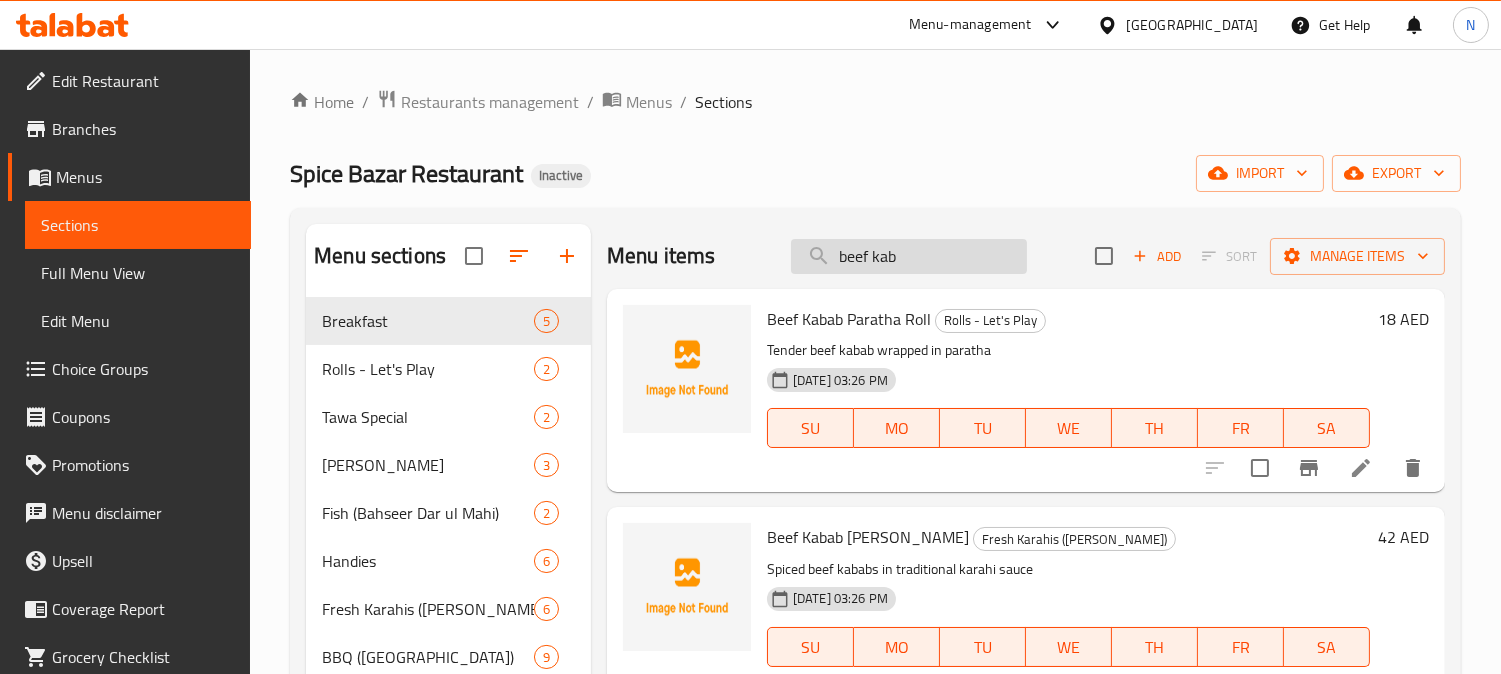 click on "beef kab" at bounding box center [909, 256] 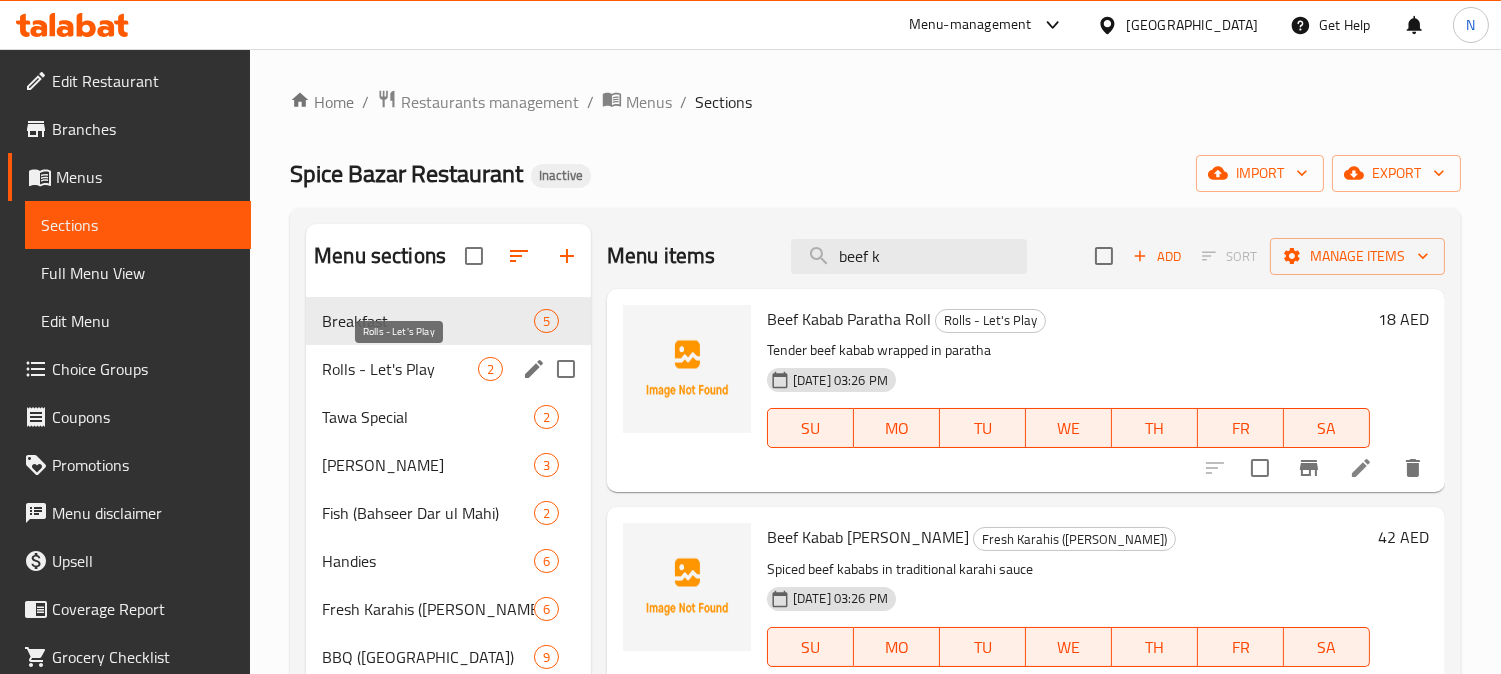 click on "Rolls - Let's Play" at bounding box center [400, 369] 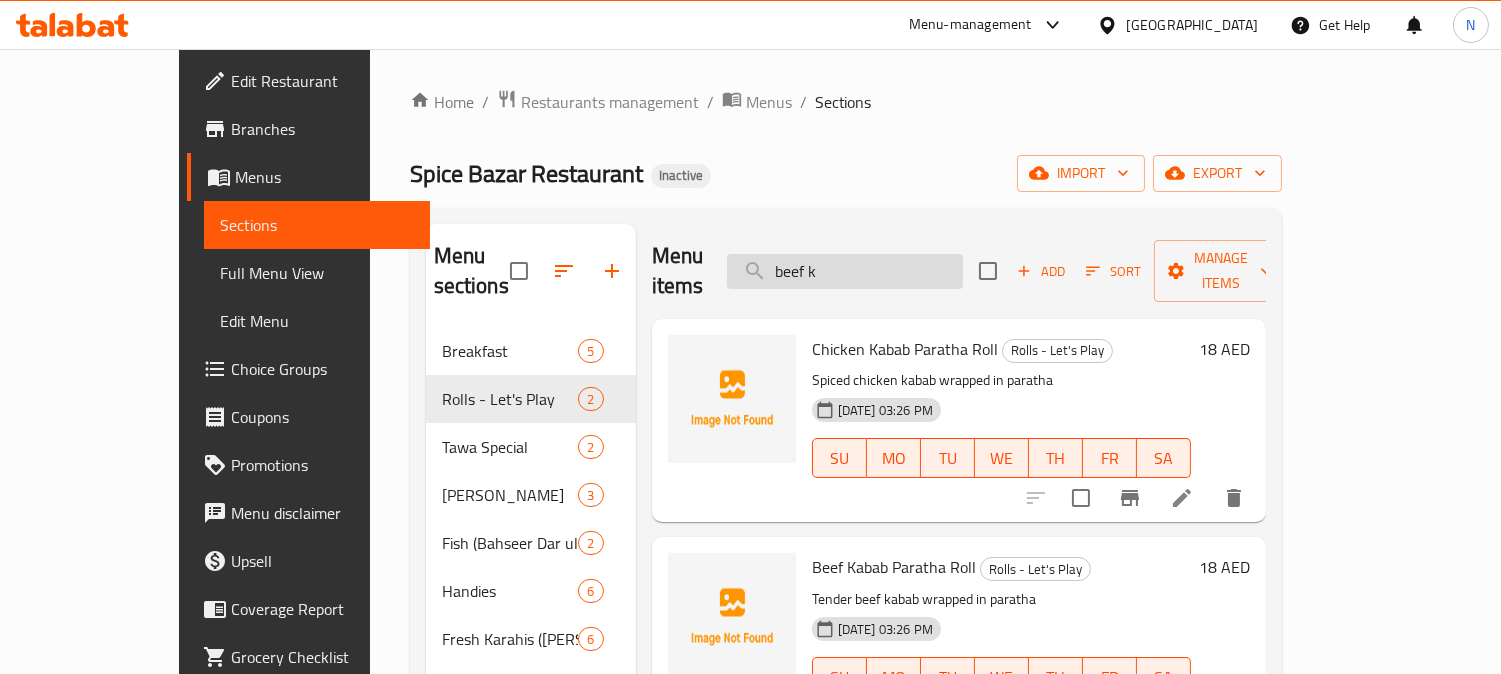 click on "beef k" at bounding box center (845, 271) 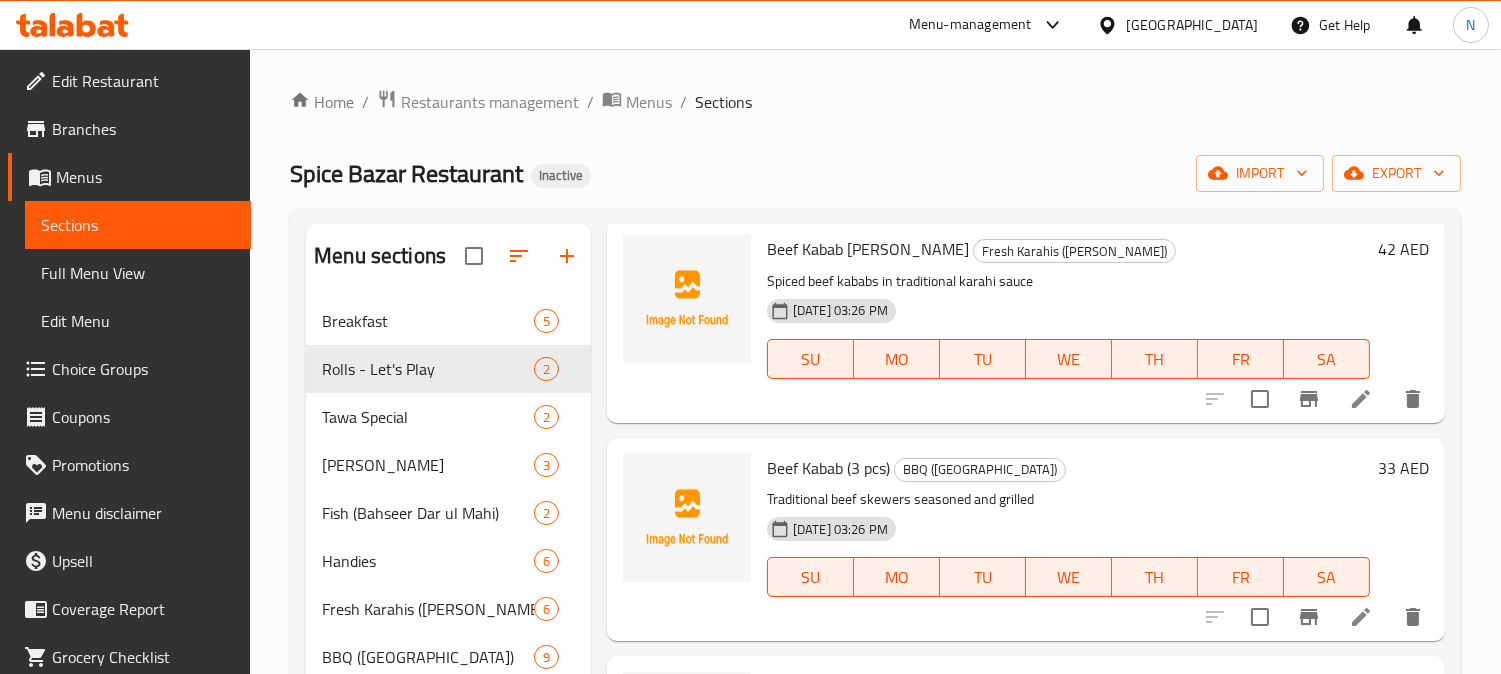 scroll, scrollTop: 333, scrollLeft: 0, axis: vertical 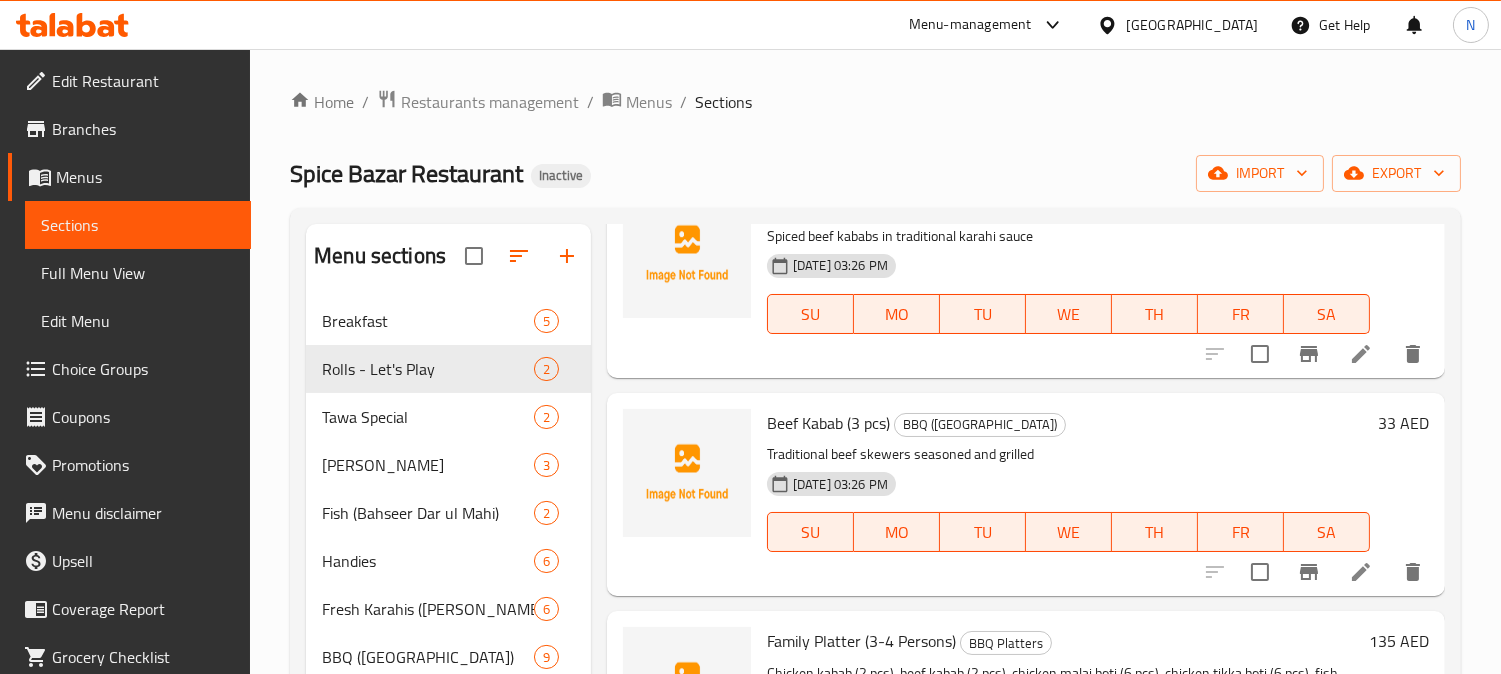 click on "Beef Kabab (3 pcs)" at bounding box center [828, 423] 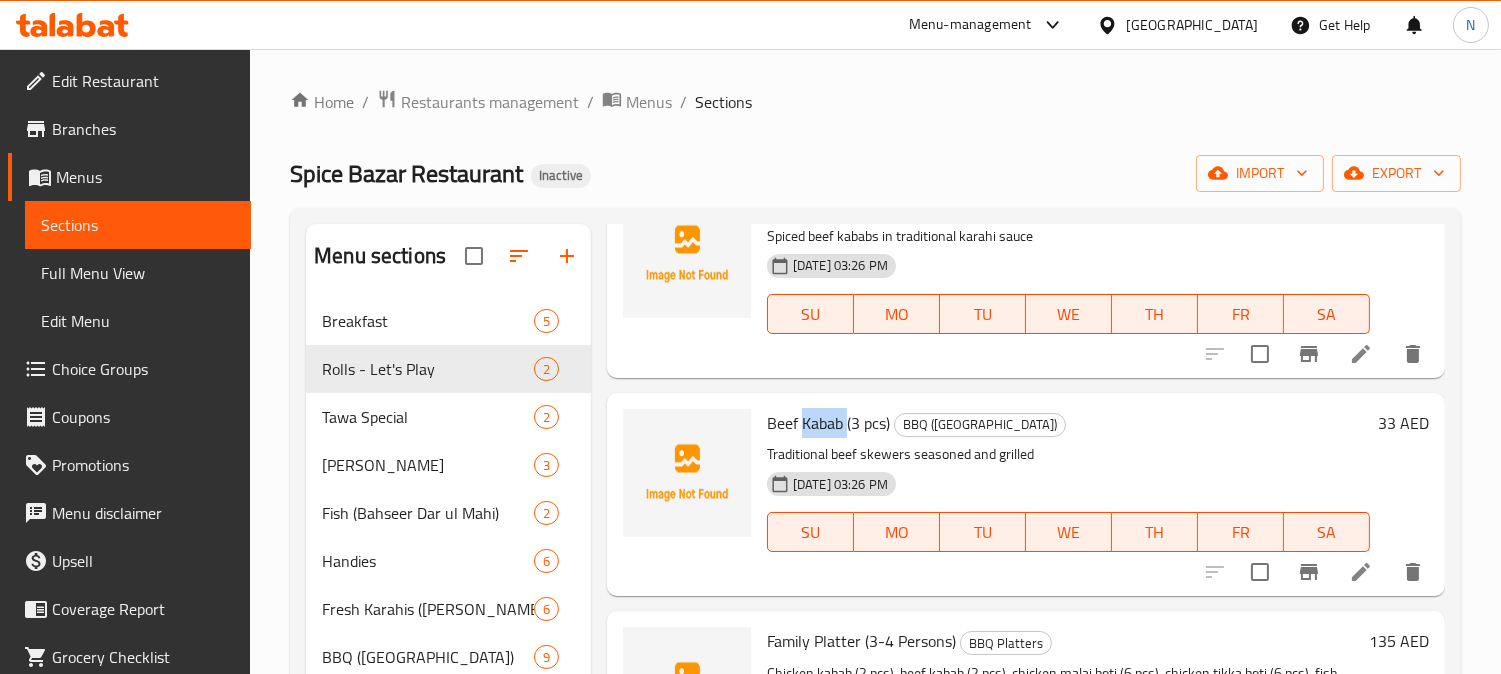 click on "Beef Kabab (3 pcs)" at bounding box center (828, 423) 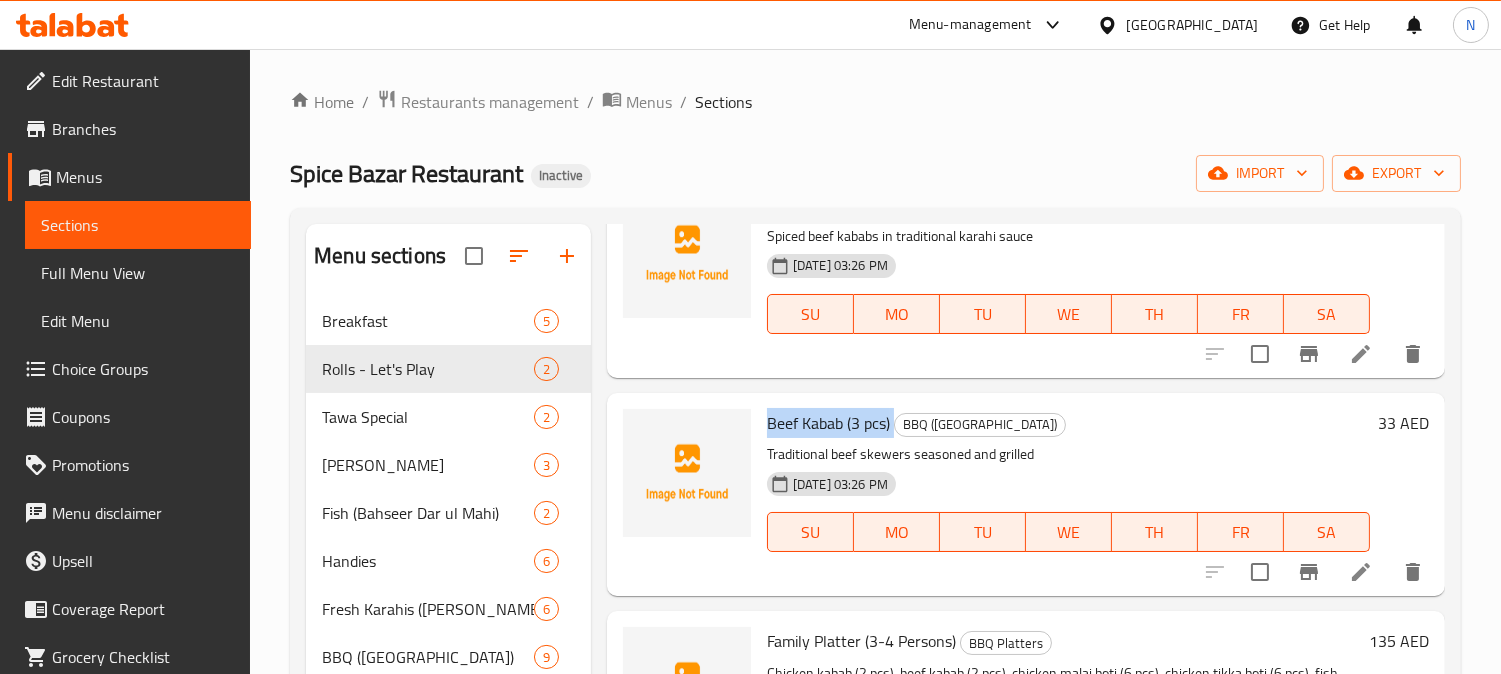 click on "Beef Kabab (3 pcs)" at bounding box center [828, 423] 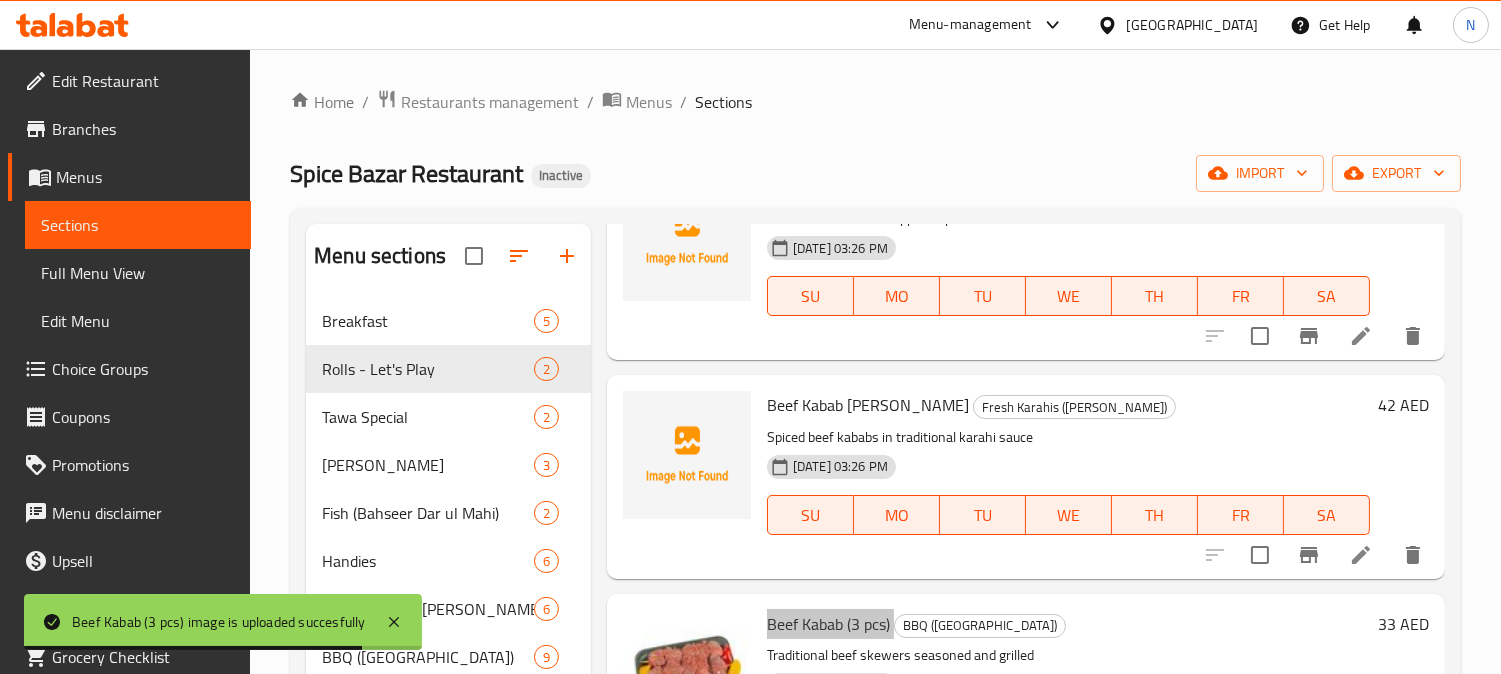 scroll, scrollTop: 0, scrollLeft: 0, axis: both 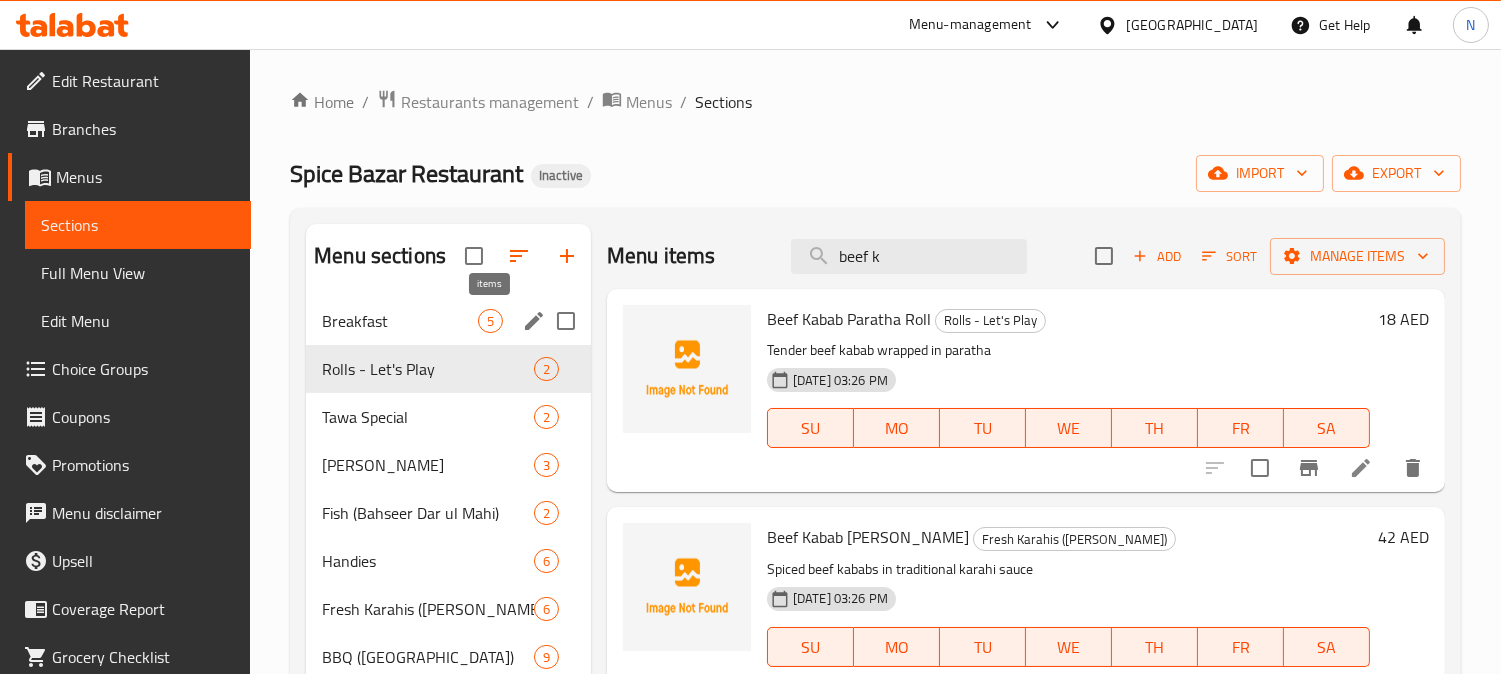 click on "5" at bounding box center (490, 321) 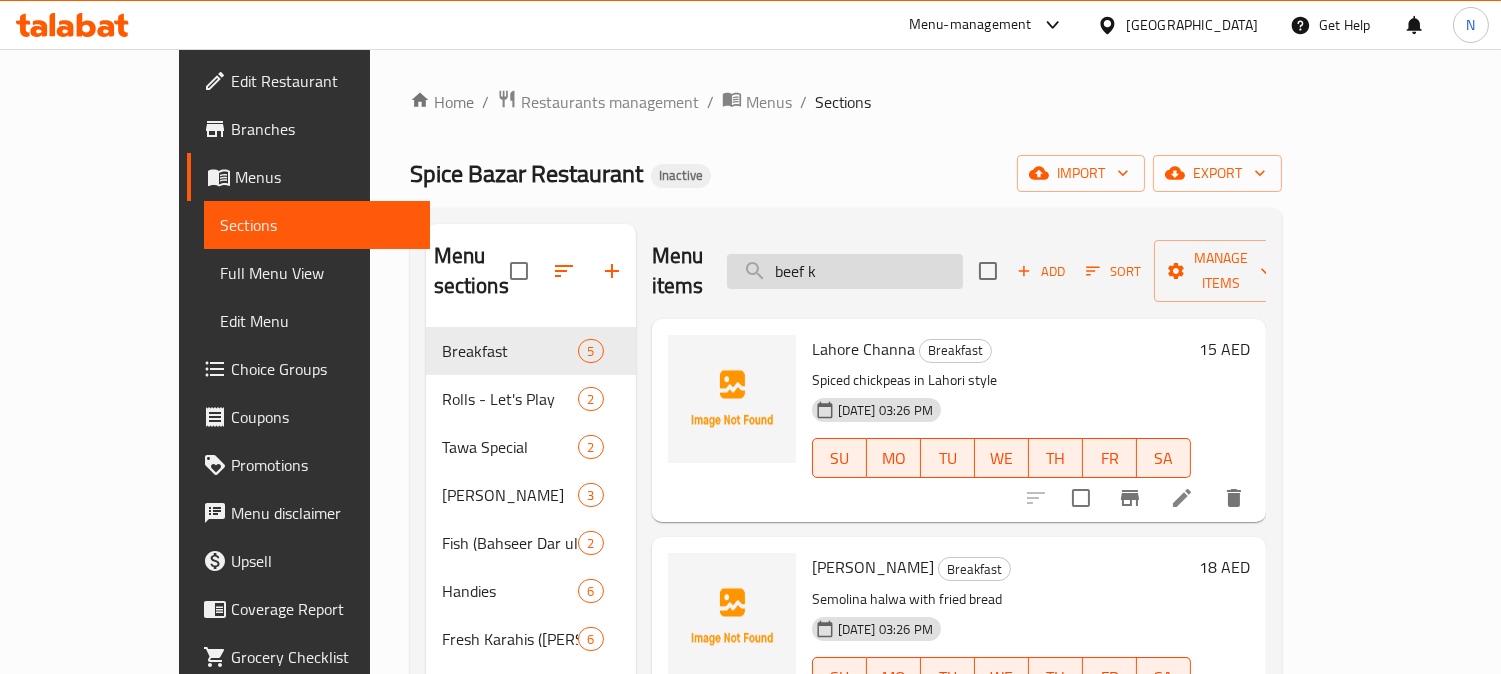 click on "beef k" at bounding box center [845, 271] 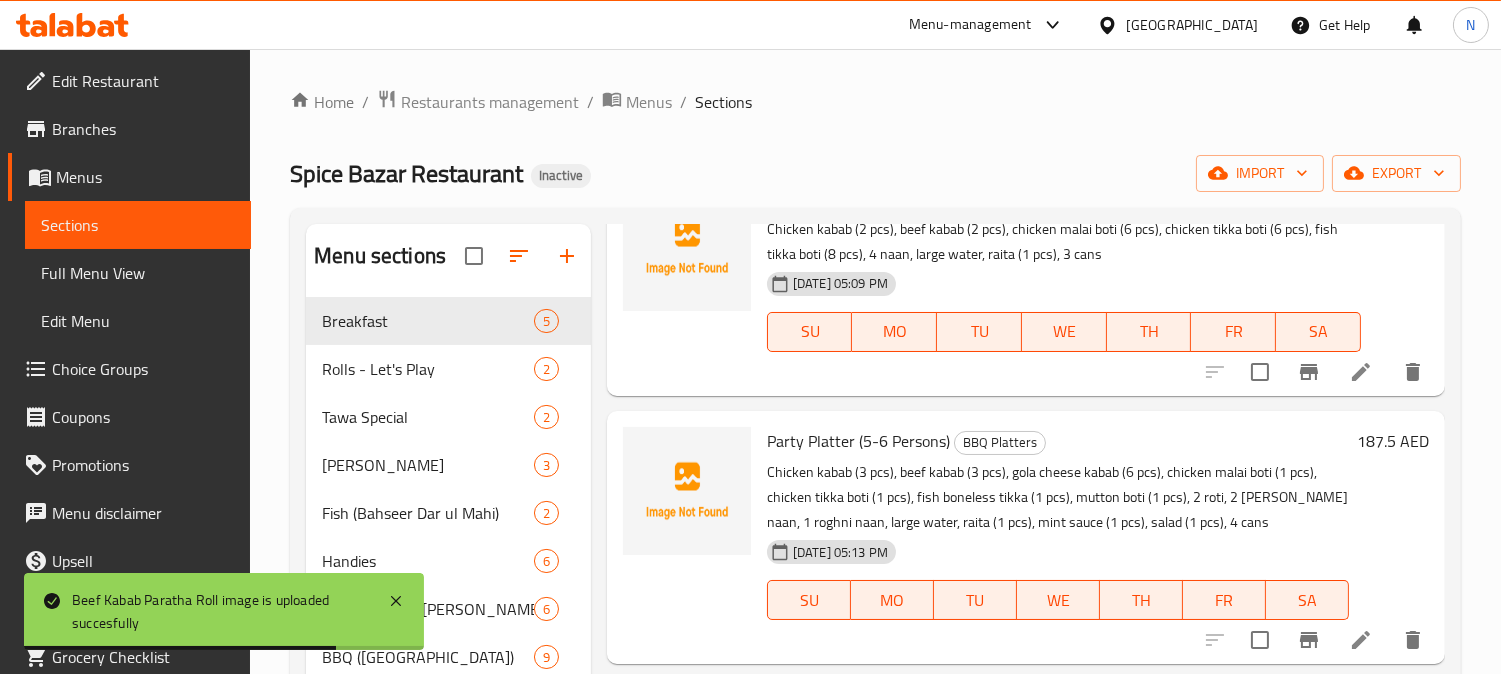 scroll, scrollTop: 781, scrollLeft: 0, axis: vertical 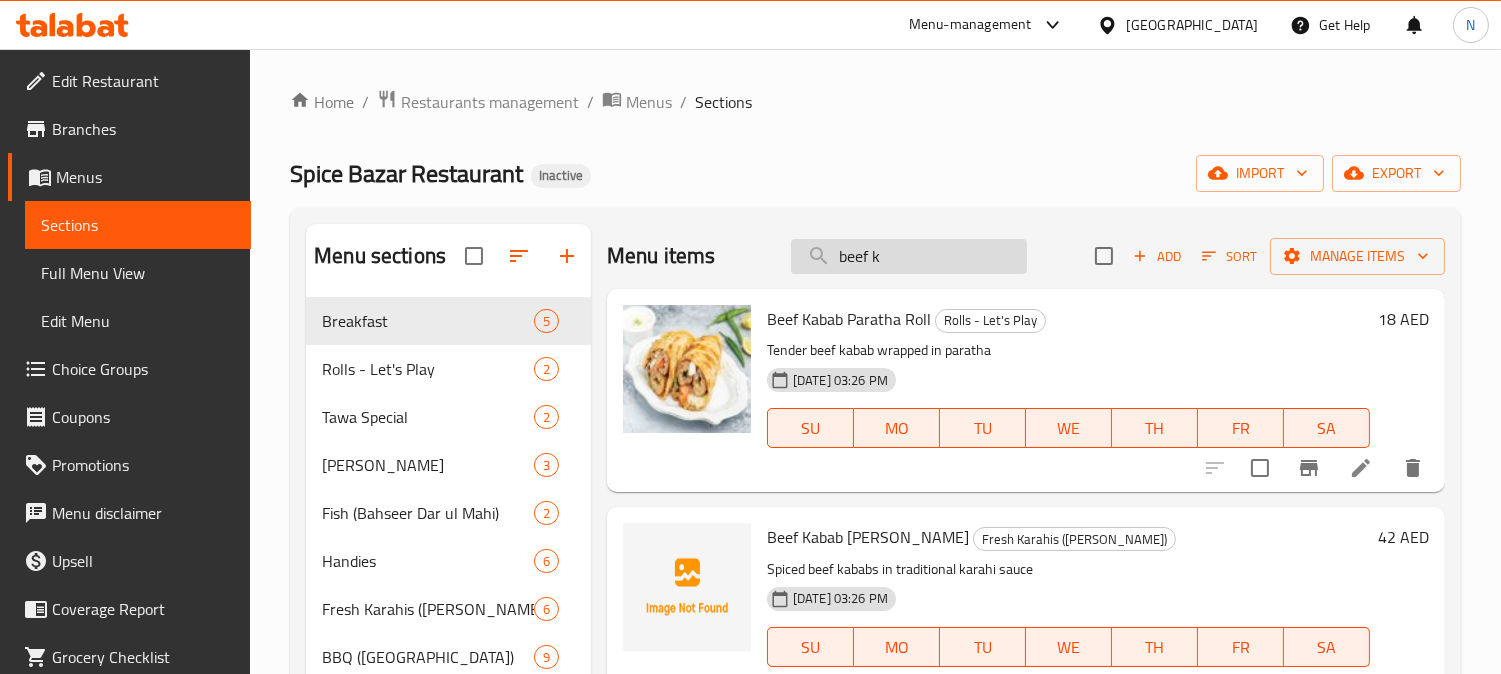 click on "beef k" at bounding box center (909, 256) 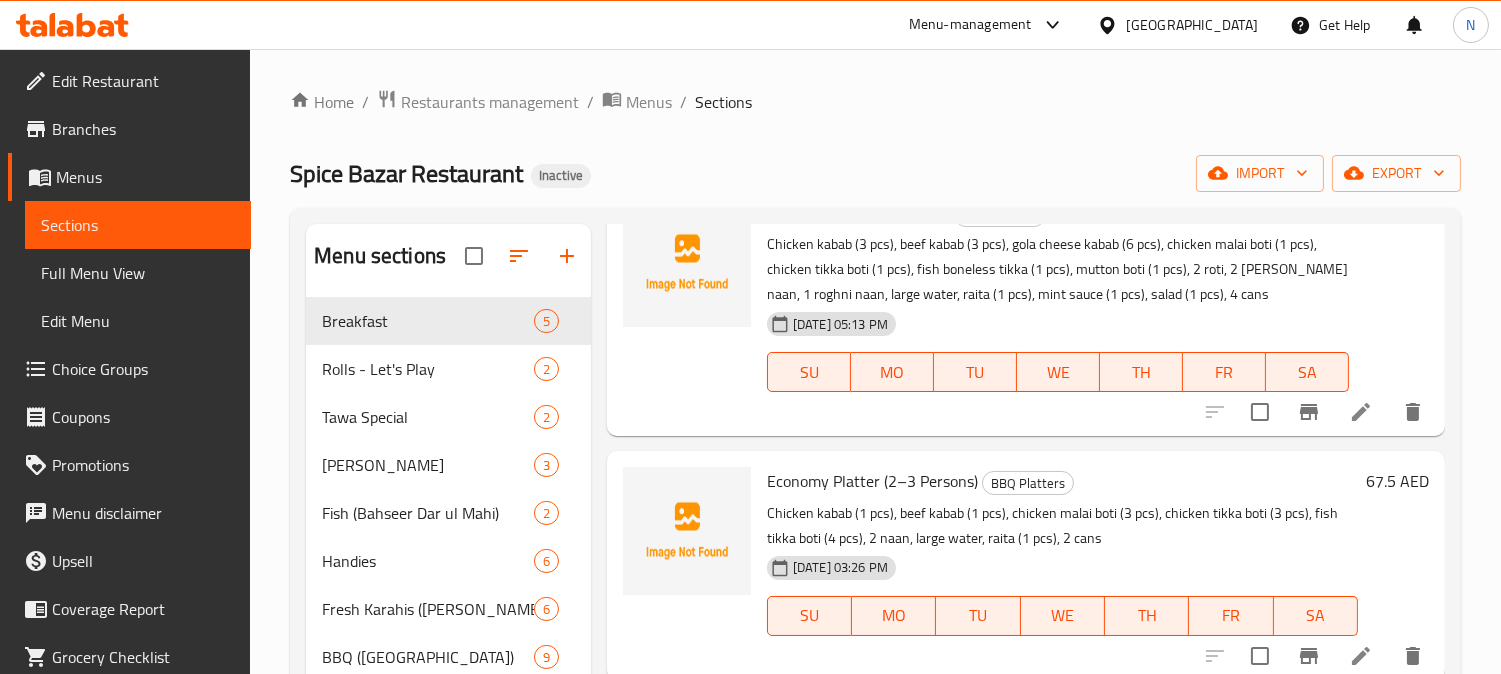 scroll, scrollTop: 1217, scrollLeft: 0, axis: vertical 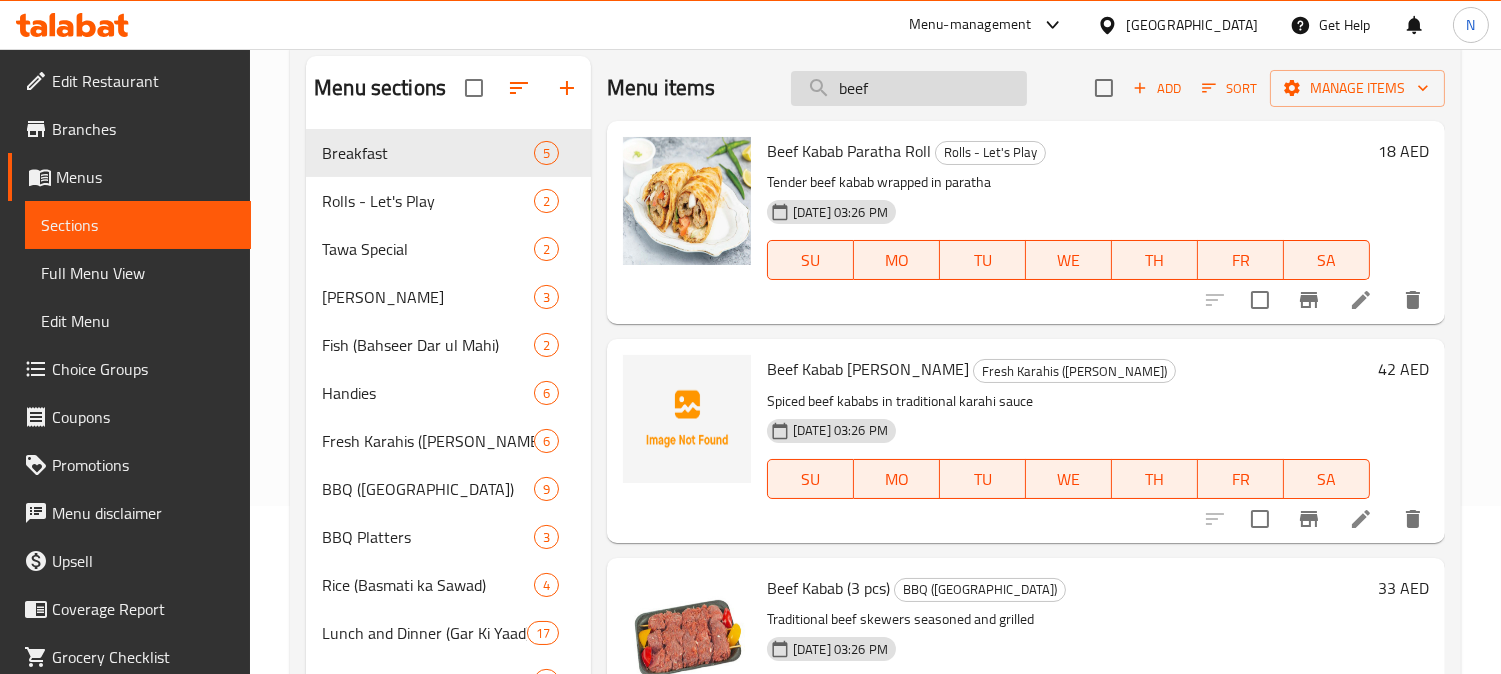 click on "beef" at bounding box center (909, 88) 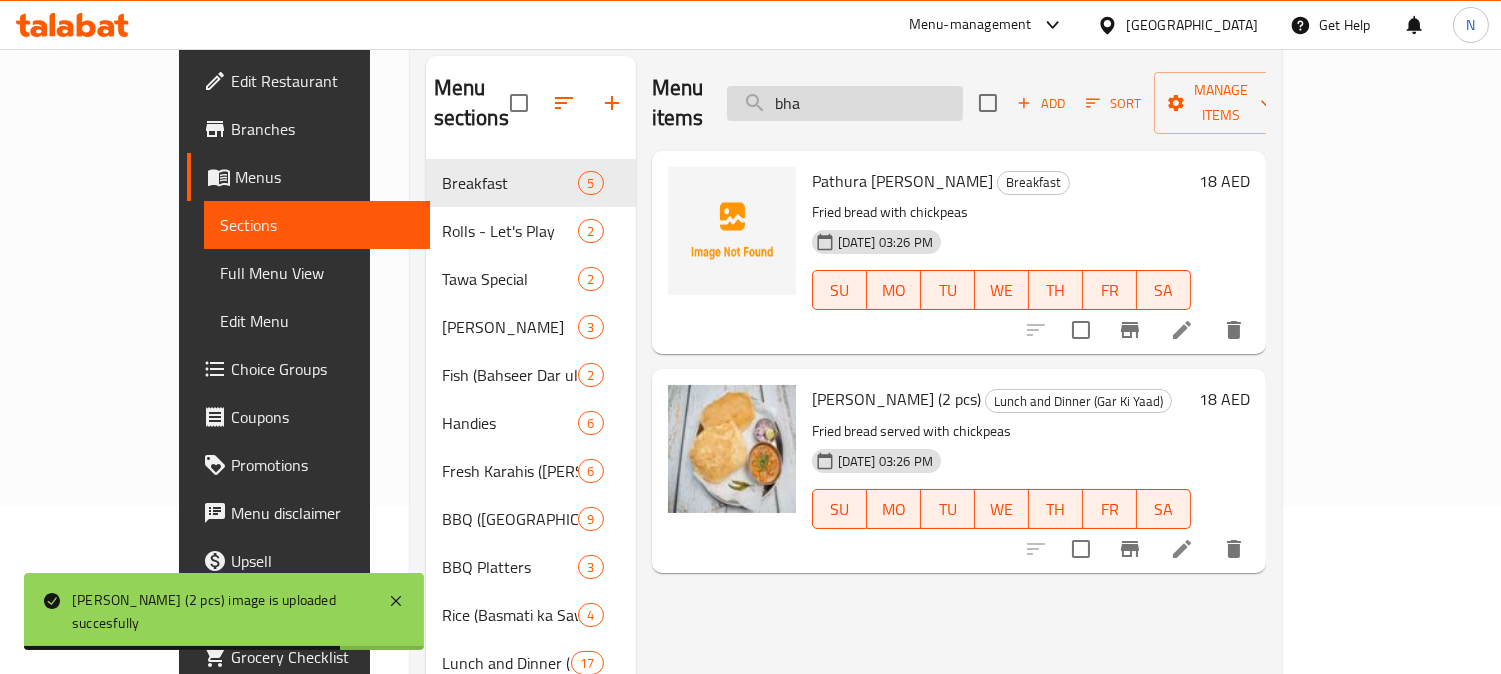 click on "bha" at bounding box center [845, 103] 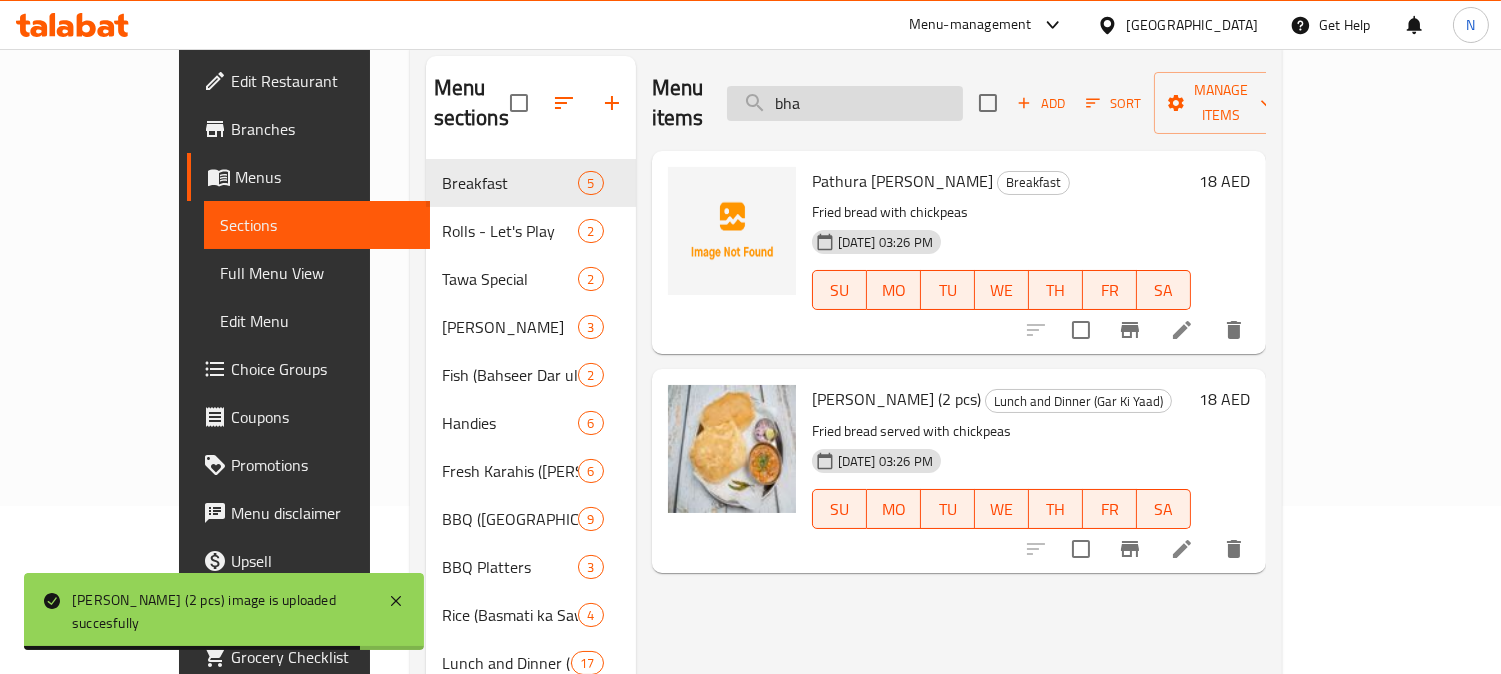 click on "bha" at bounding box center (845, 103) 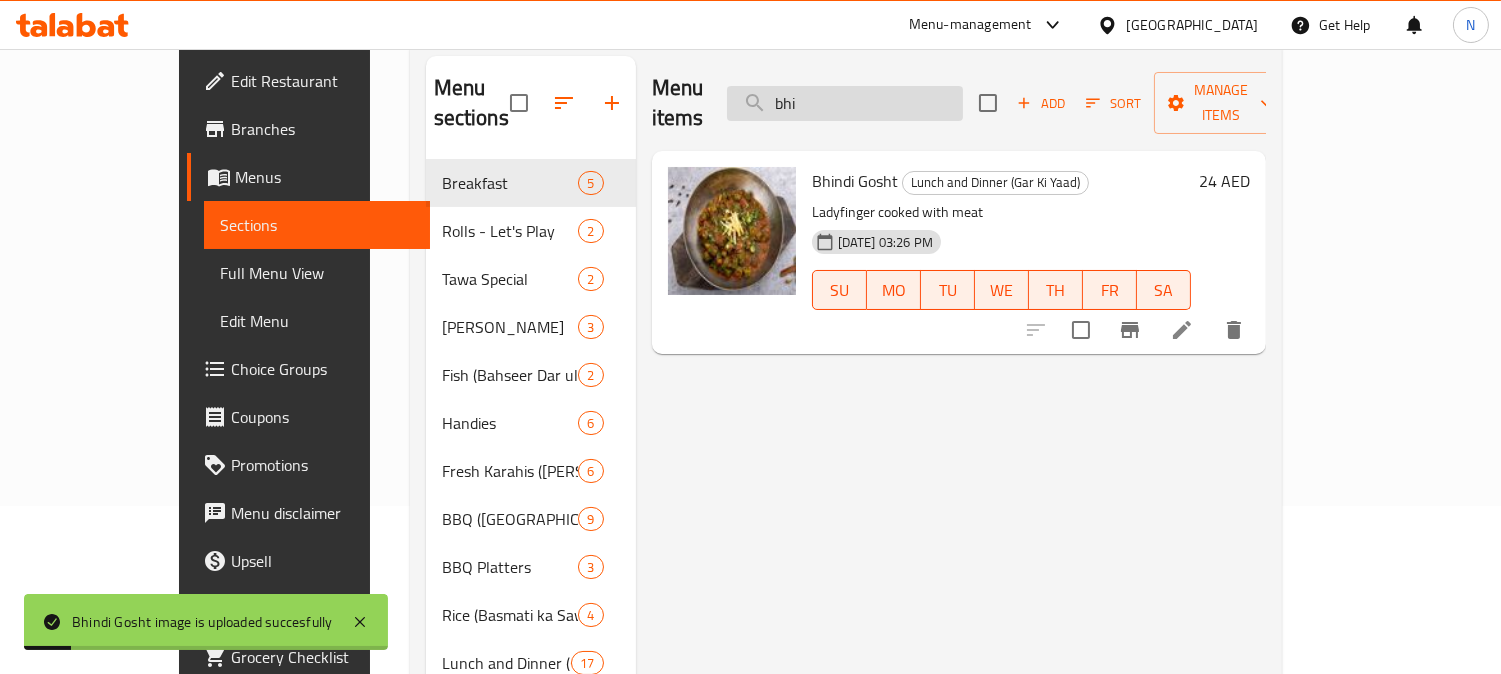 click on "bhi" at bounding box center [845, 103] 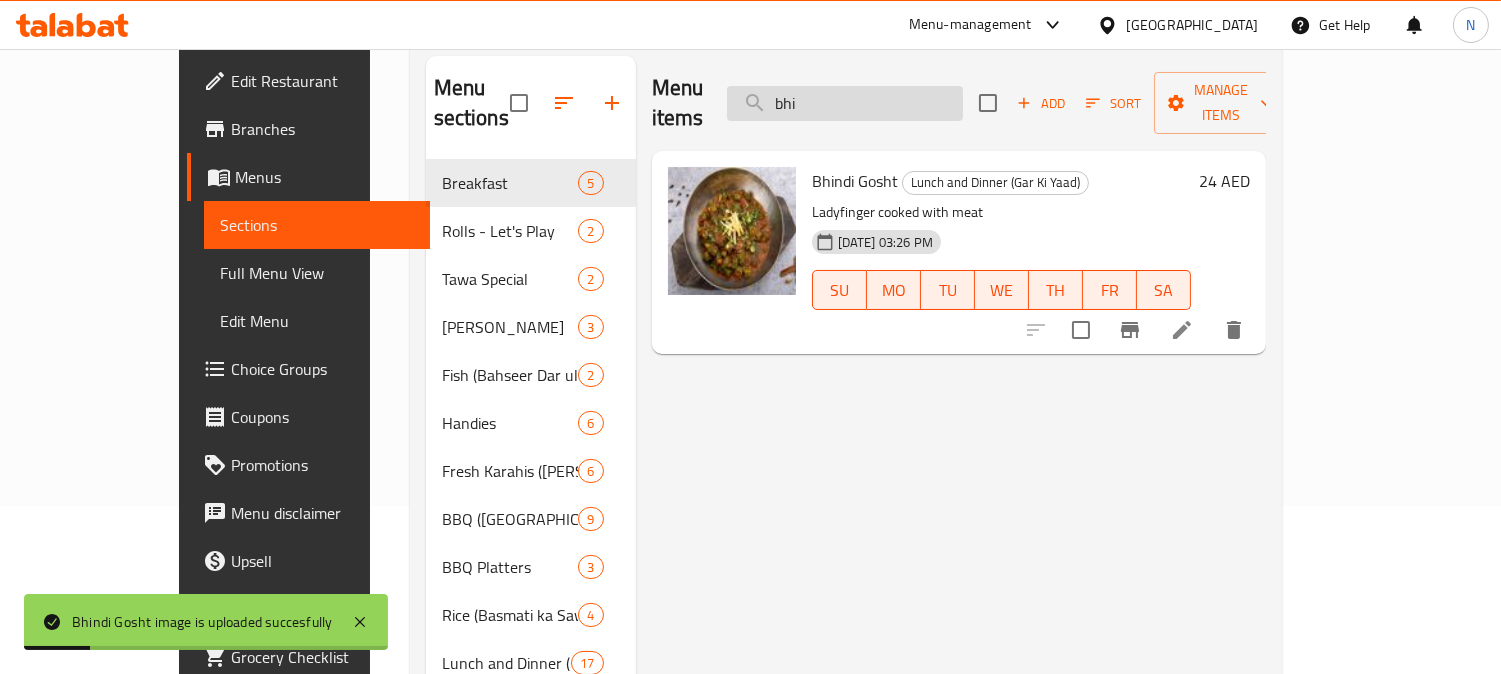click on "bhi" at bounding box center (845, 103) 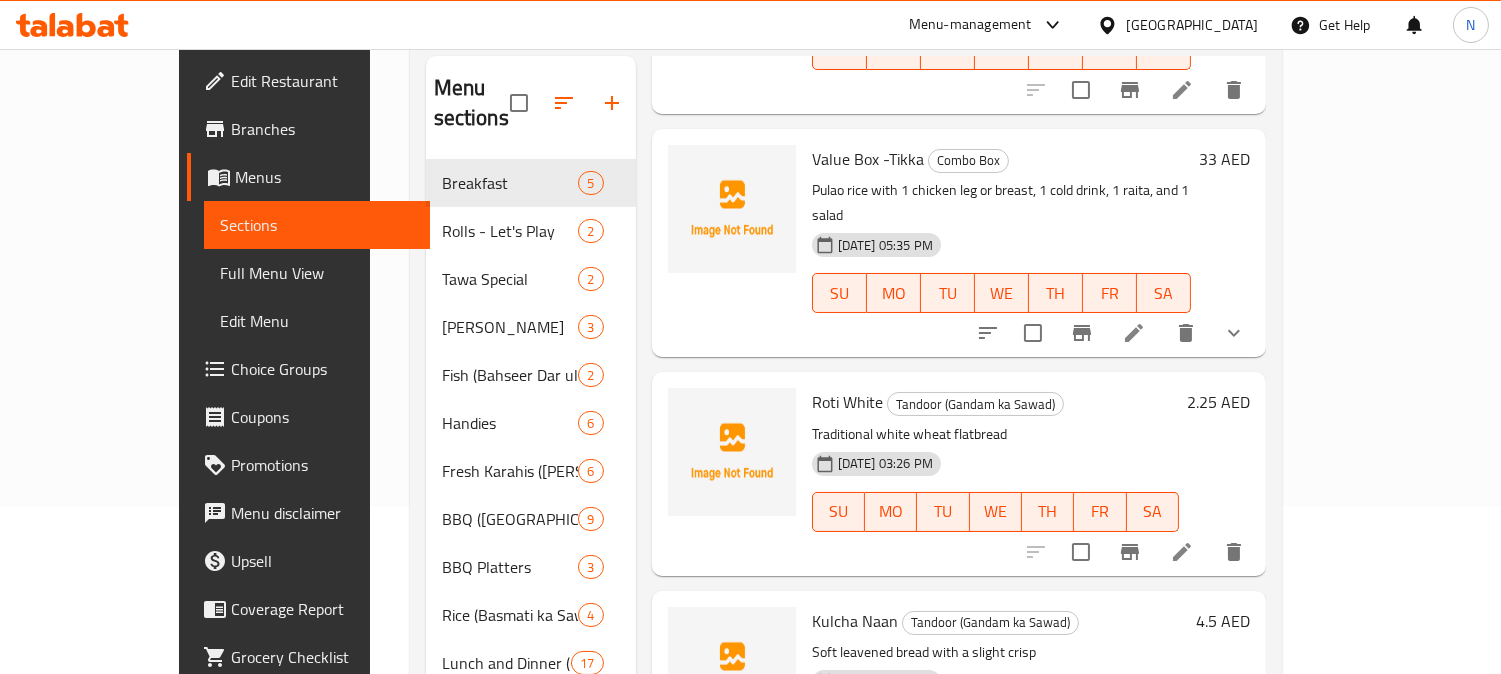 scroll, scrollTop: 1336, scrollLeft: 0, axis: vertical 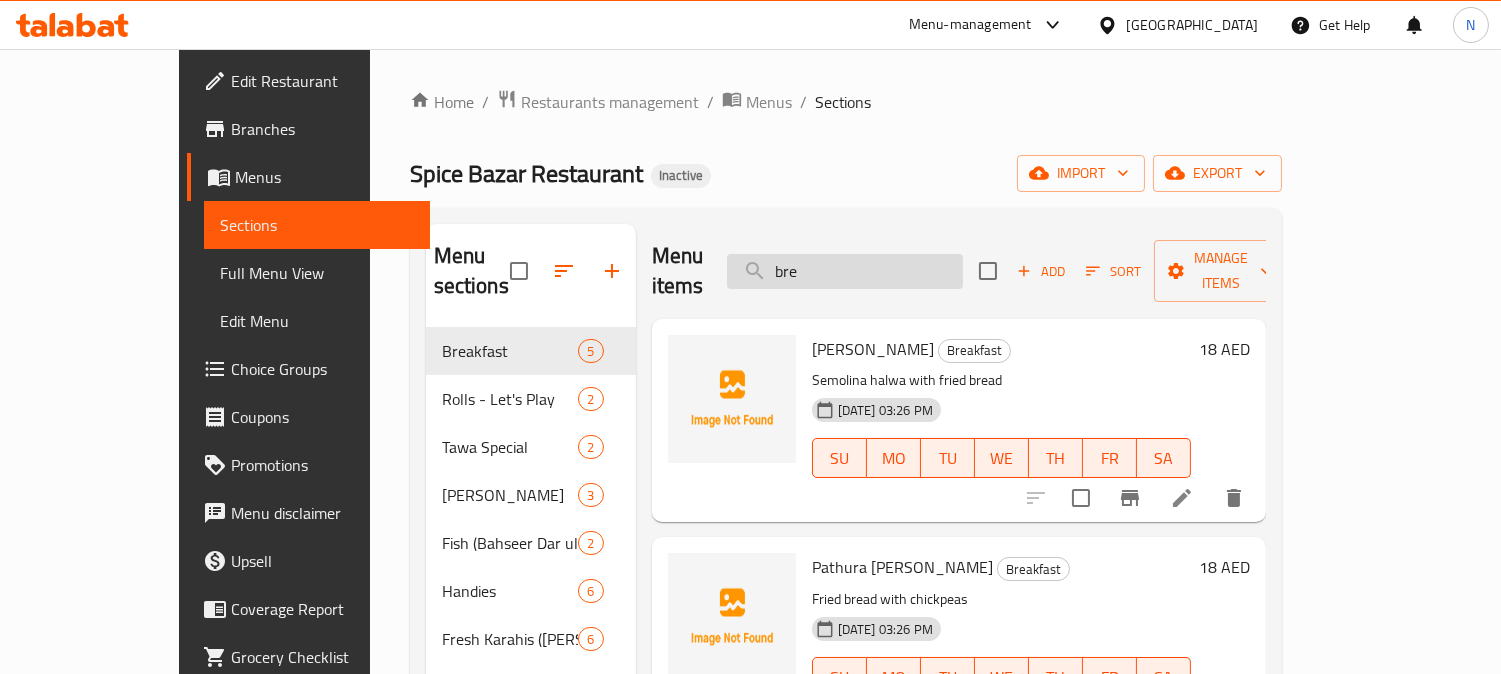 click on "bre" at bounding box center (845, 271) 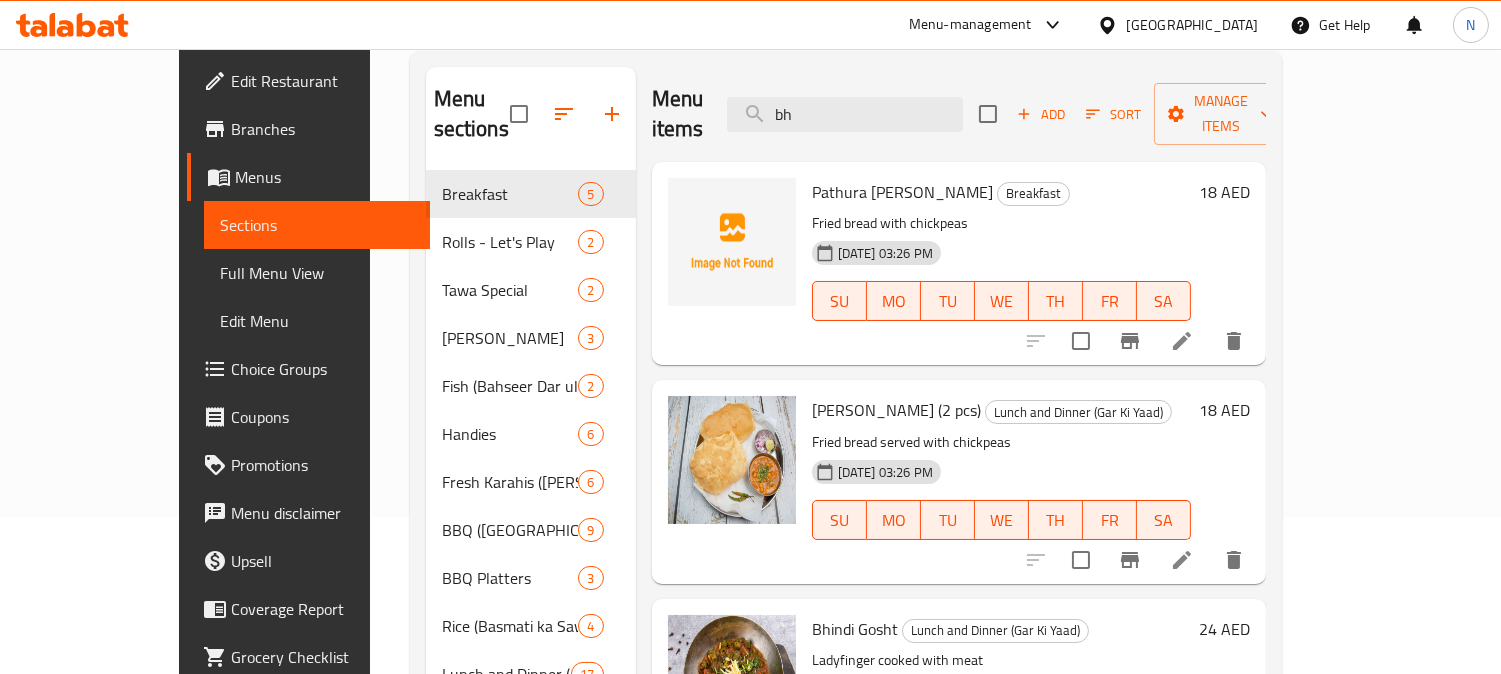 scroll, scrollTop: 111, scrollLeft: 0, axis: vertical 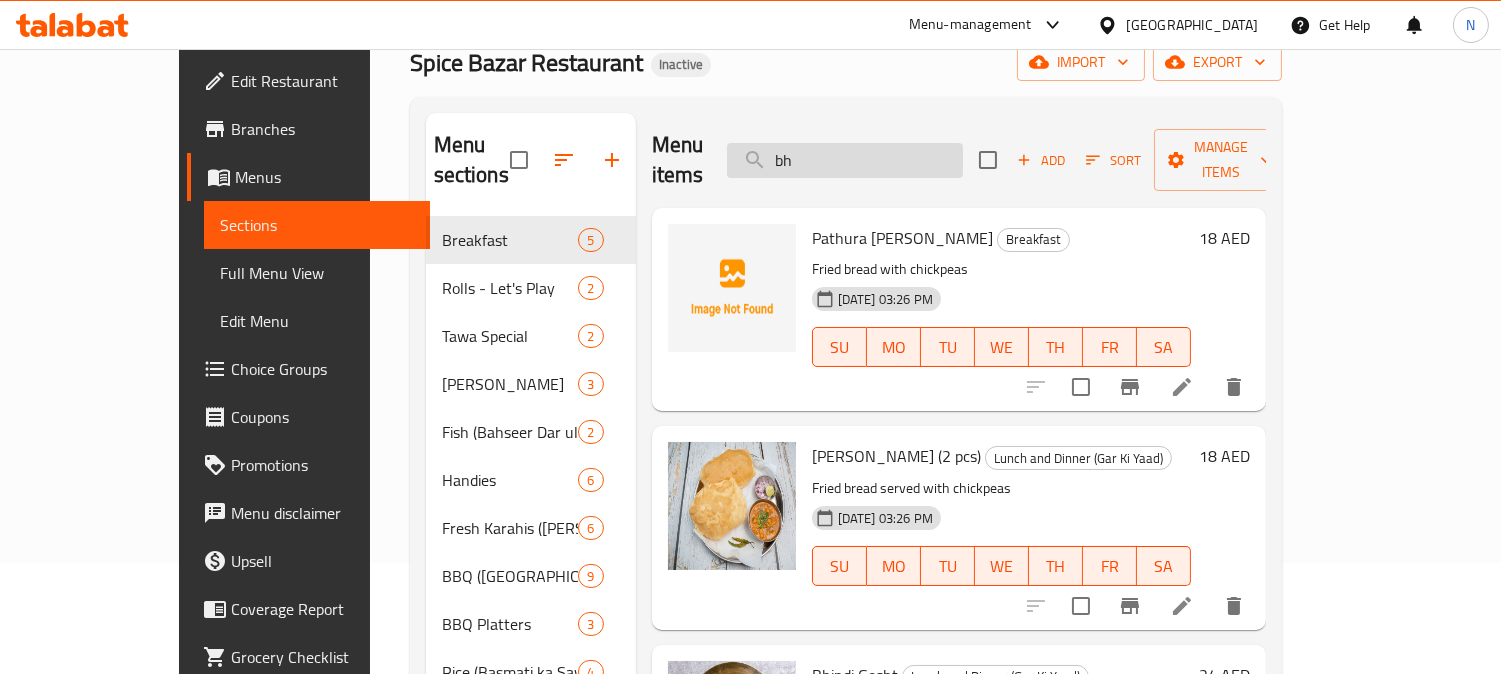 click on "bh" at bounding box center (845, 160) 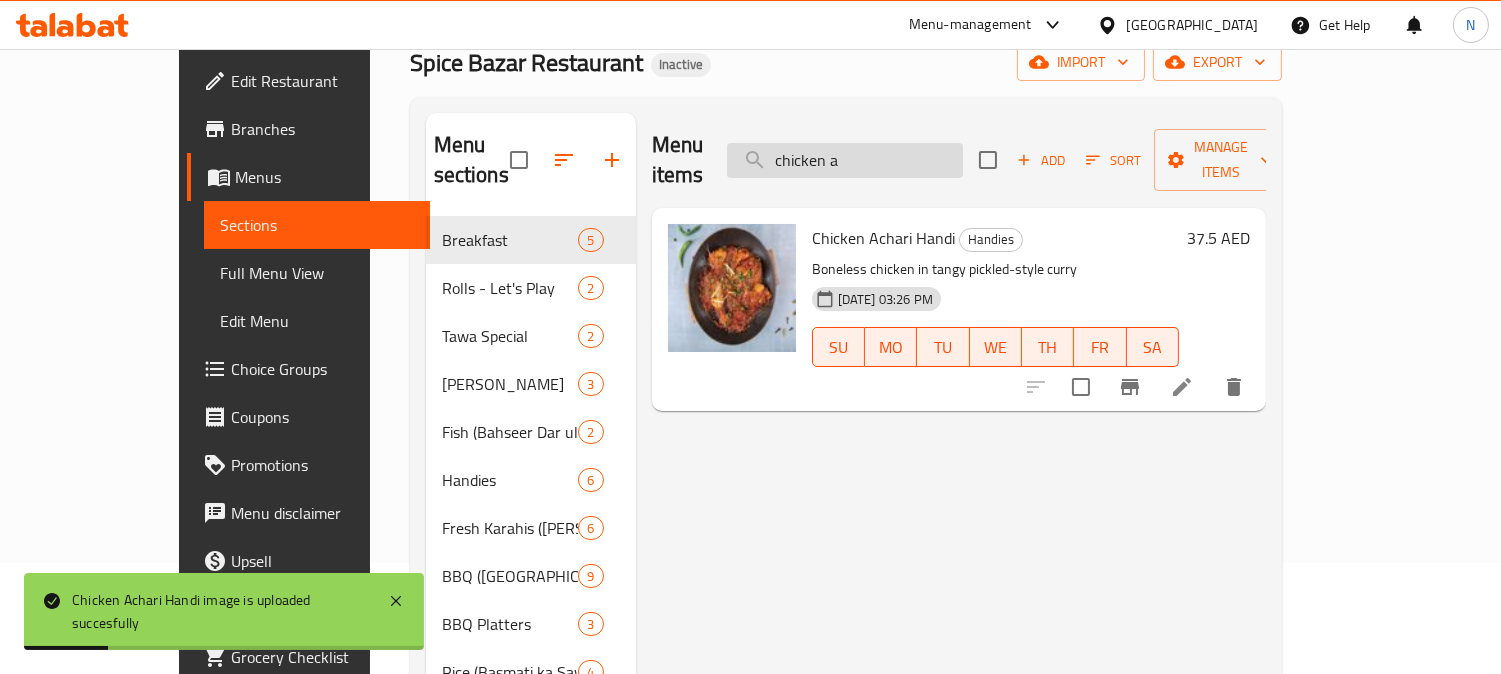 click on "chicken a" at bounding box center [845, 160] 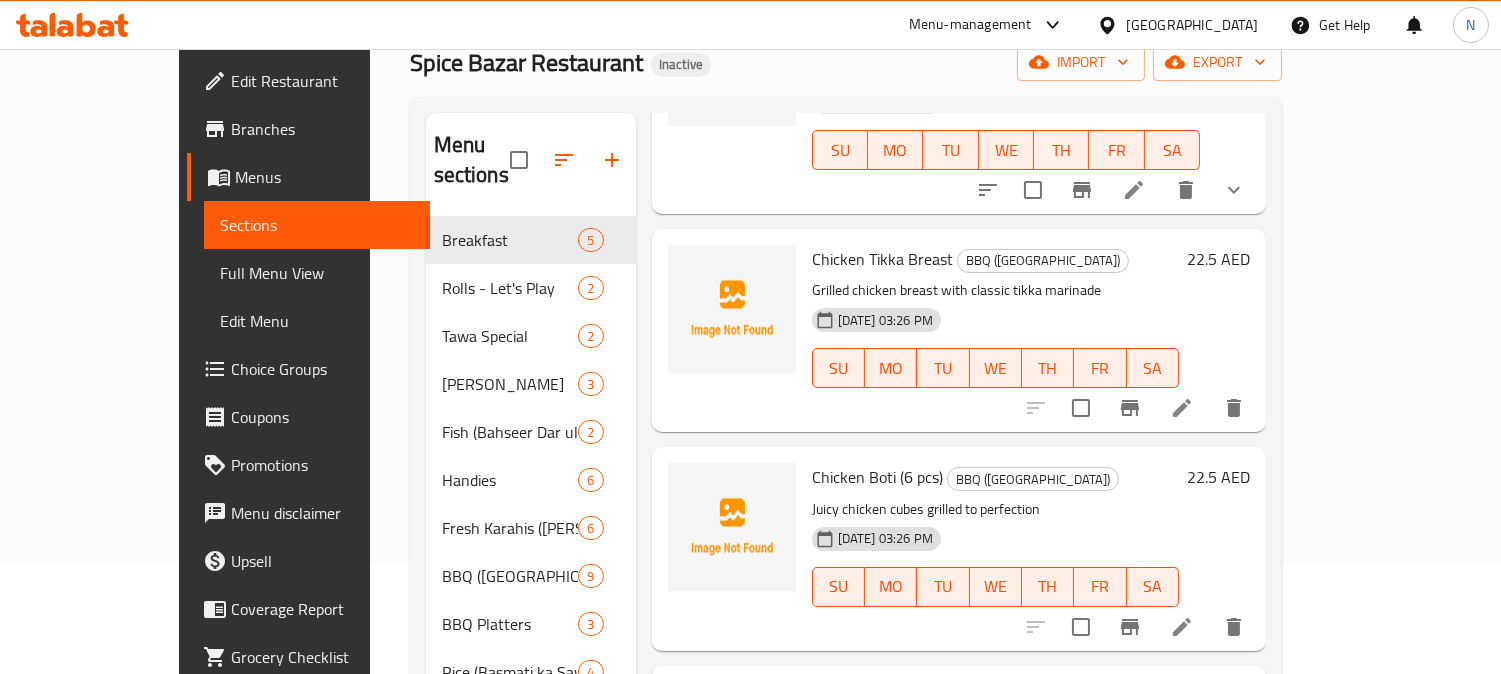 scroll, scrollTop: 463, scrollLeft: 0, axis: vertical 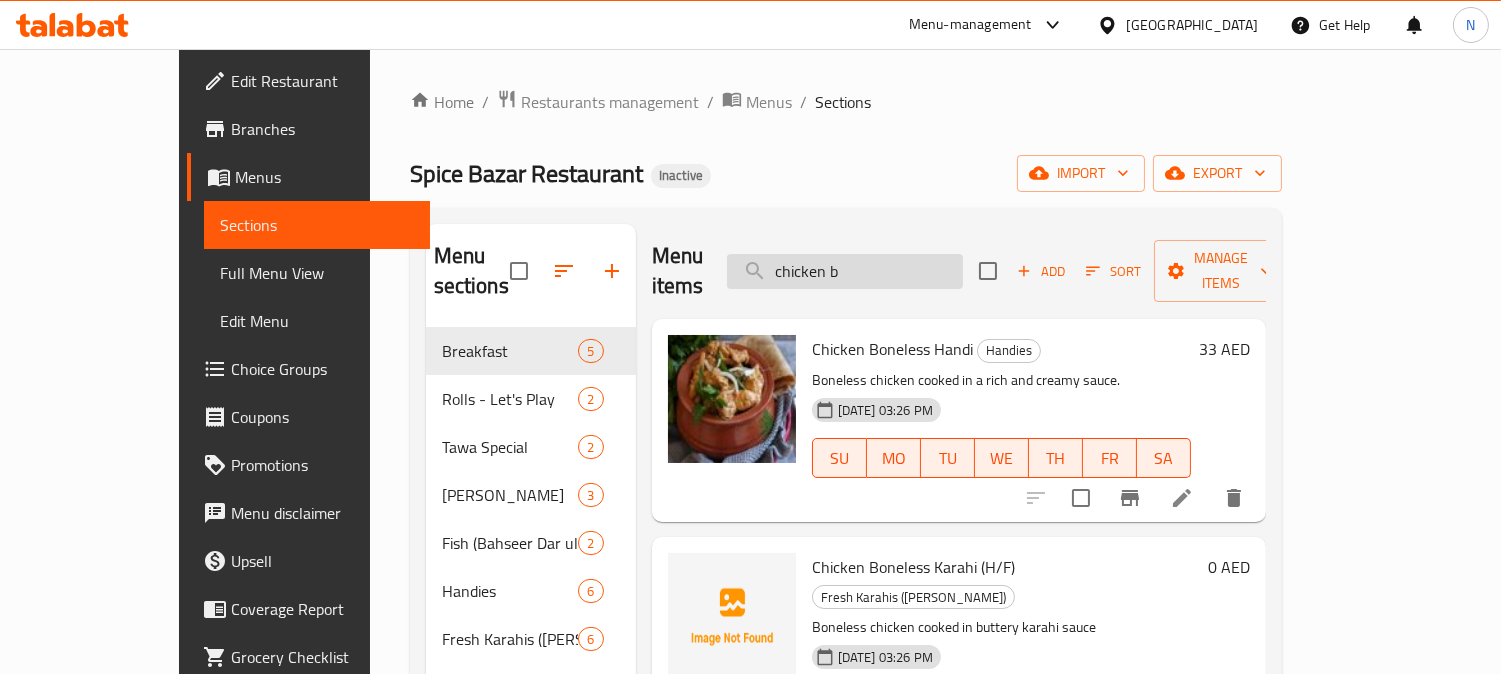 click on "chicken b" at bounding box center (845, 271) 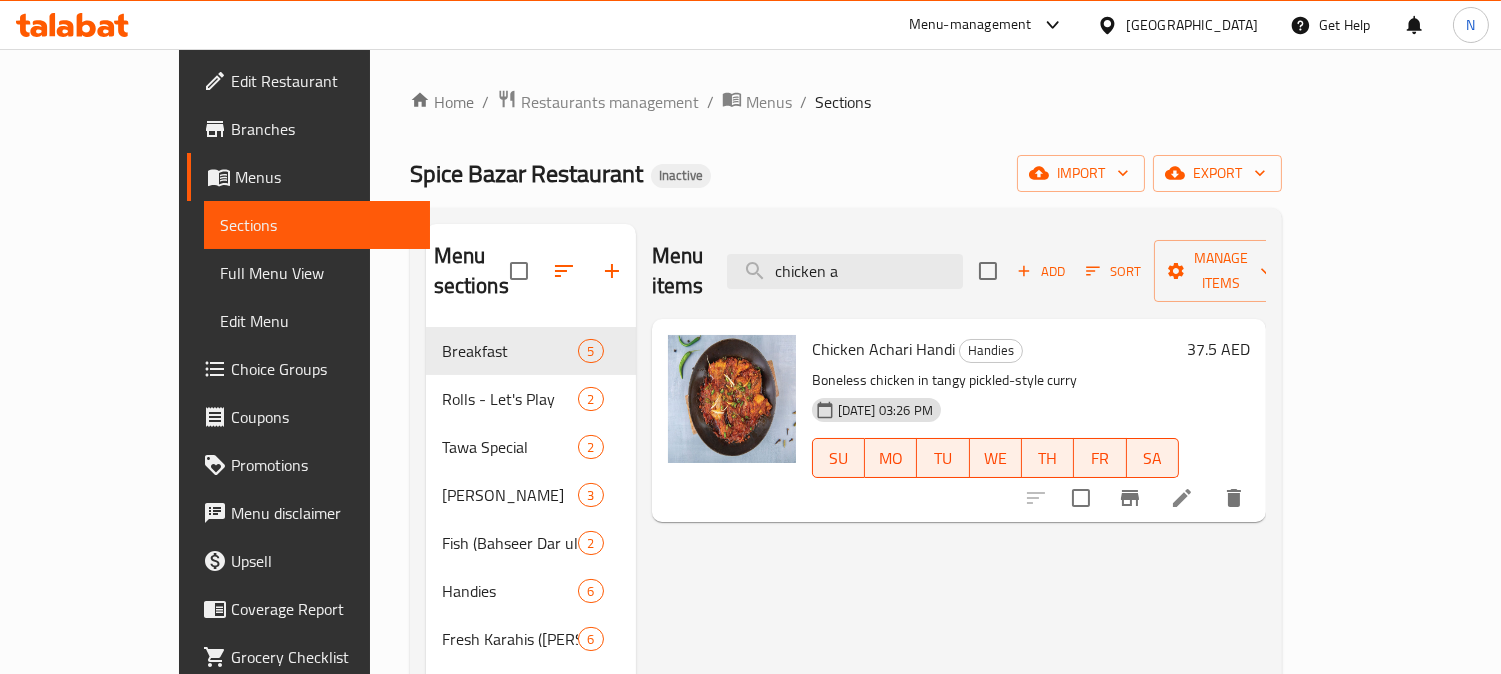 click on "Chicken Achari Handi   Handies Boneless chicken in tangy pickled-style curry 15-07-2025 03:26 PM SU MO TU WE TH FR SA" at bounding box center [995, 420] 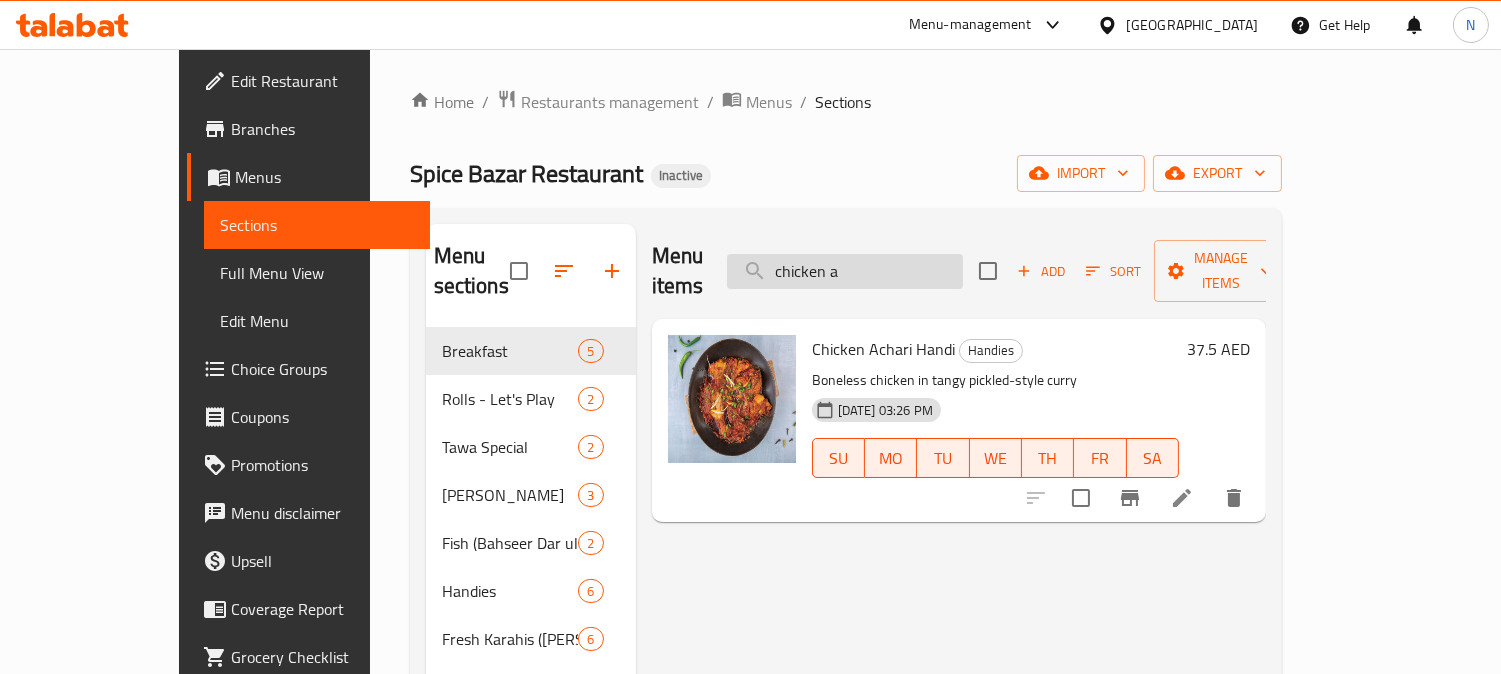 click on "chicken a" at bounding box center (845, 271) 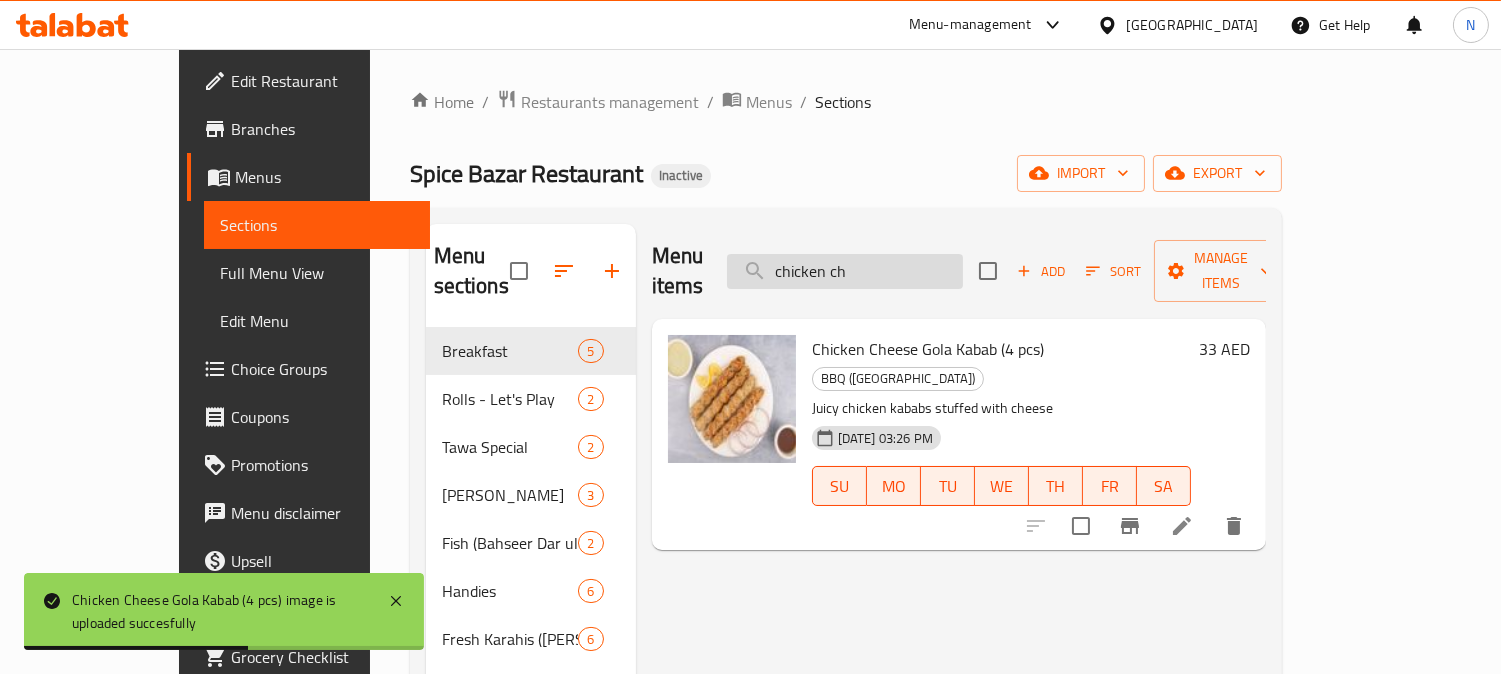 click on "chicken ch" at bounding box center [845, 271] 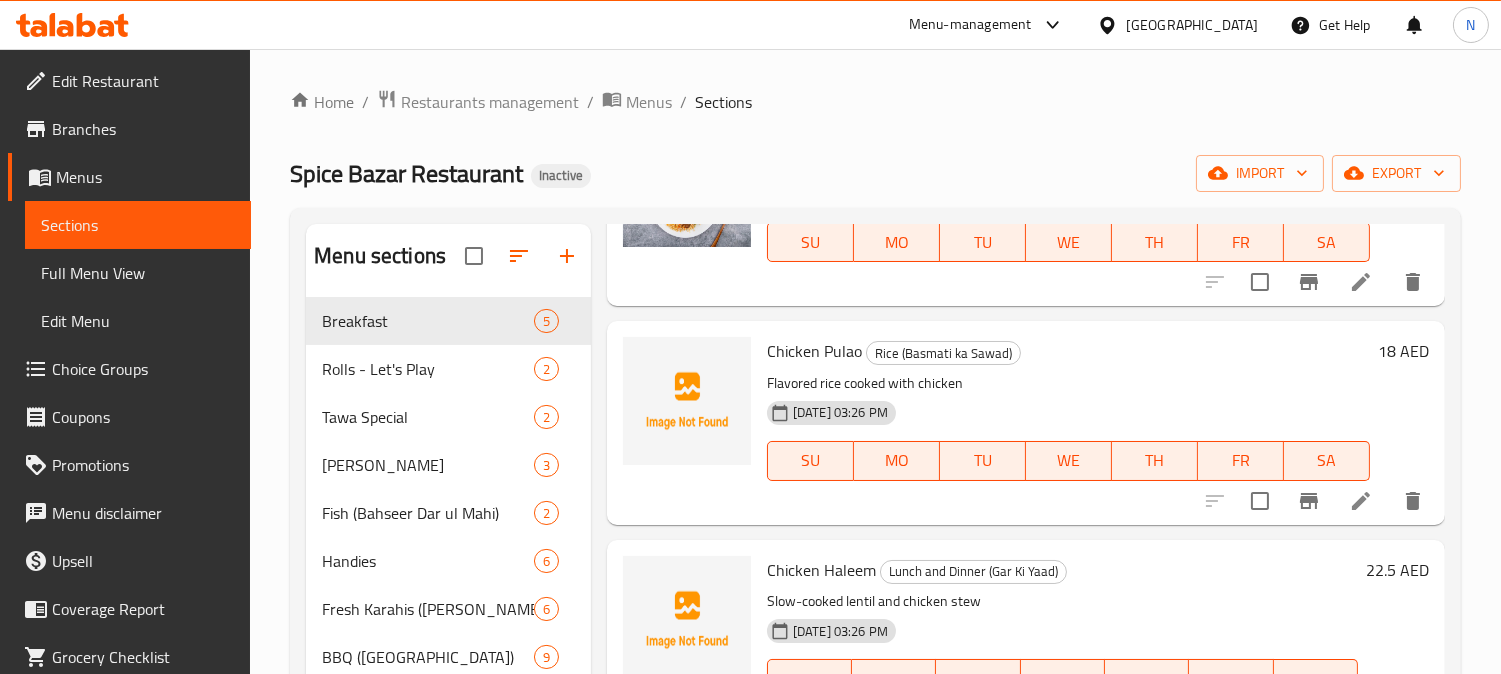 scroll, scrollTop: 4111, scrollLeft: 0, axis: vertical 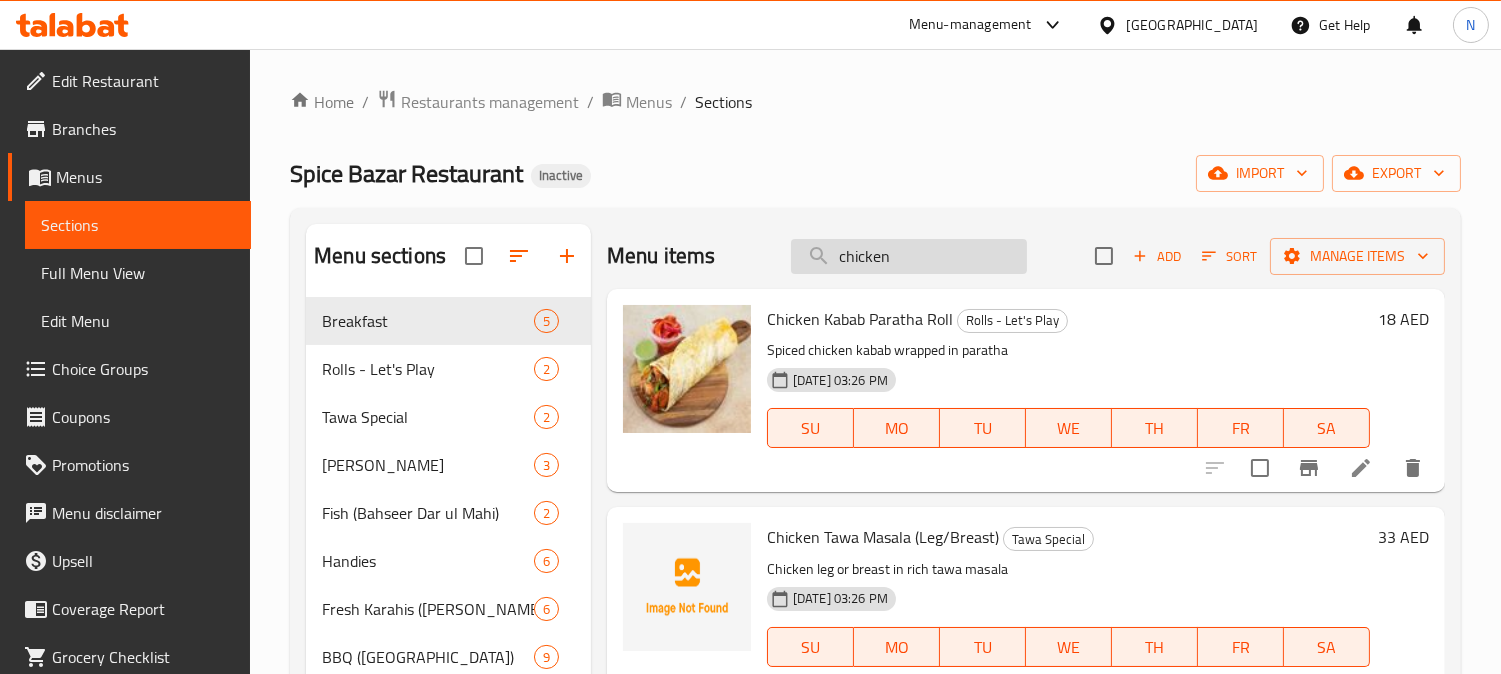 click on "chicken" at bounding box center (909, 256) 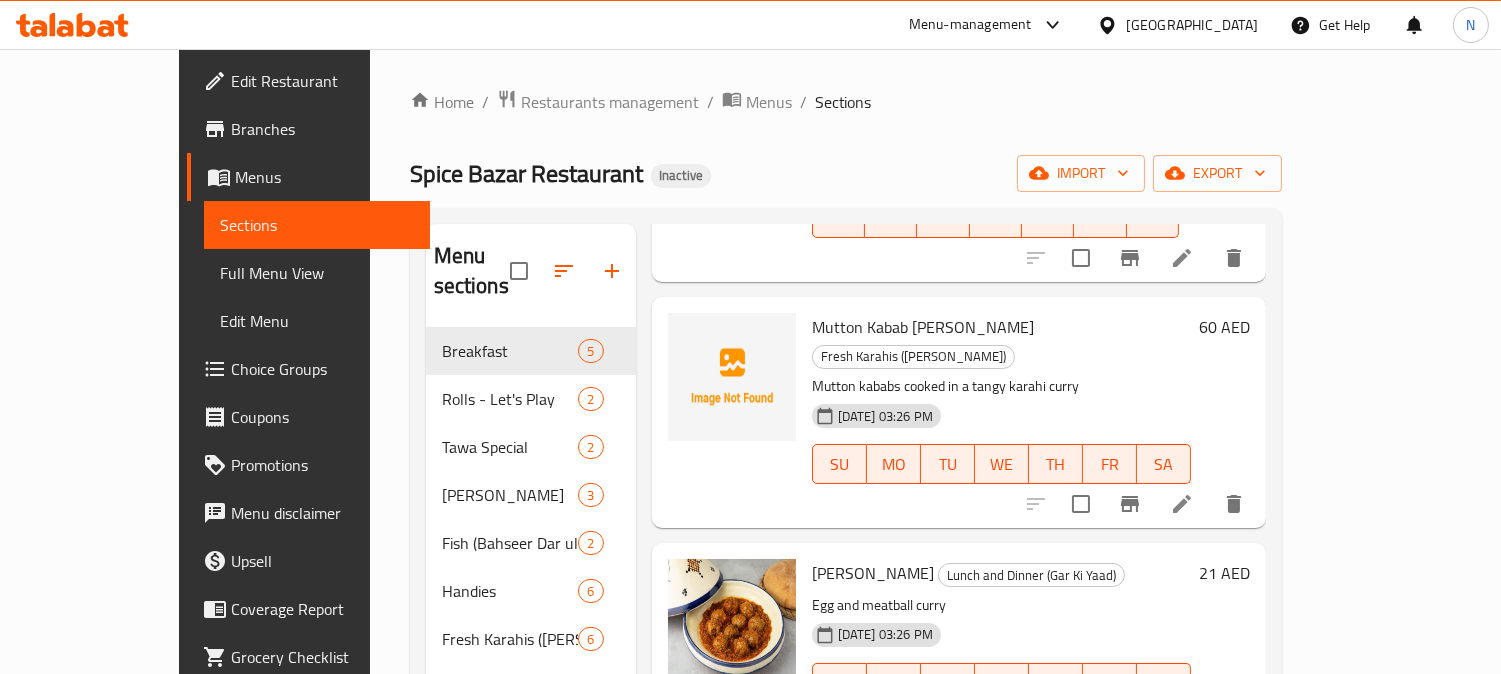 scroll, scrollTop: 900, scrollLeft: 0, axis: vertical 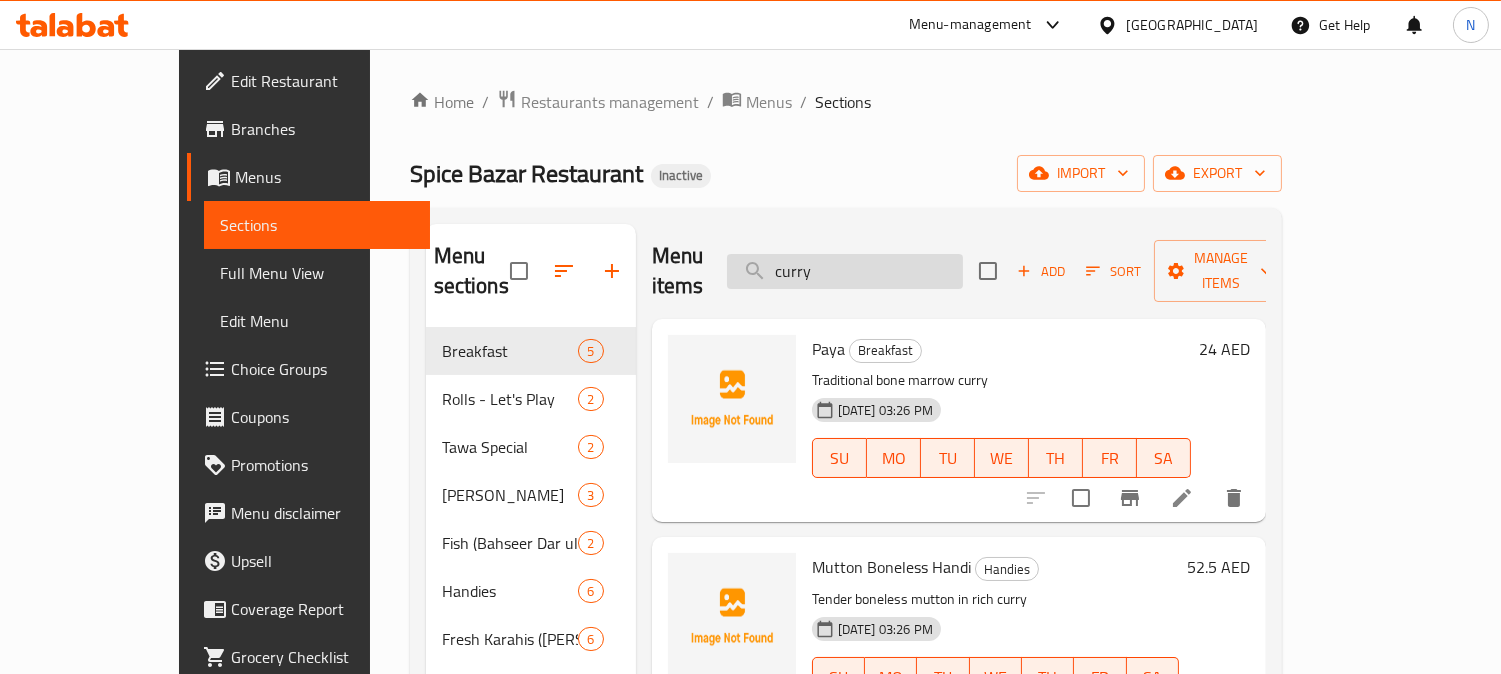 click on "curry" at bounding box center [845, 271] 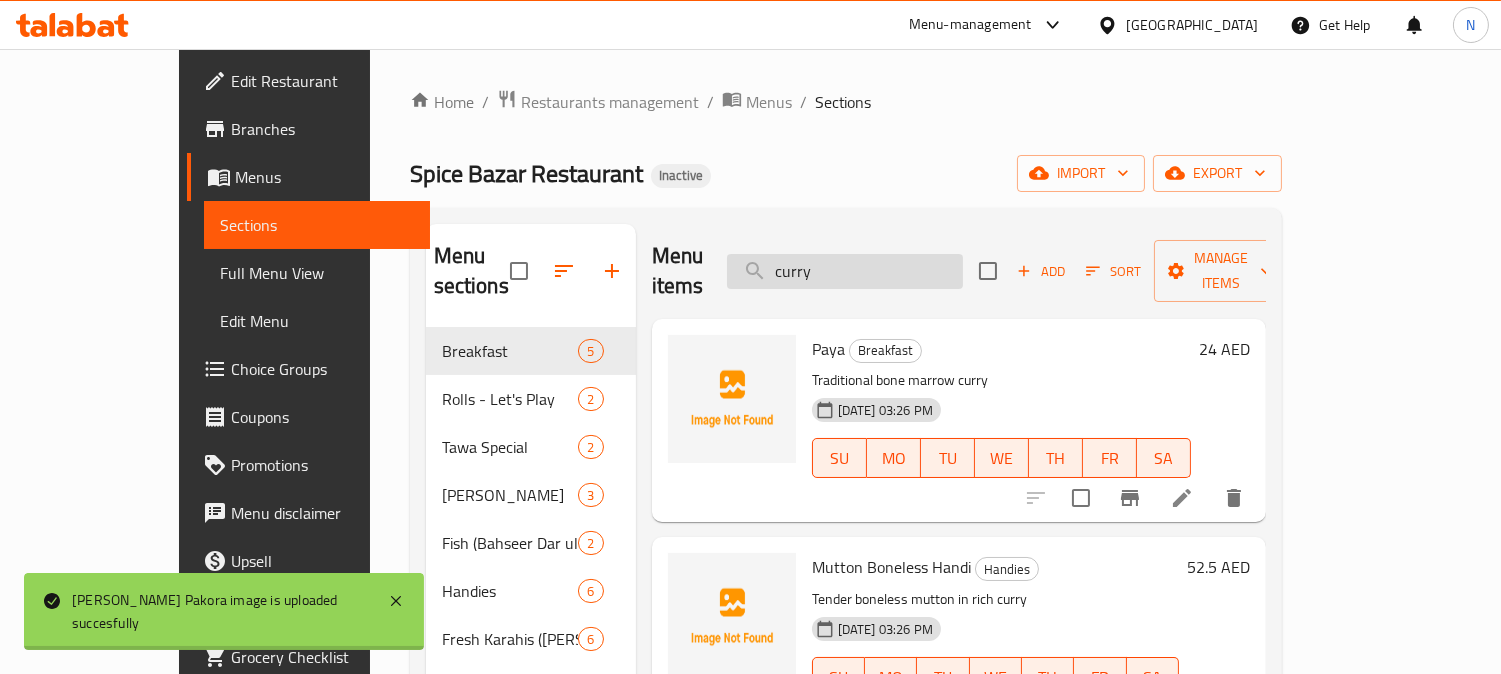 click on "curry" at bounding box center (845, 271) 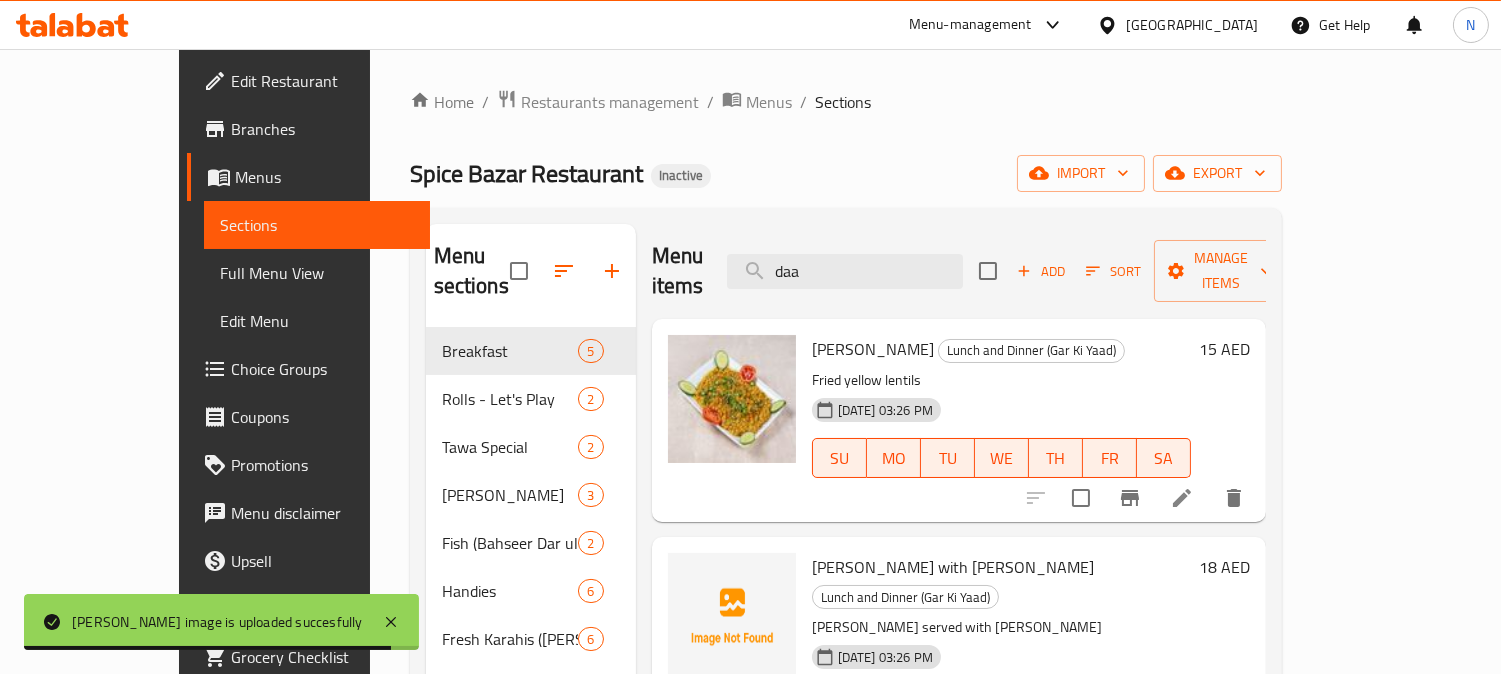scroll, scrollTop: 26, scrollLeft: 0, axis: vertical 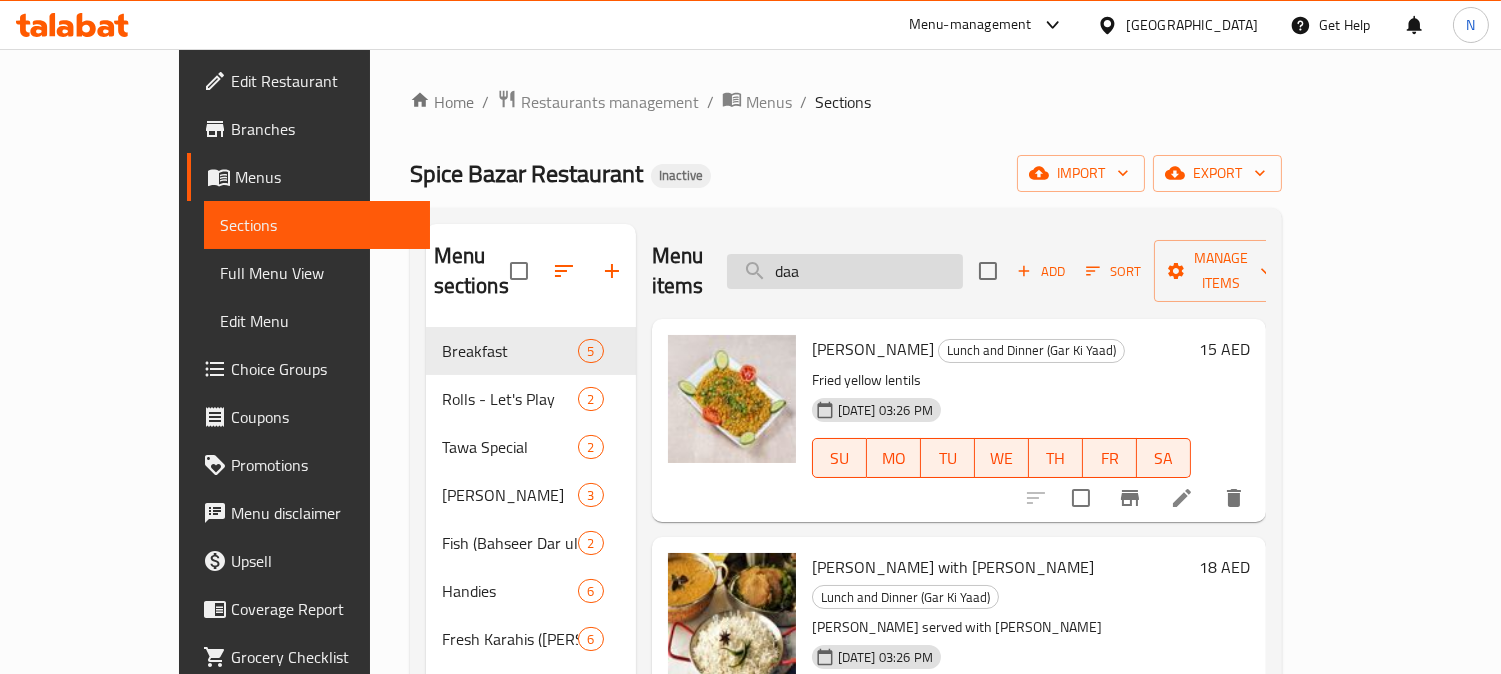 click on "daa" at bounding box center (845, 271) 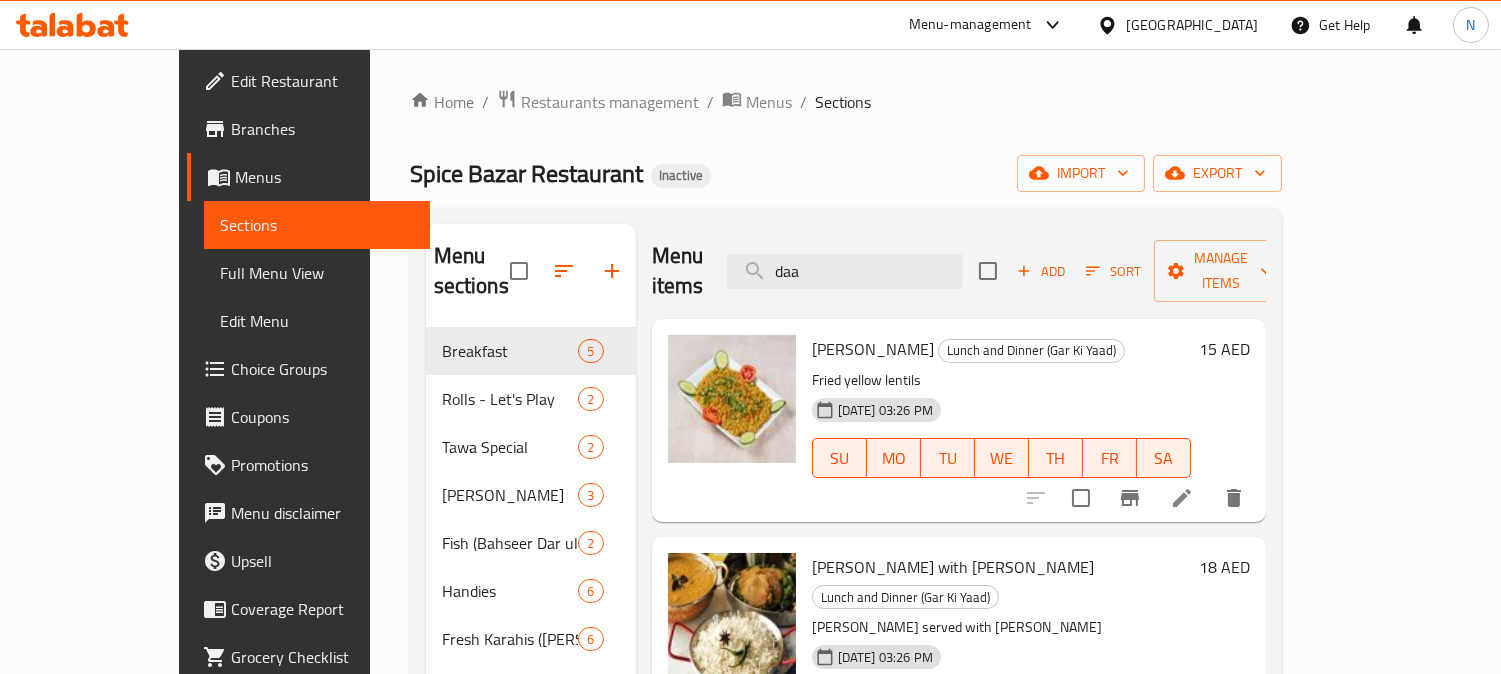 click on "daa" at bounding box center [845, 271] 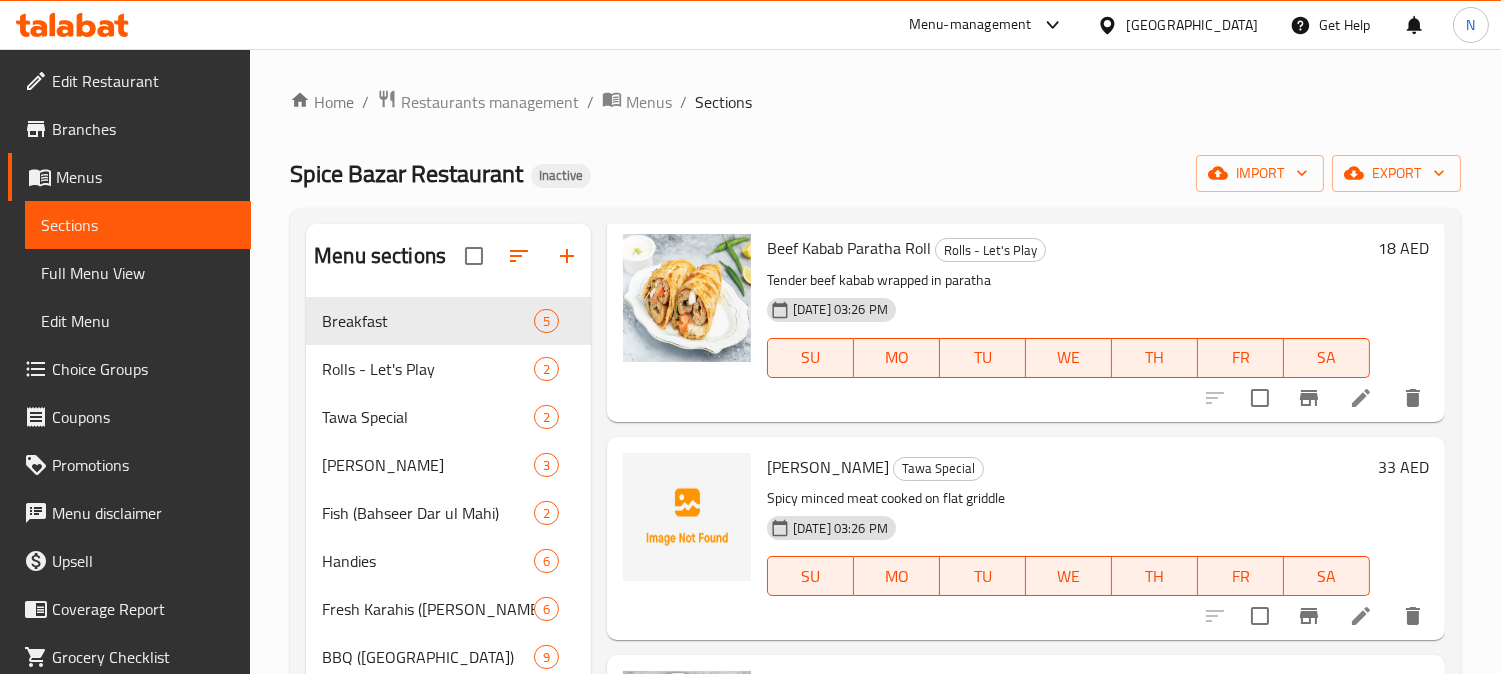scroll, scrollTop: 0, scrollLeft: 0, axis: both 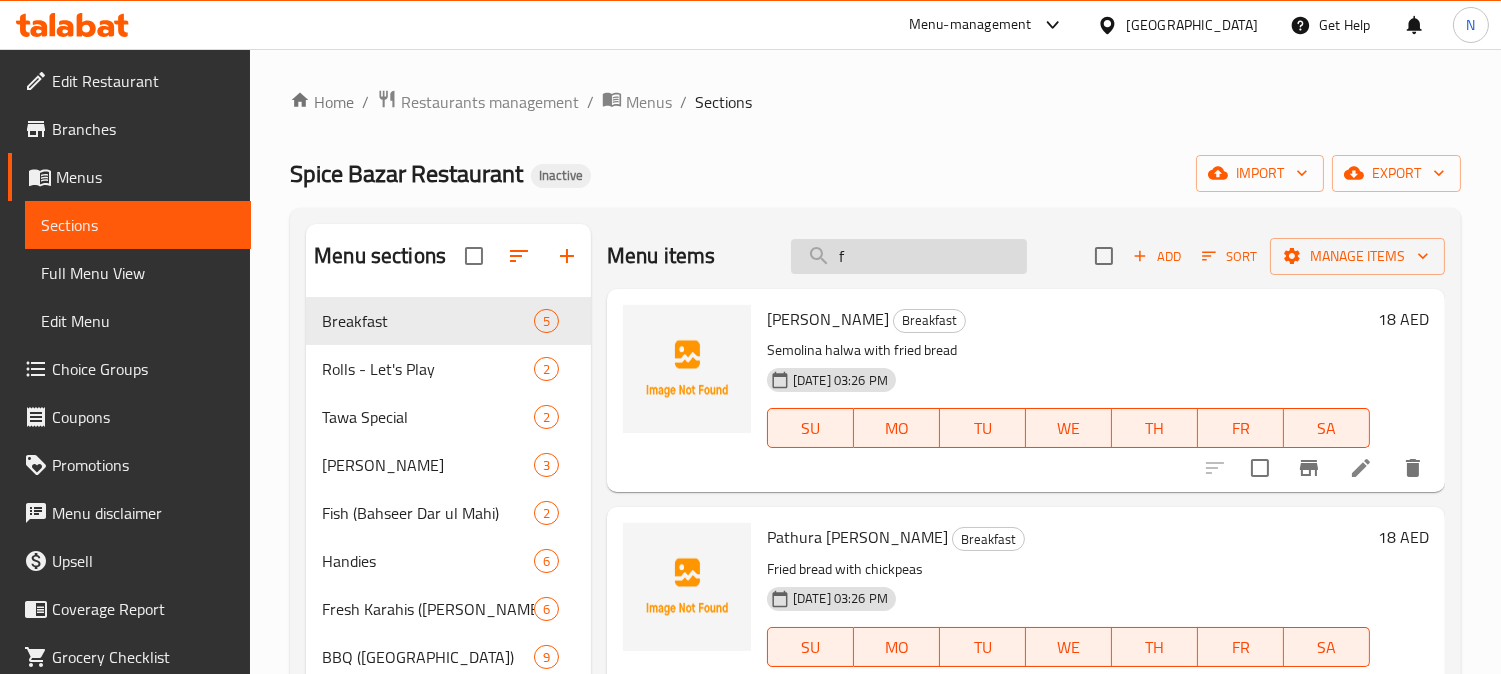 click on "f" at bounding box center (909, 256) 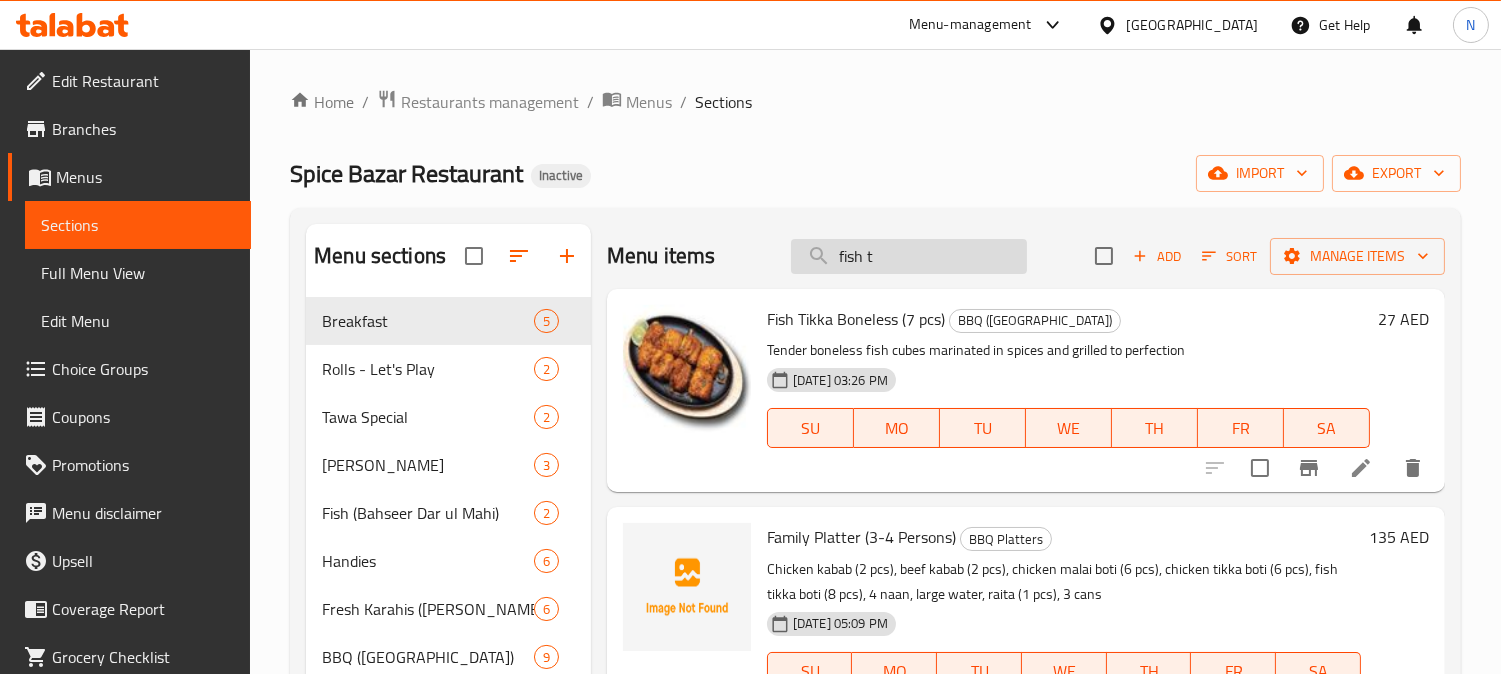 click on "fish t" at bounding box center (909, 256) 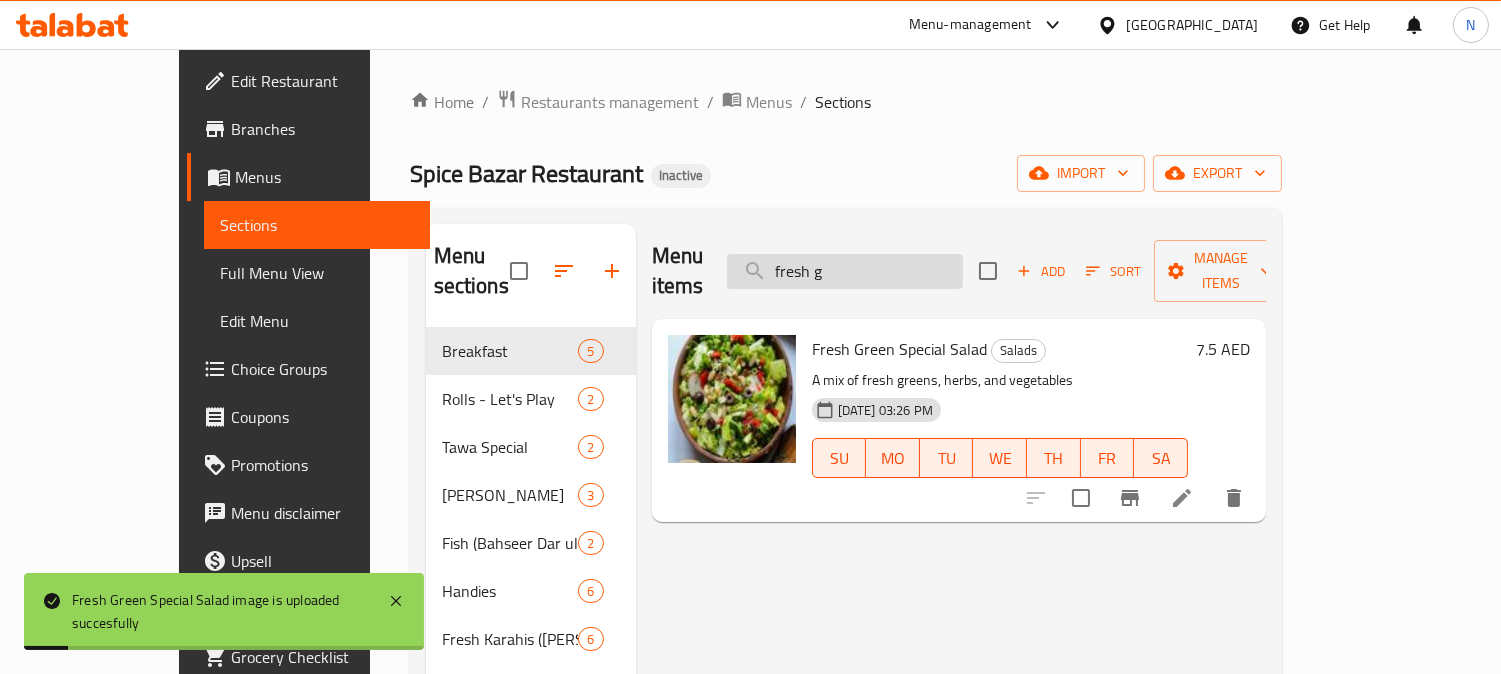 click on "fresh g" at bounding box center [845, 271] 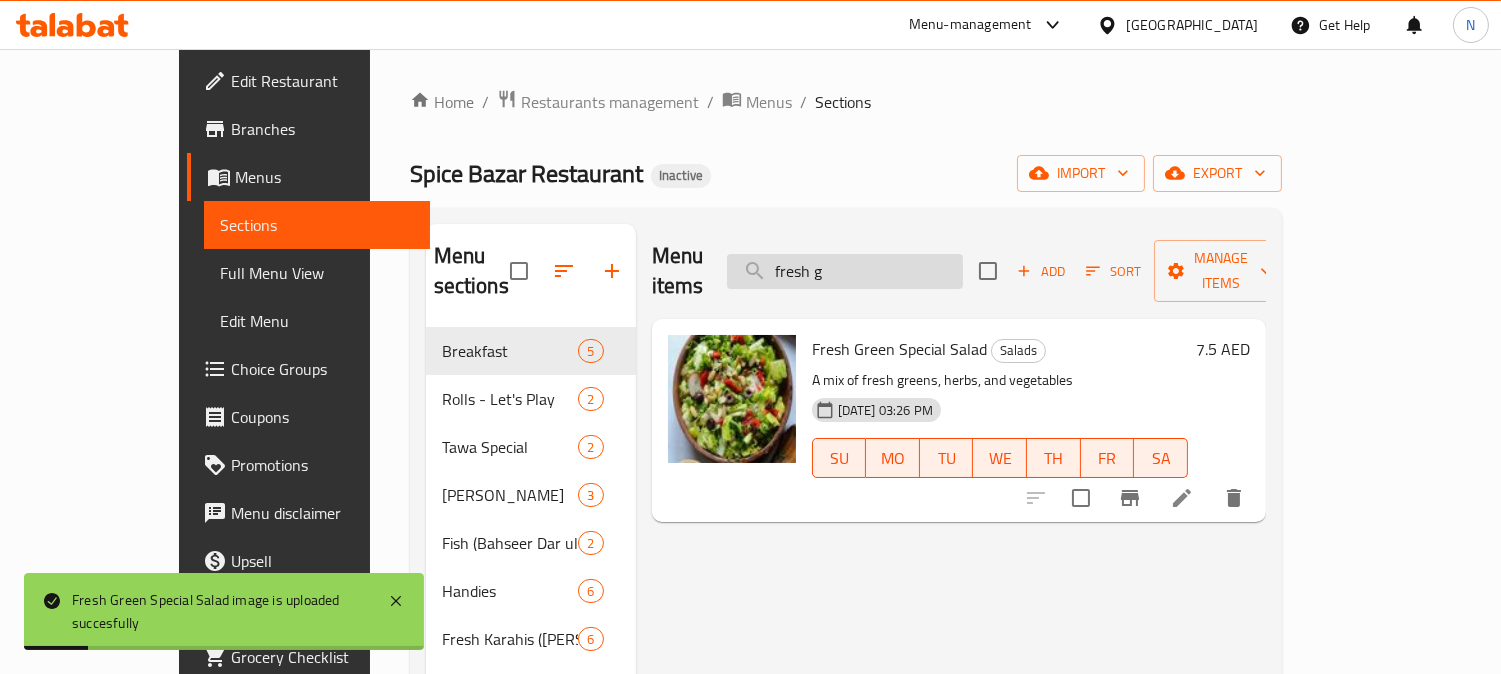 click on "fresh g" at bounding box center [845, 271] 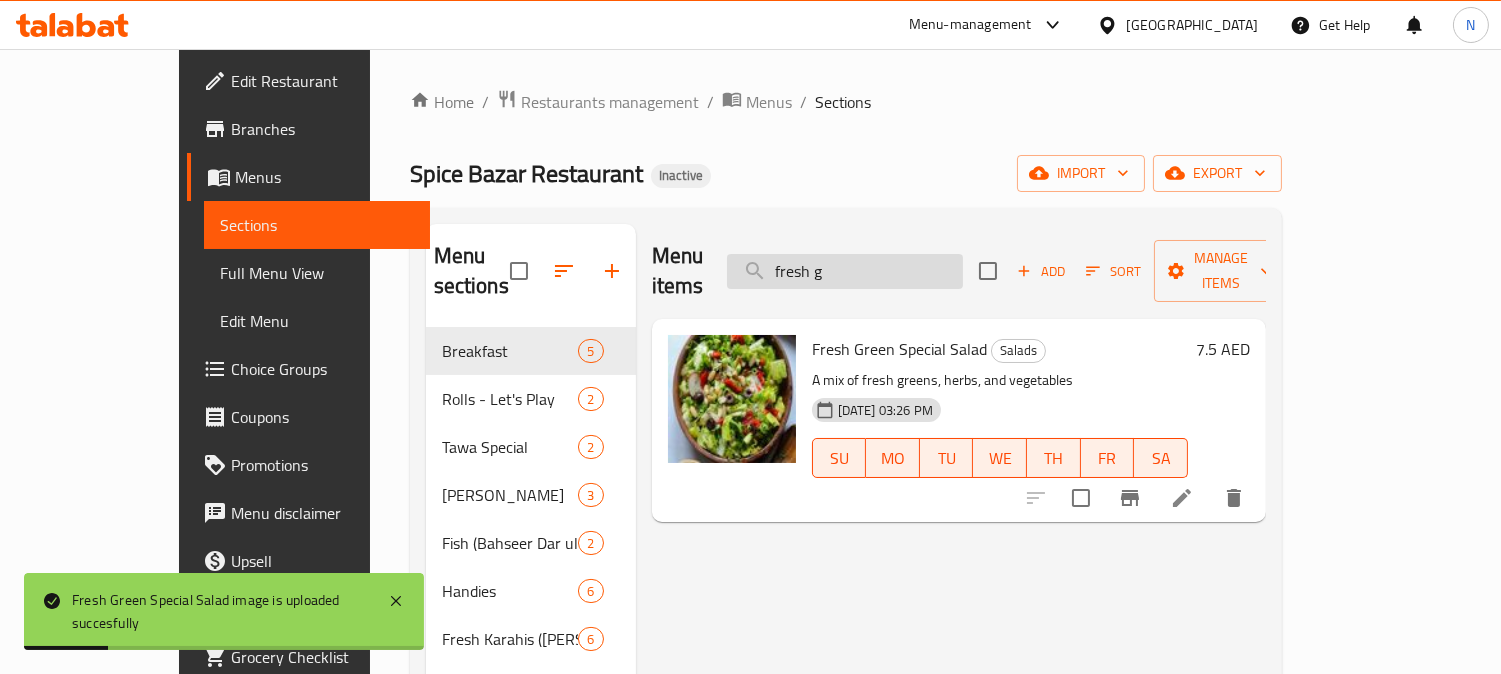 click on "fresh g" at bounding box center [845, 271] 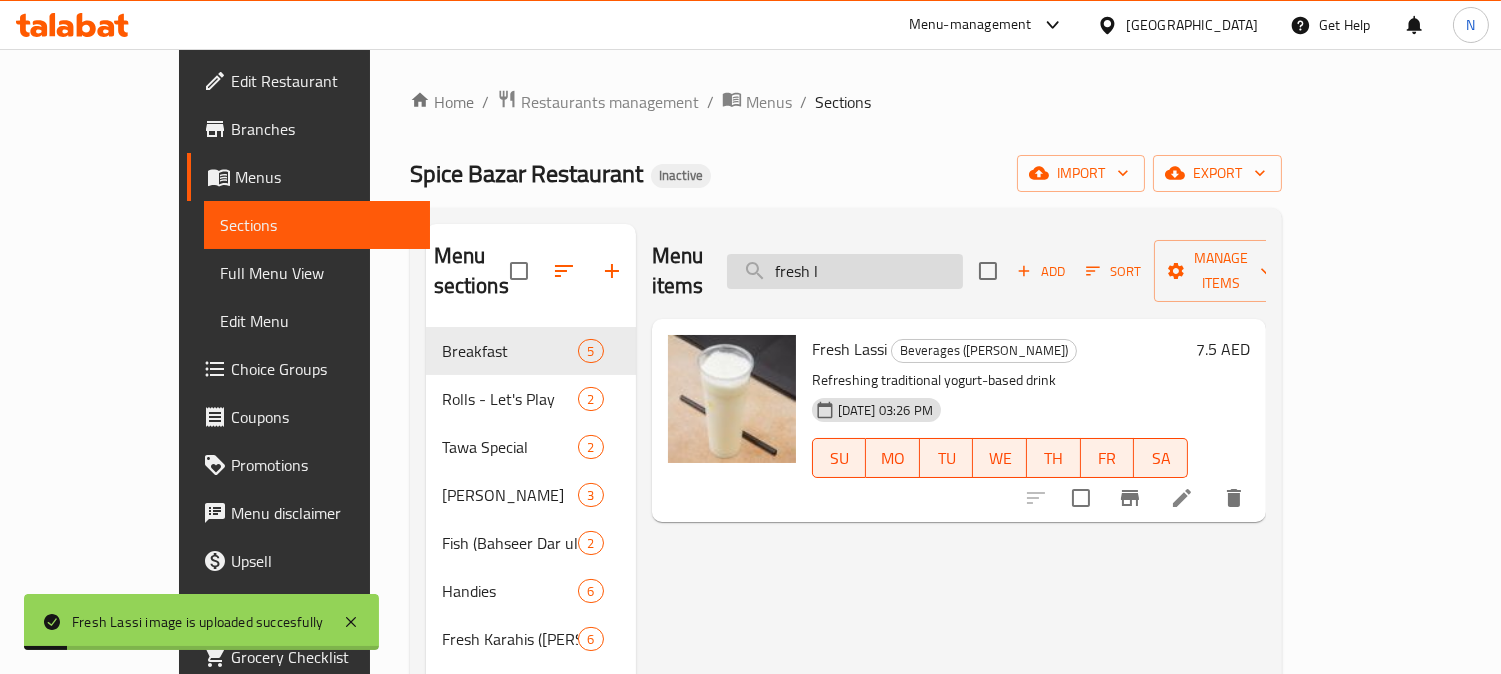 click on "fresh l" at bounding box center (845, 271) 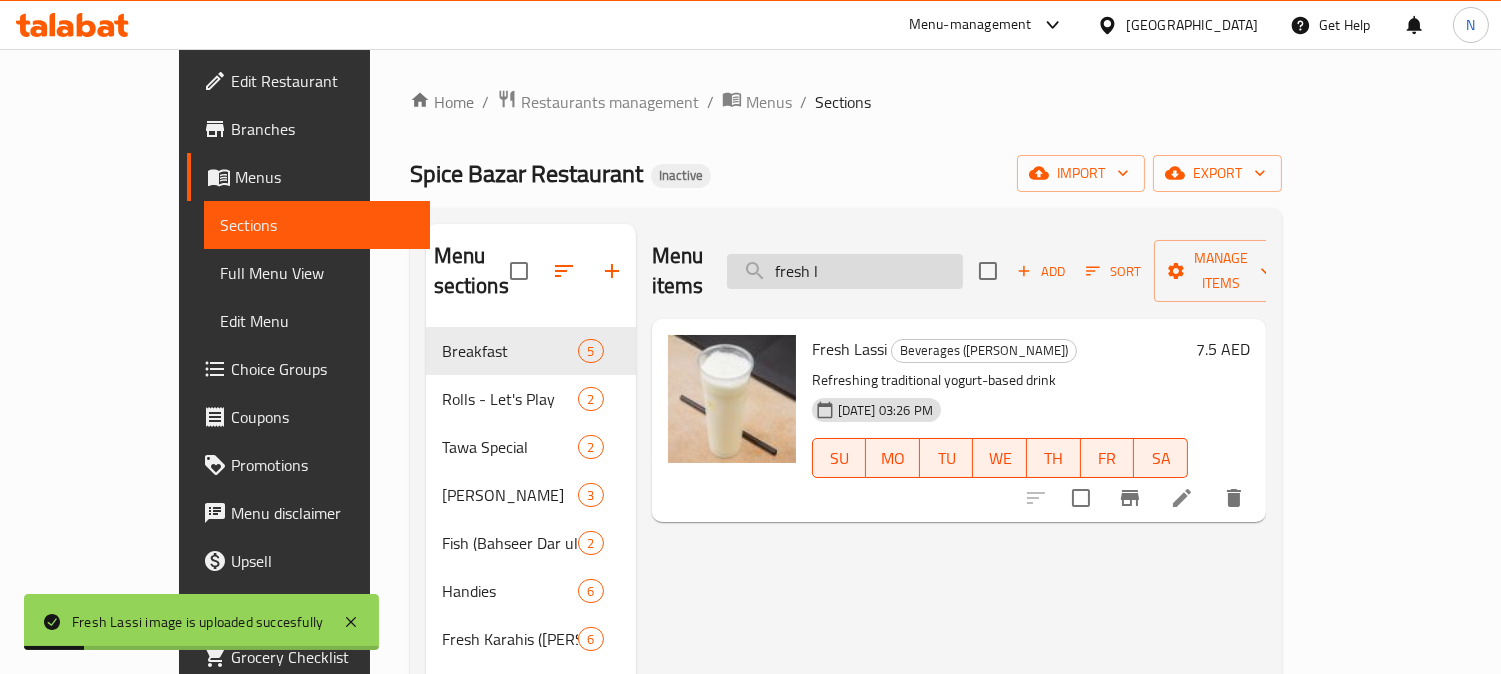 click on "fresh l" at bounding box center (845, 271) 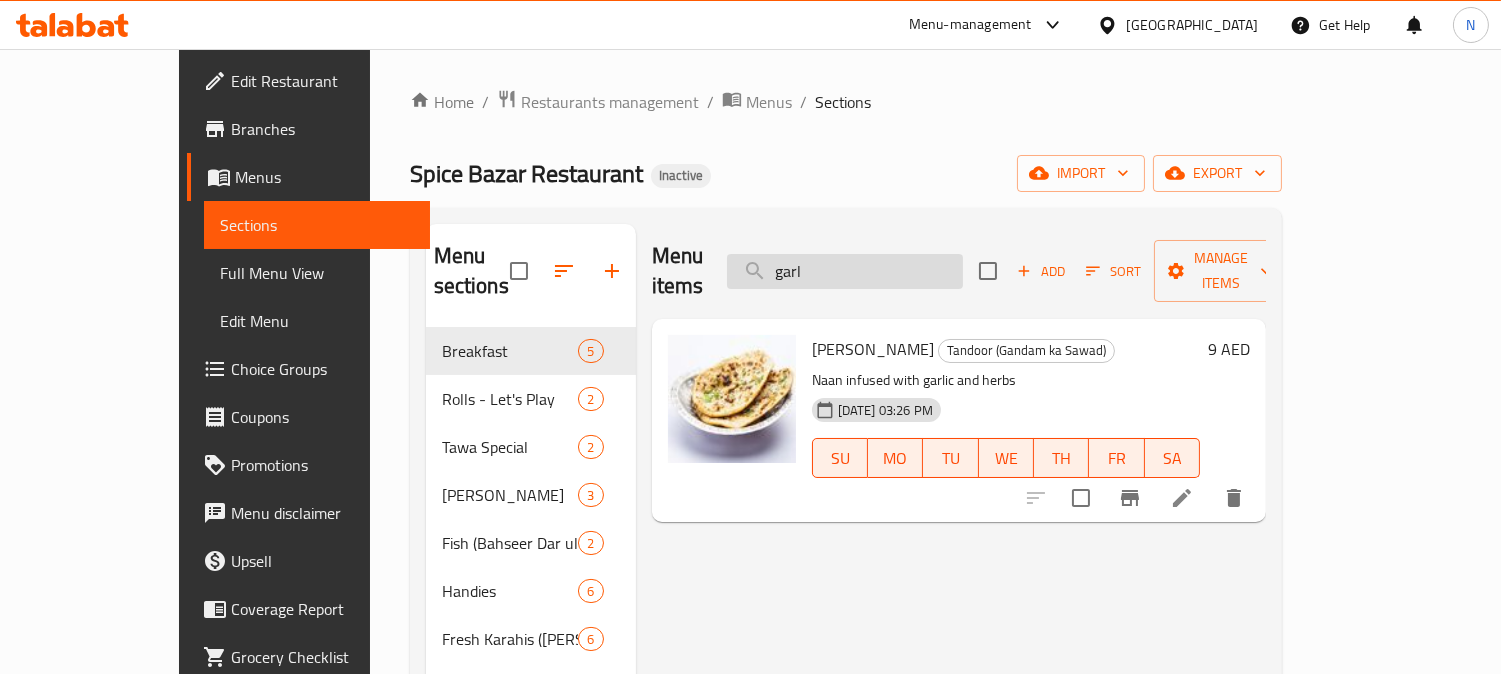 click on "garl" at bounding box center [845, 271] 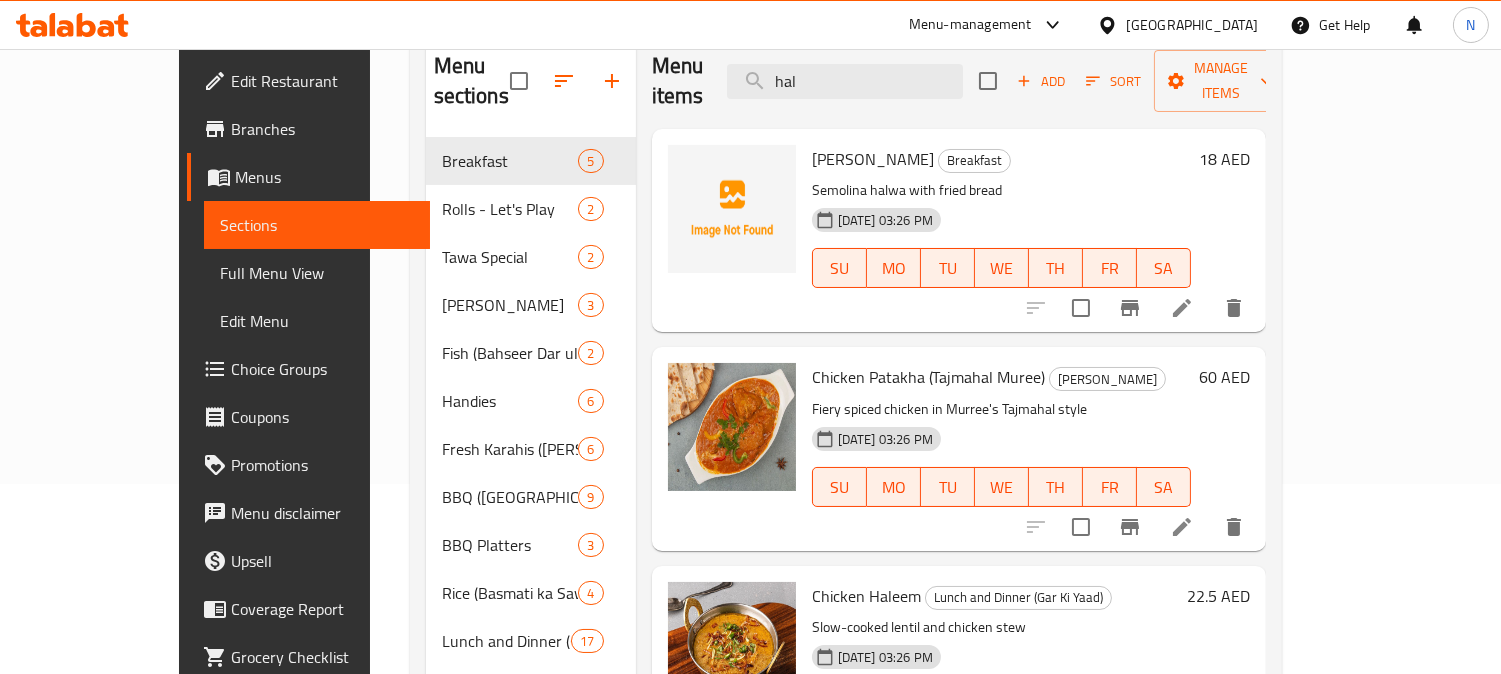 scroll, scrollTop: 111, scrollLeft: 0, axis: vertical 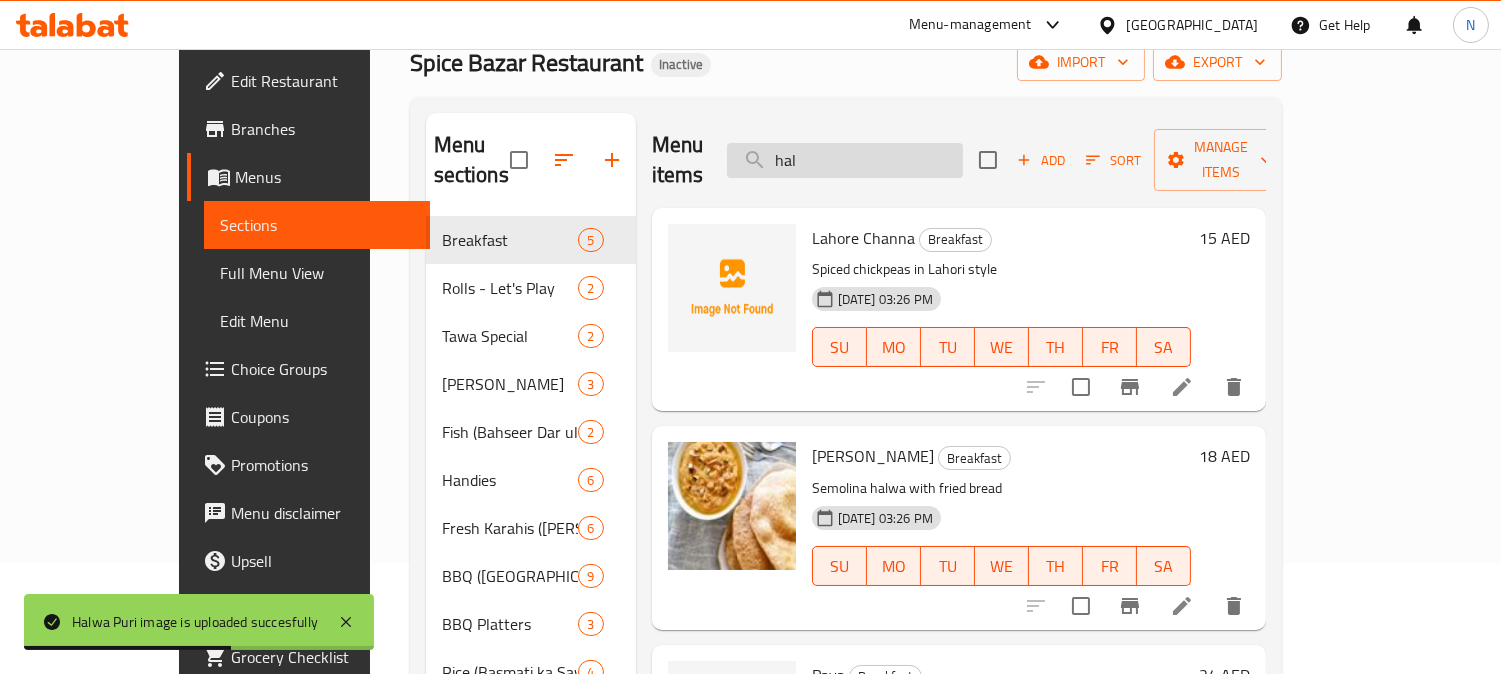 click on "hal" at bounding box center (845, 160) 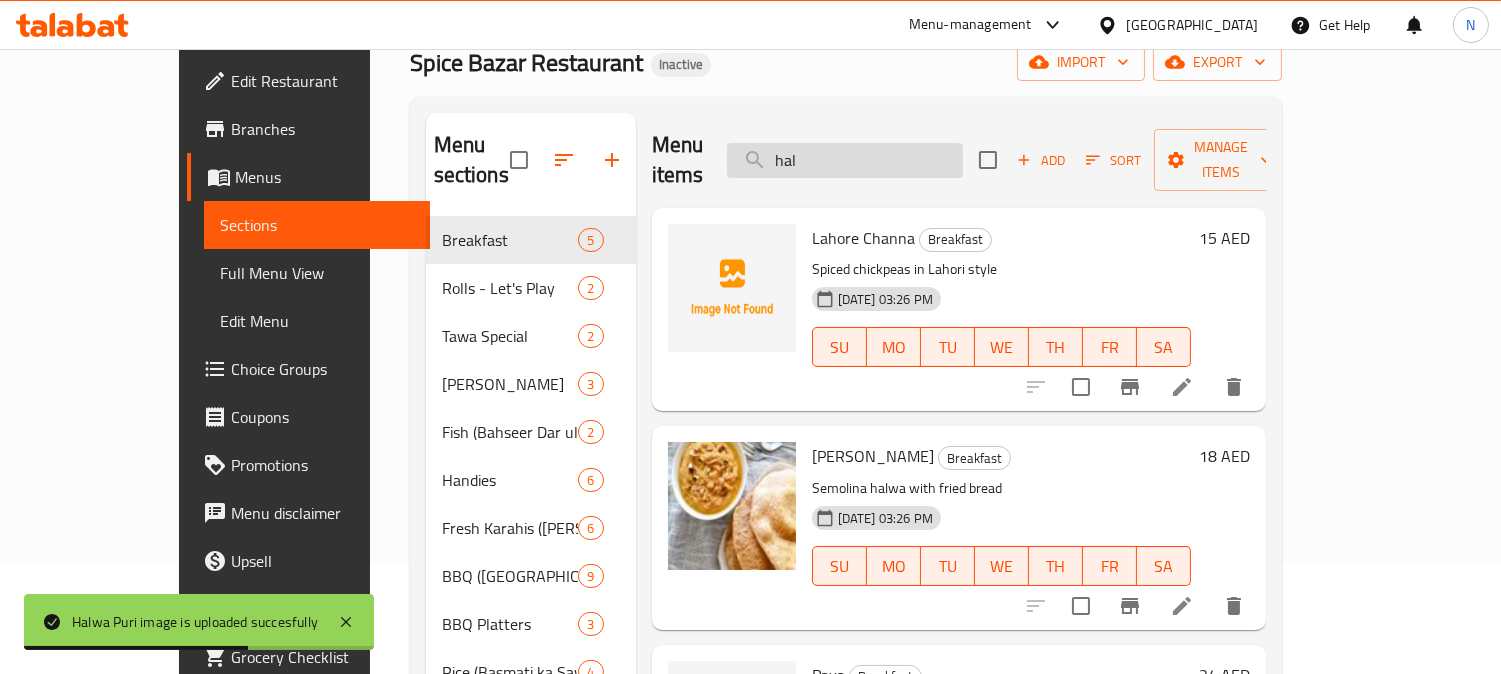 click on "hal" at bounding box center (845, 160) 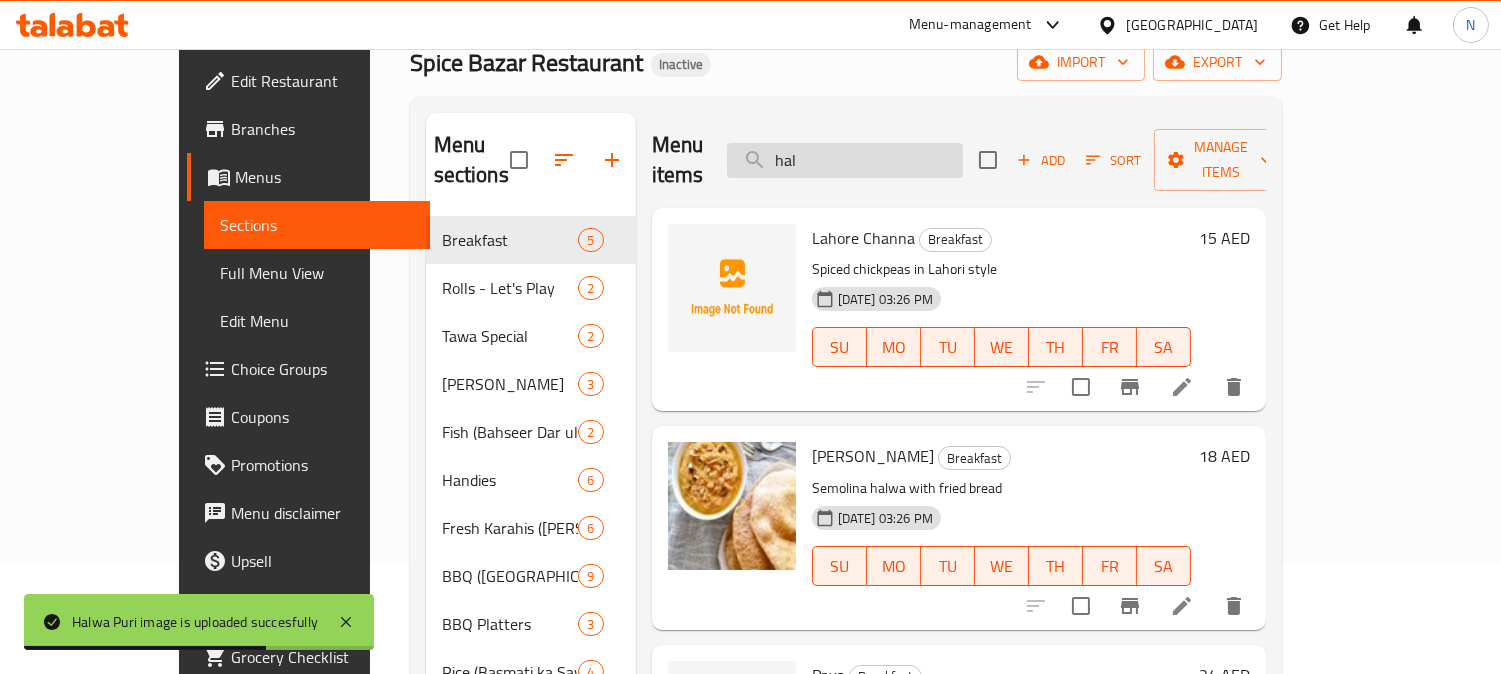 click on "hal" at bounding box center [845, 160] 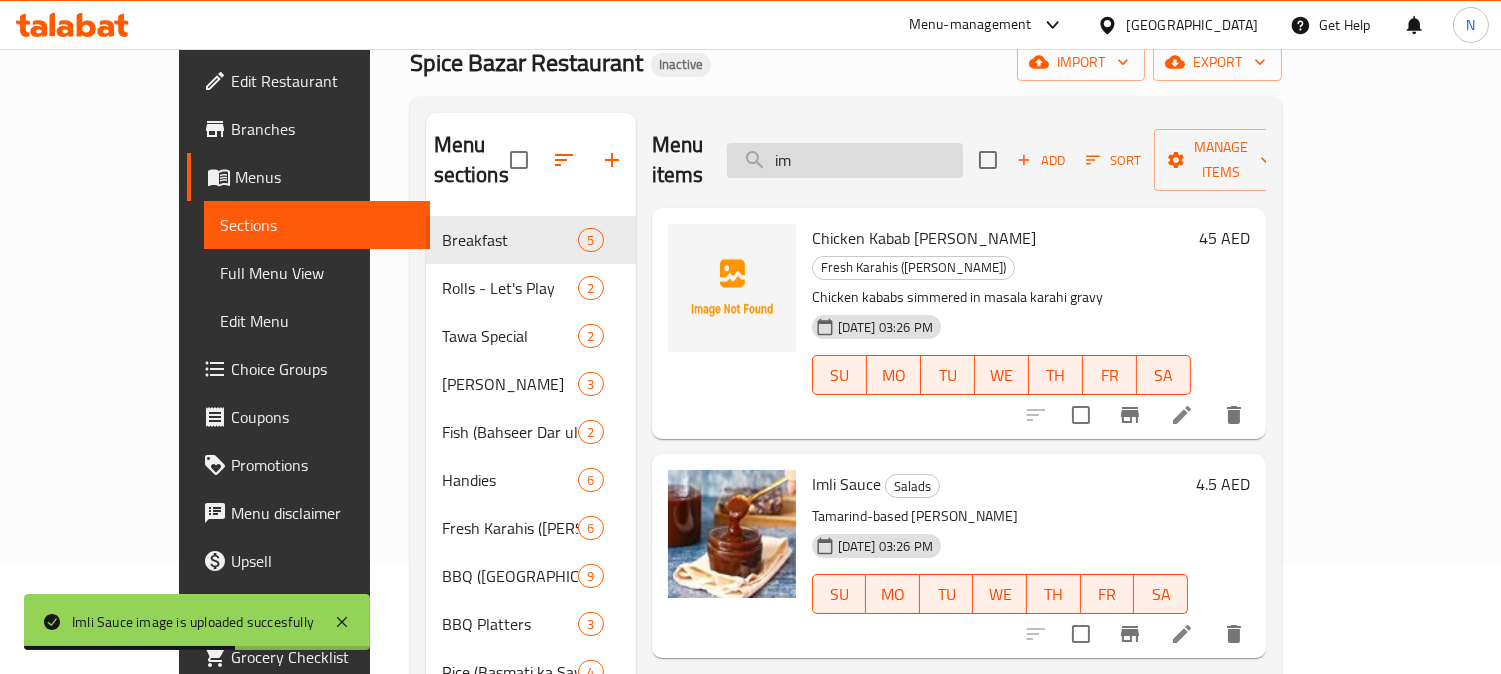 click on "im" at bounding box center [845, 160] 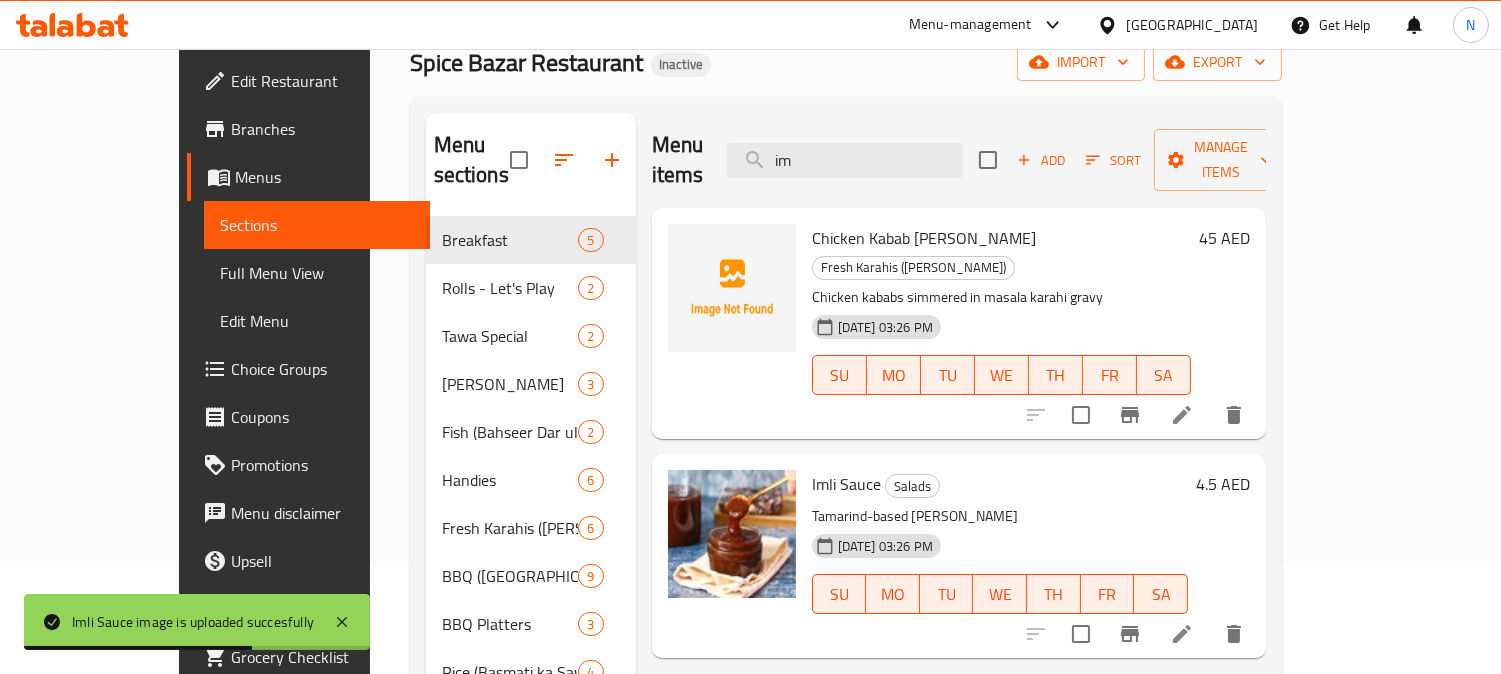 drag, startPoint x: 957, startPoint y: 147, endPoint x: 952, endPoint y: 125, distance: 22.561028 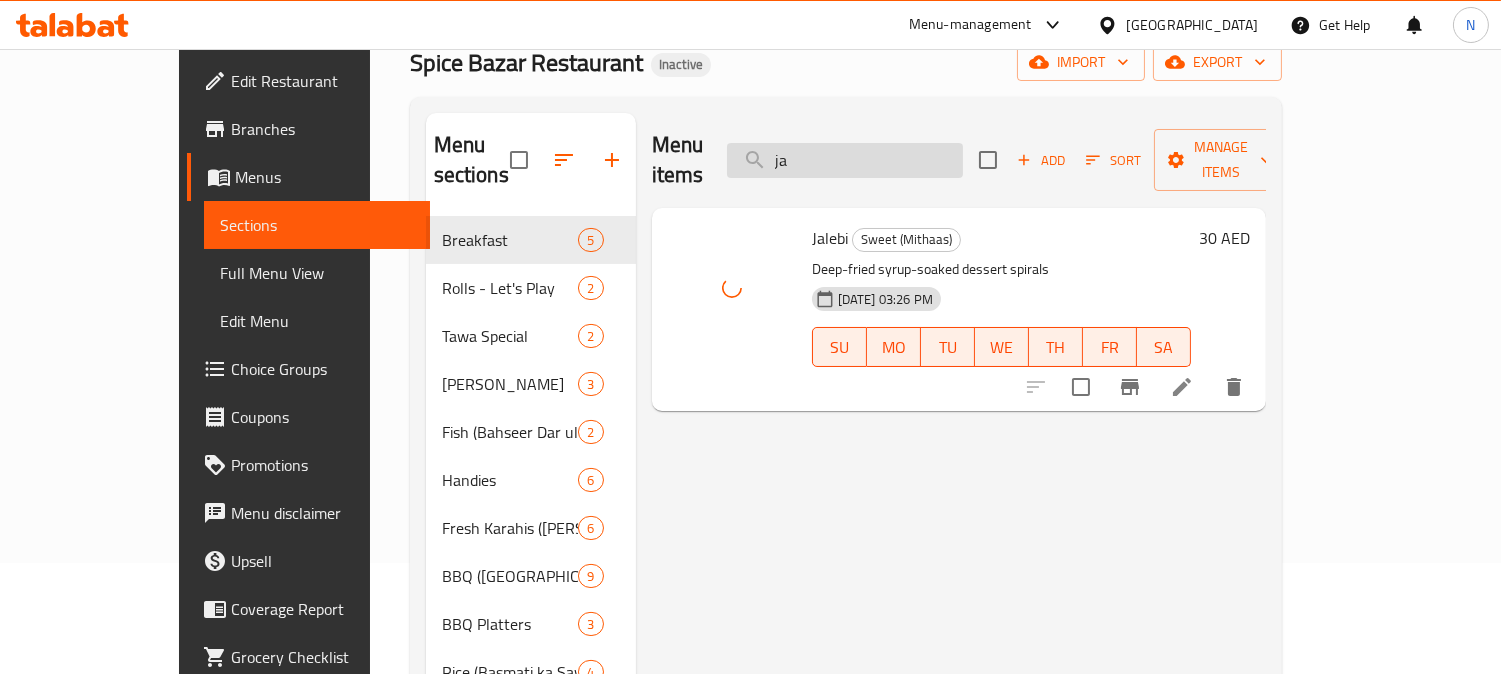 click on "ja" at bounding box center (845, 160) 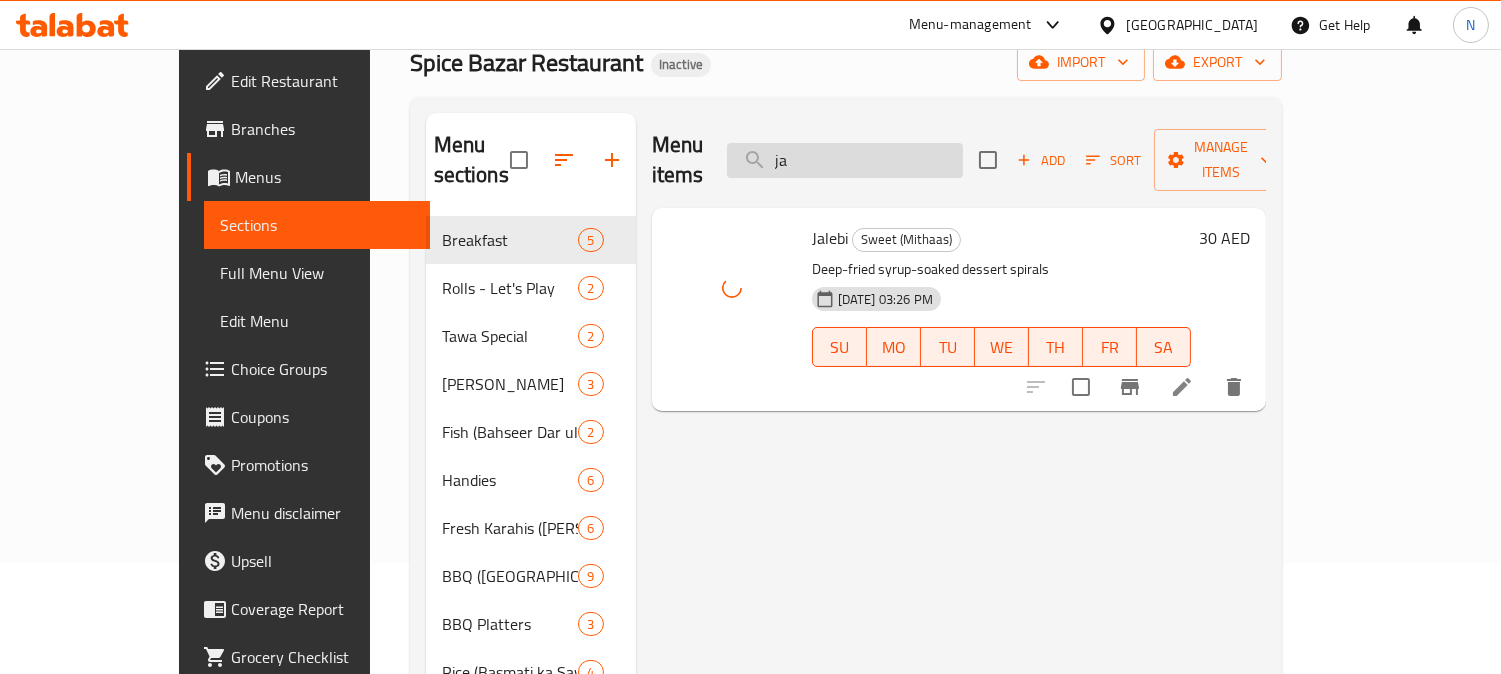 click on "ja" at bounding box center (845, 160) 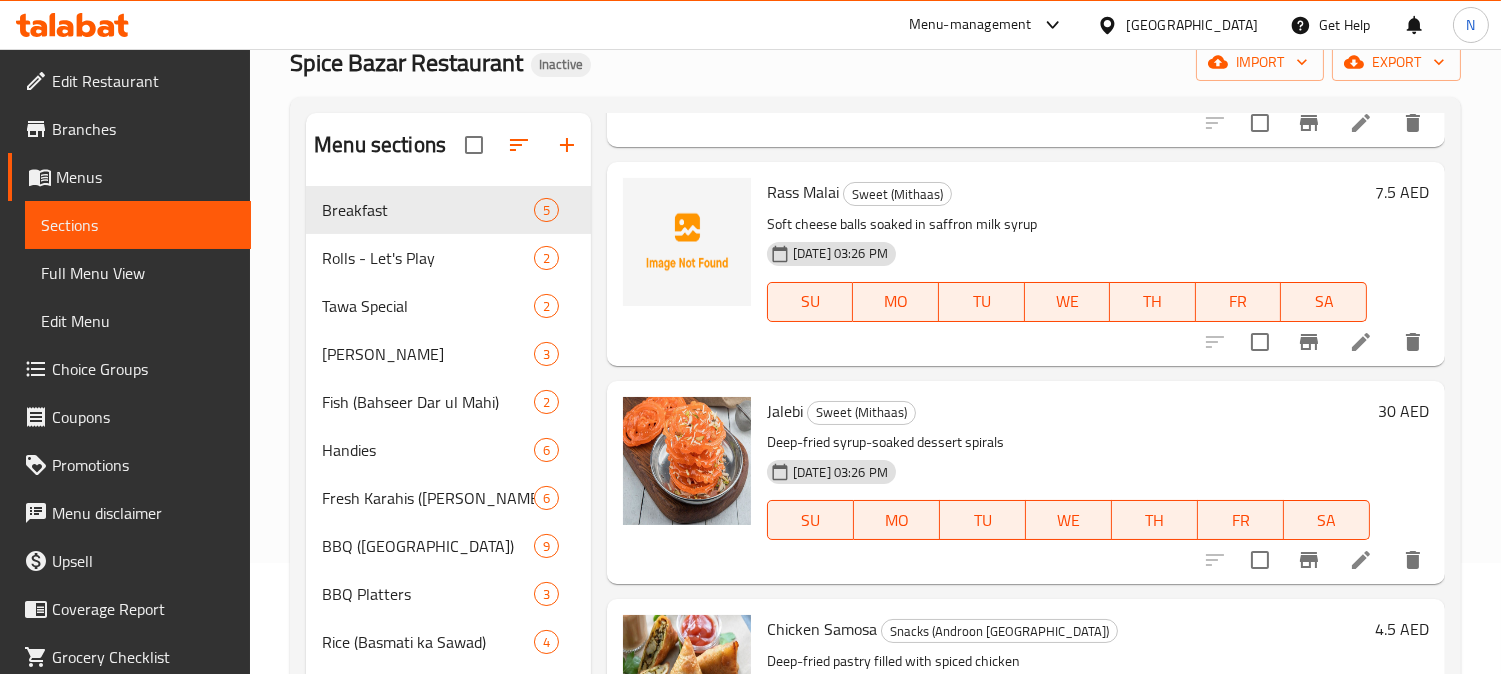 scroll, scrollTop: 7768, scrollLeft: 0, axis: vertical 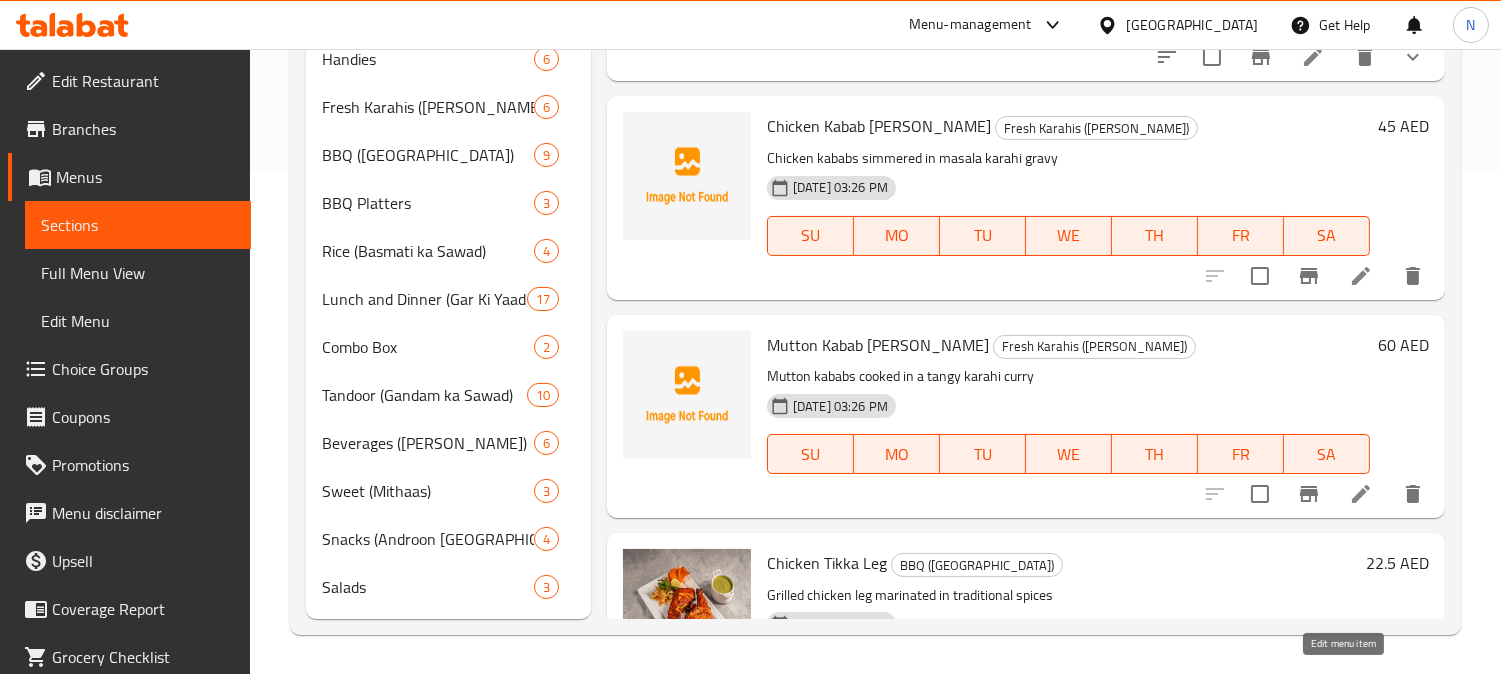 click on "45   AED" at bounding box center [1399, 126] 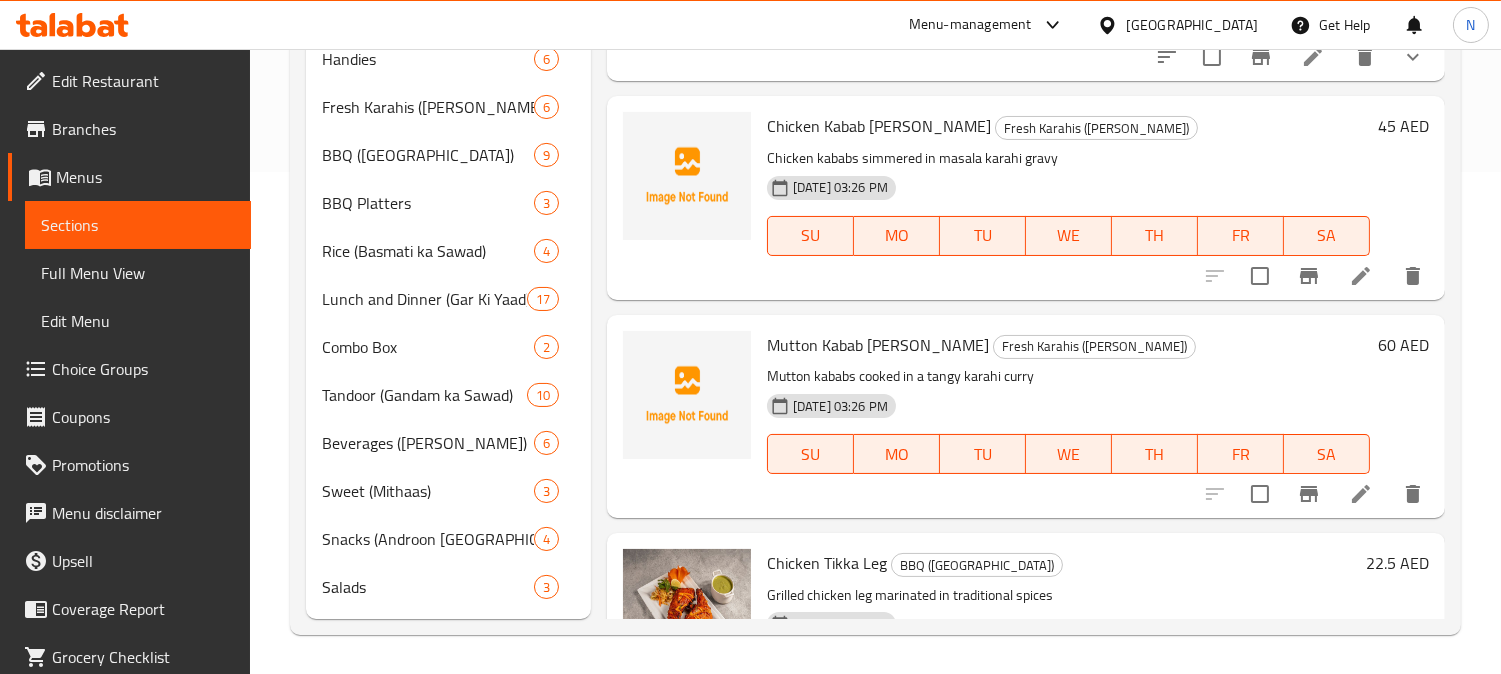 scroll, scrollTop: 0, scrollLeft: 0, axis: both 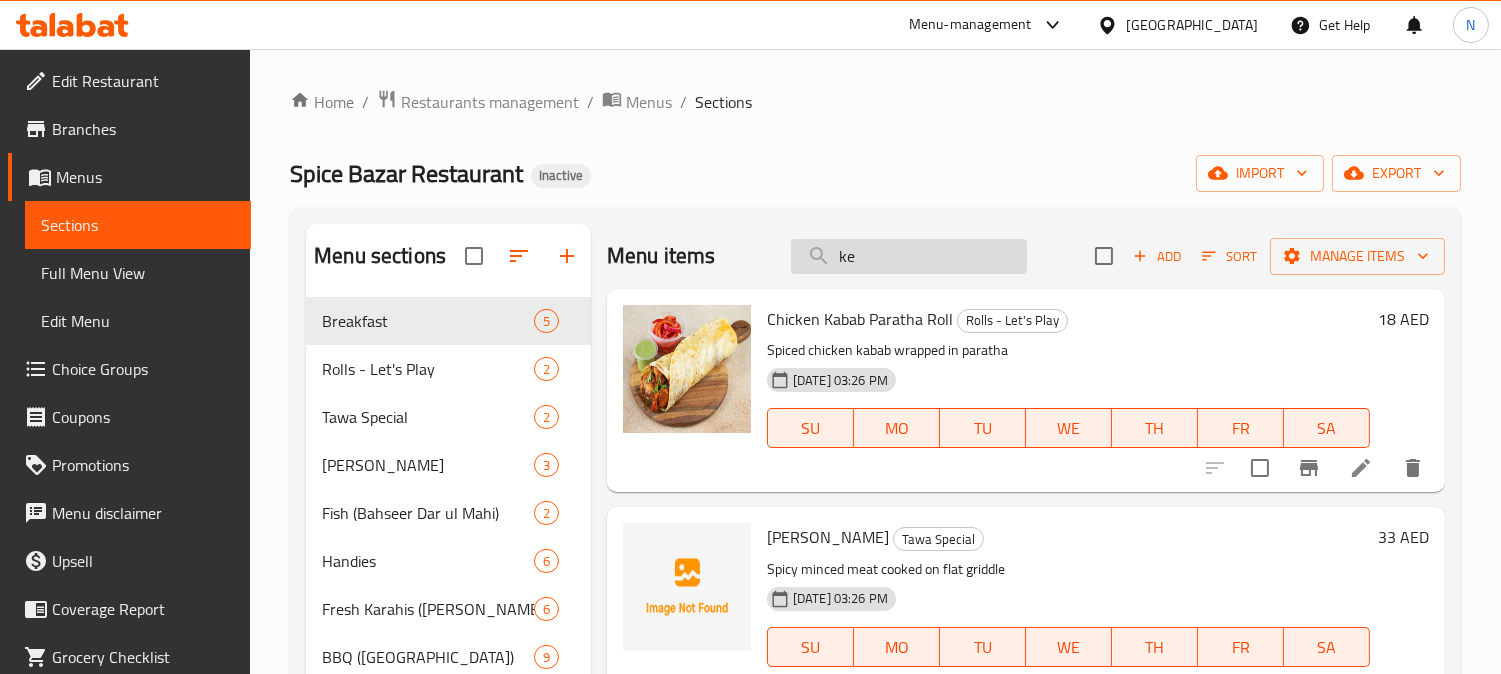 click on "ke" at bounding box center (909, 256) 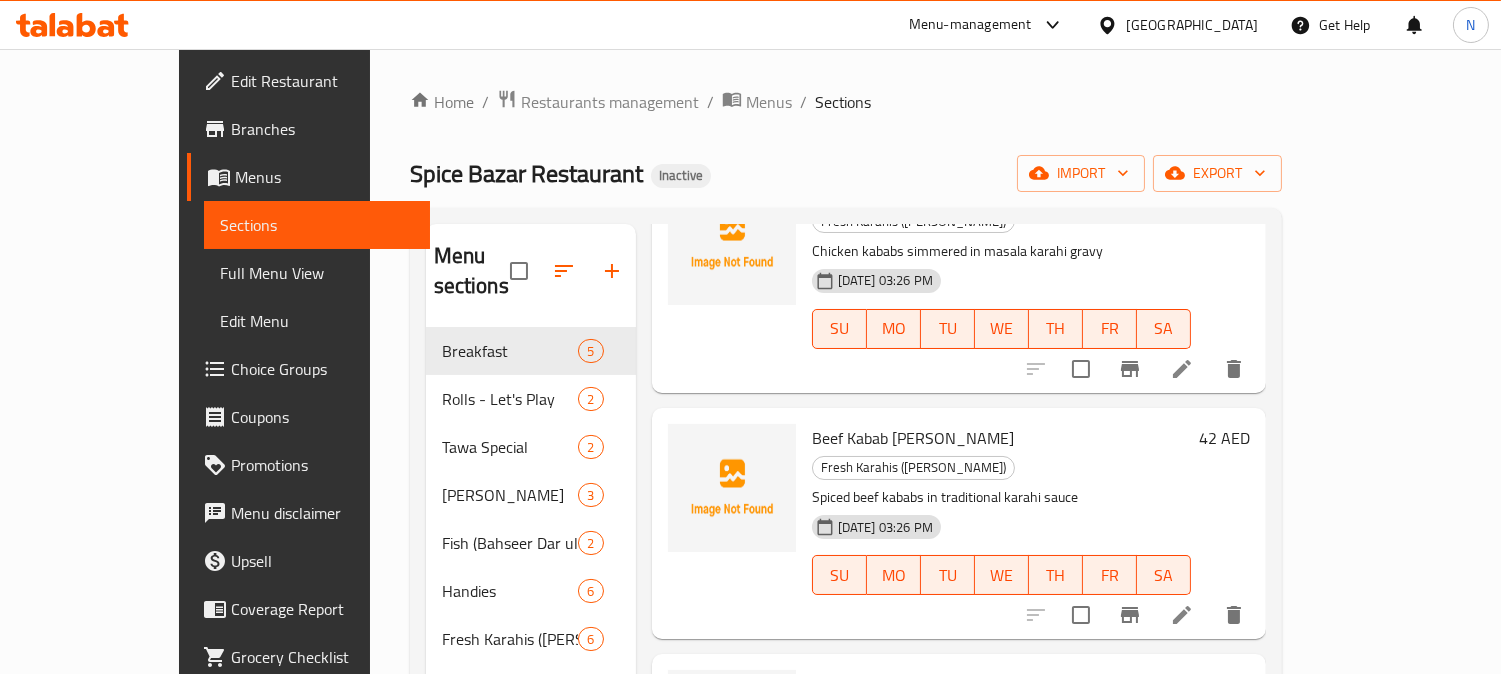 scroll, scrollTop: 900, scrollLeft: 0, axis: vertical 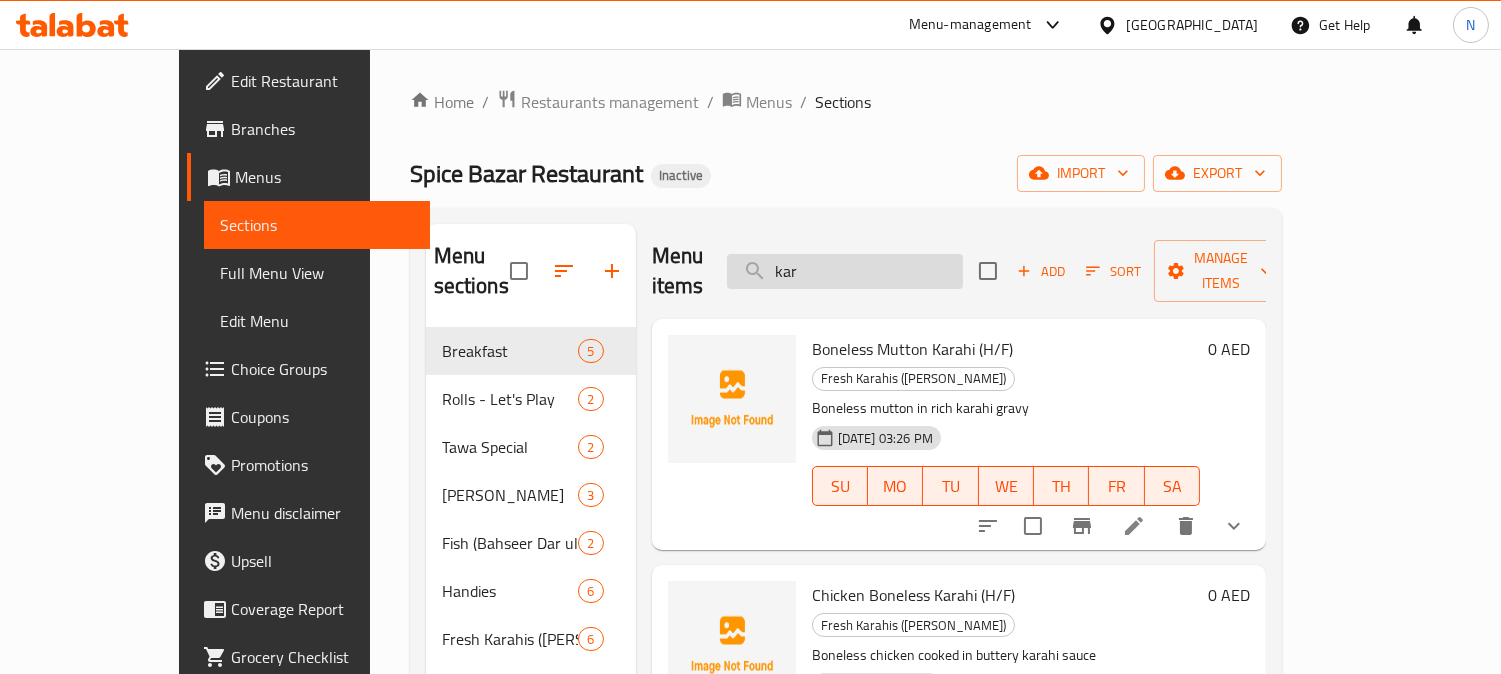 click on "kar" at bounding box center (845, 271) 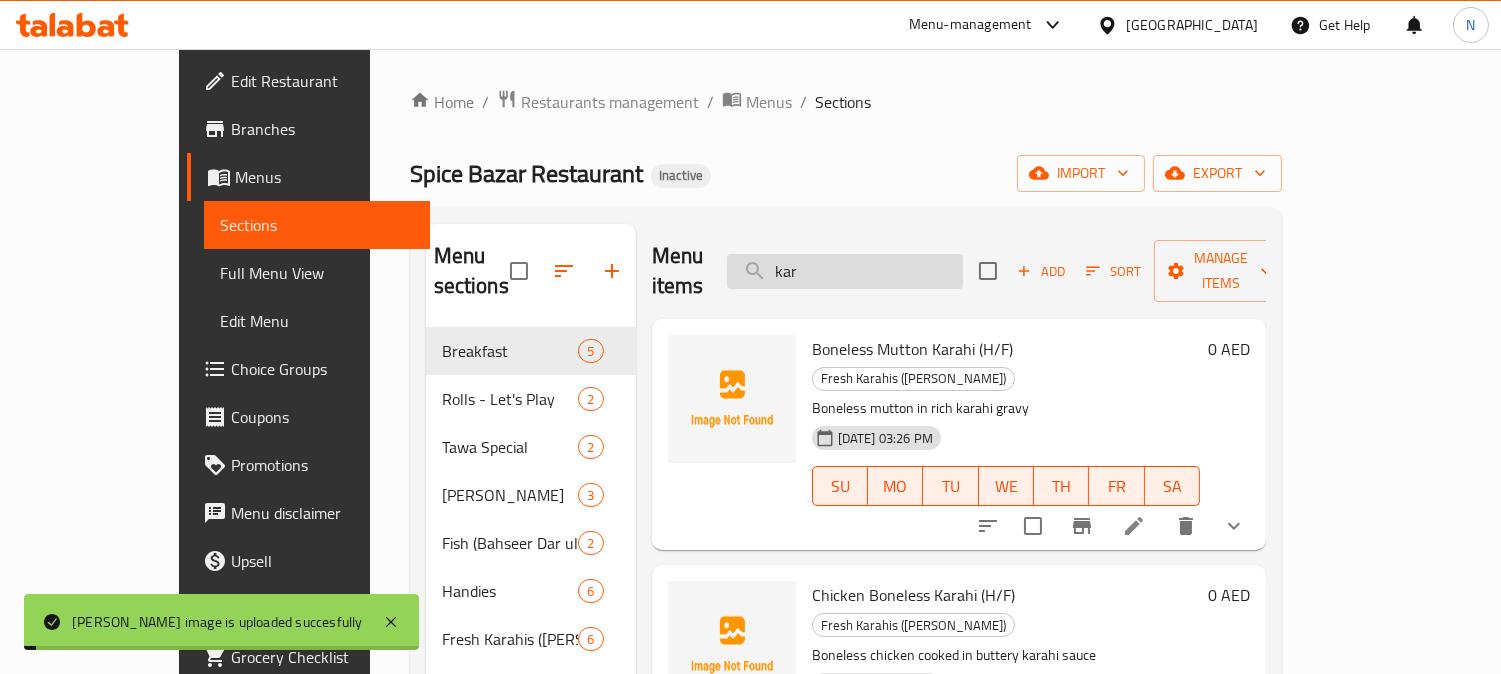 click on "kar" at bounding box center (845, 271) 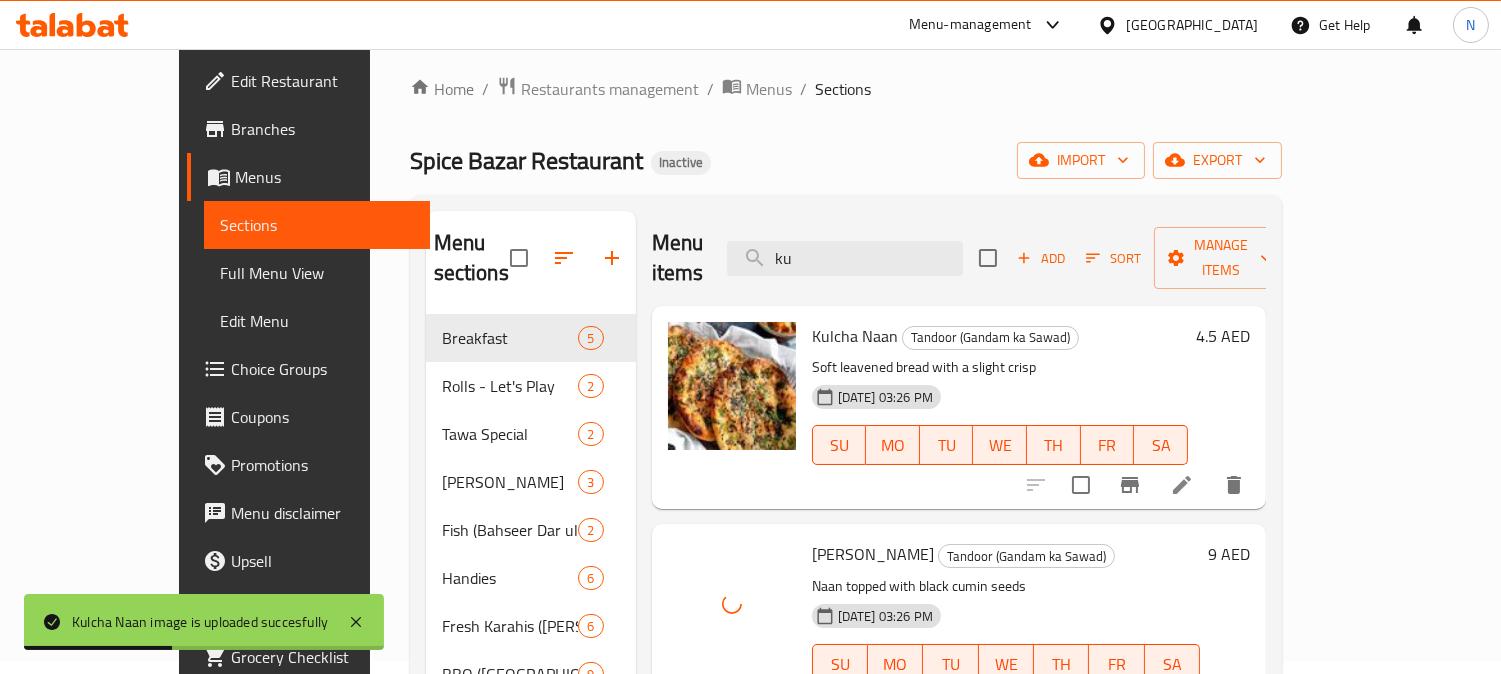 scroll, scrollTop: 0, scrollLeft: 0, axis: both 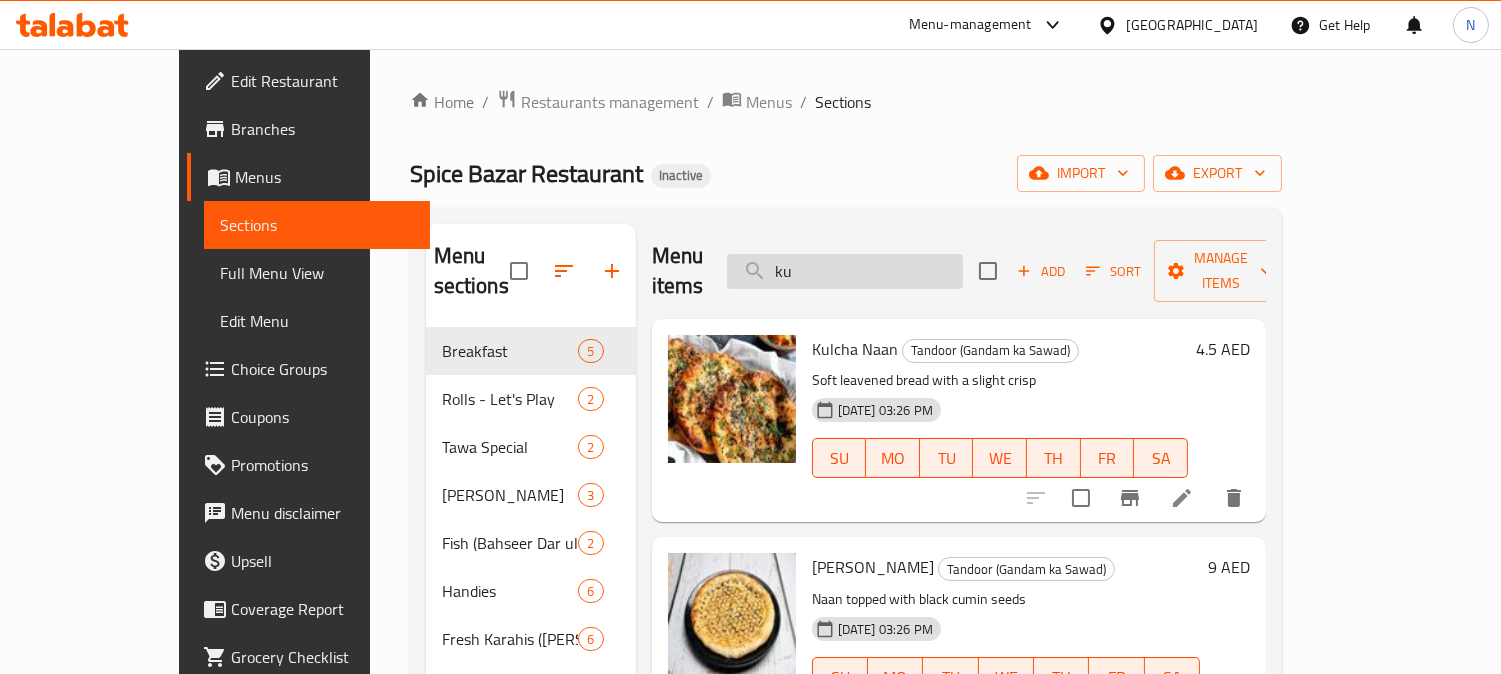 click on "ku" at bounding box center (845, 271) 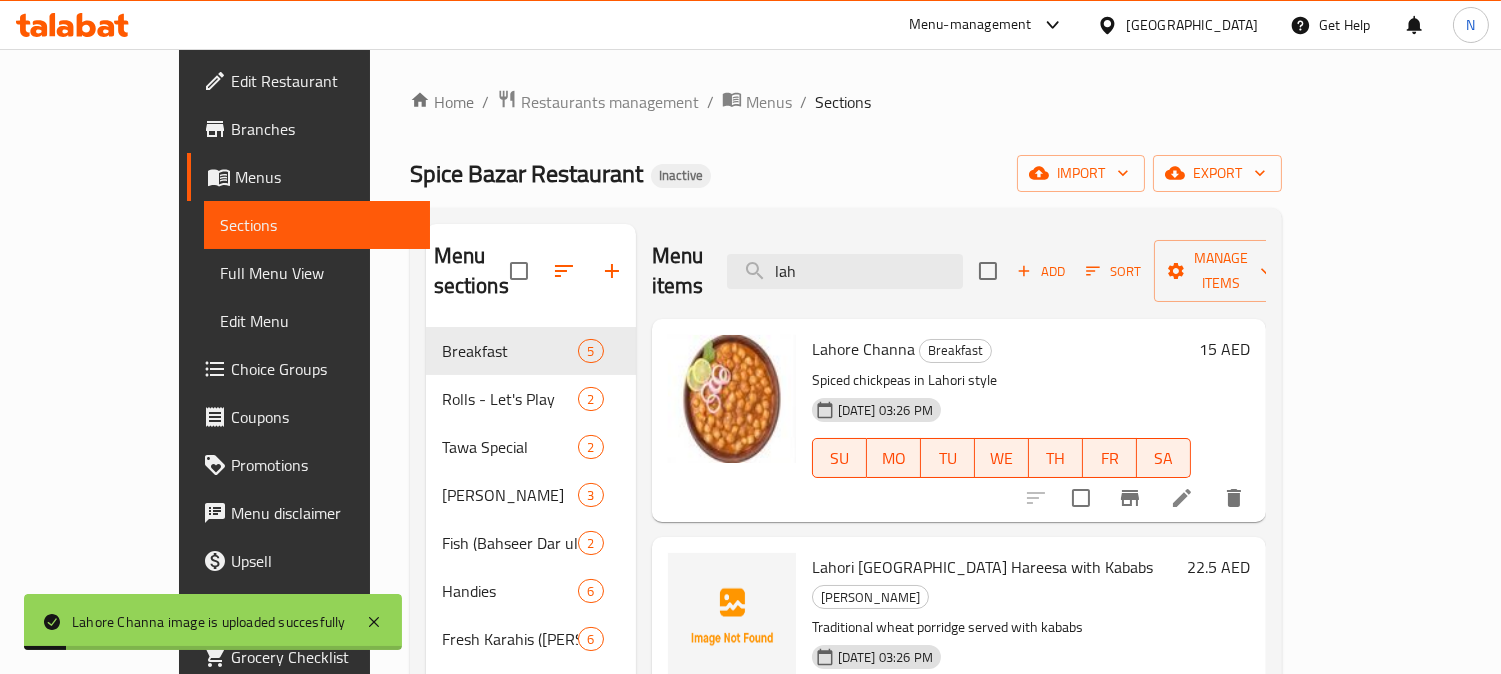 scroll, scrollTop: 4, scrollLeft: 0, axis: vertical 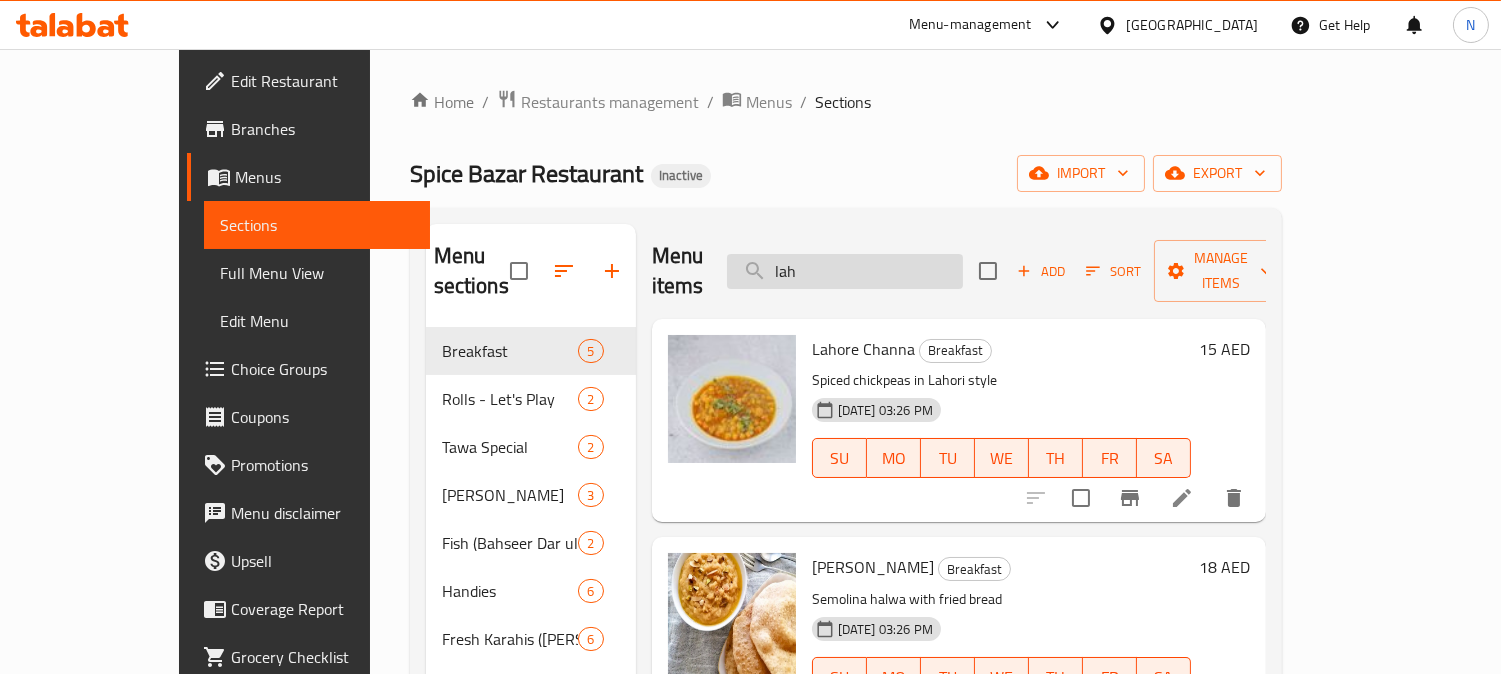click on "lah" at bounding box center [845, 271] 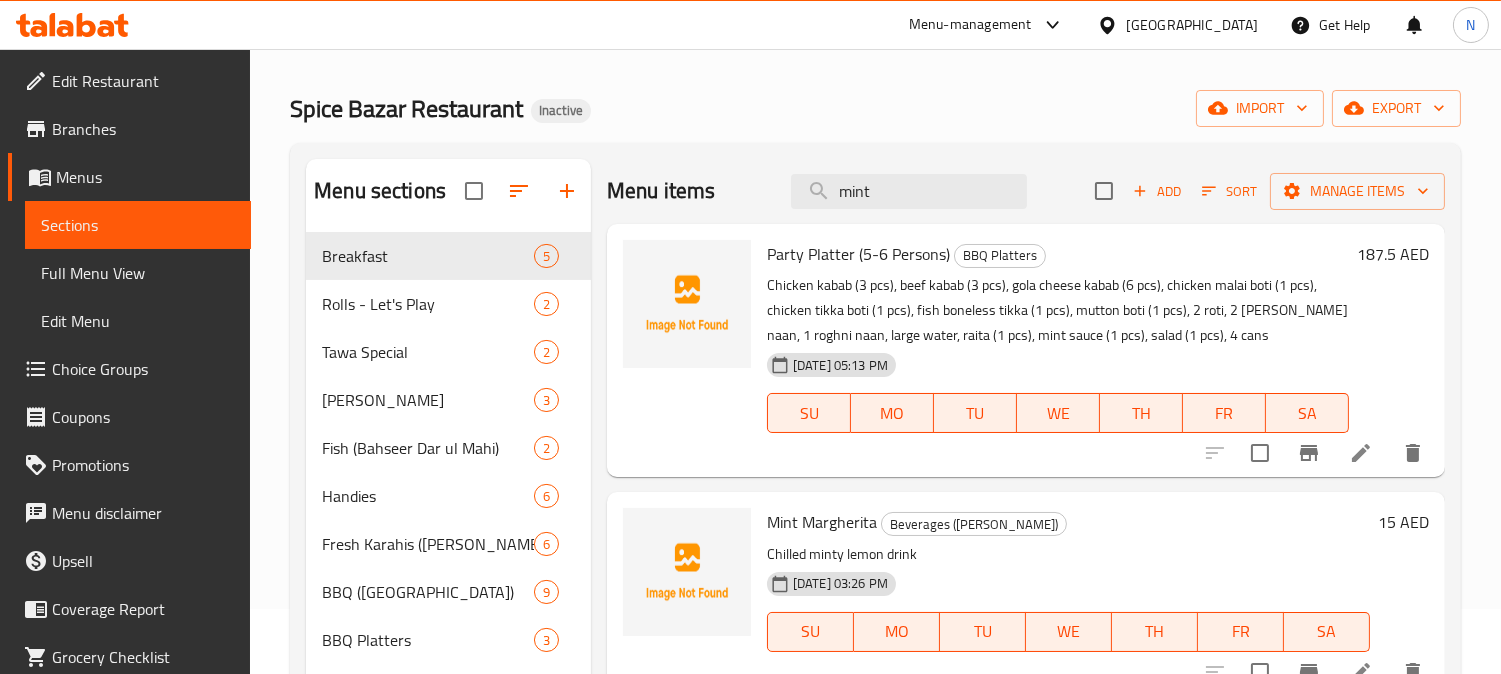 scroll, scrollTop: 111, scrollLeft: 0, axis: vertical 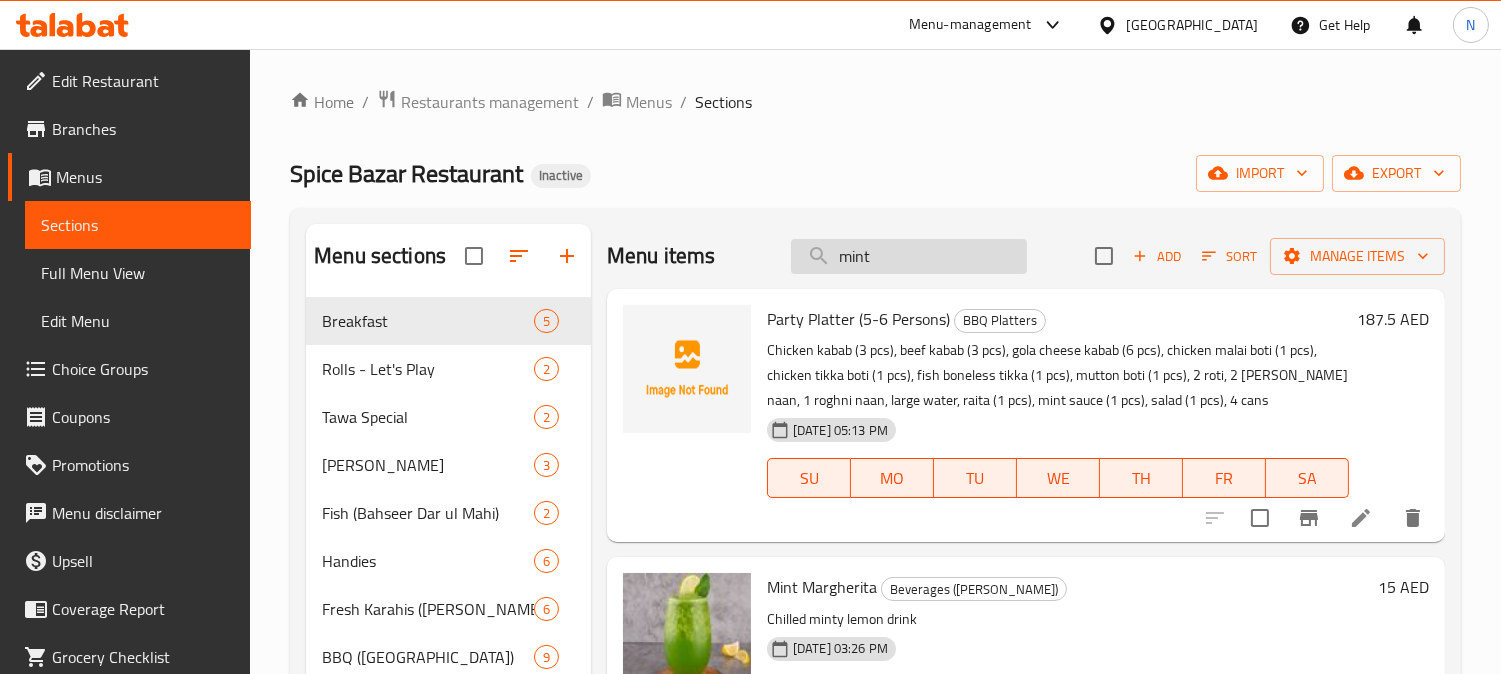 click on "mint" at bounding box center (909, 256) 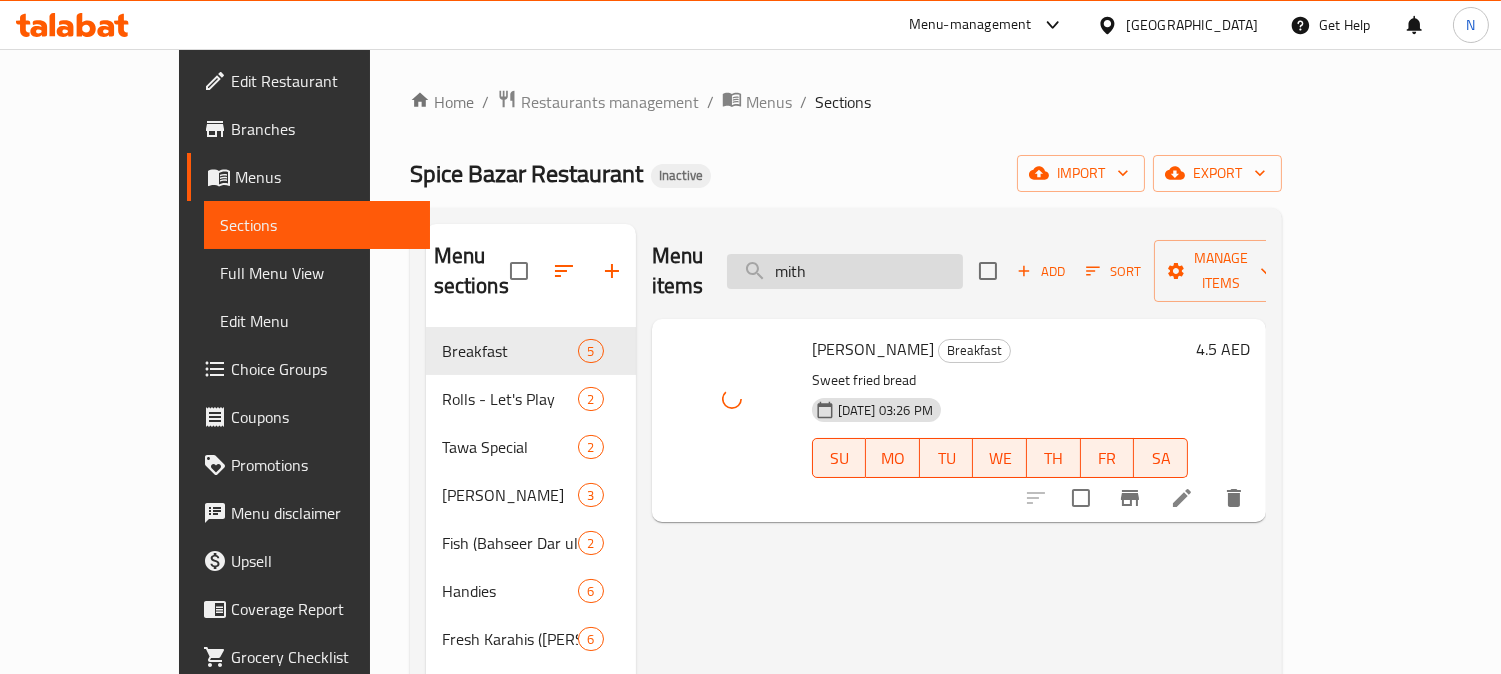 click on "mith" at bounding box center (845, 271) 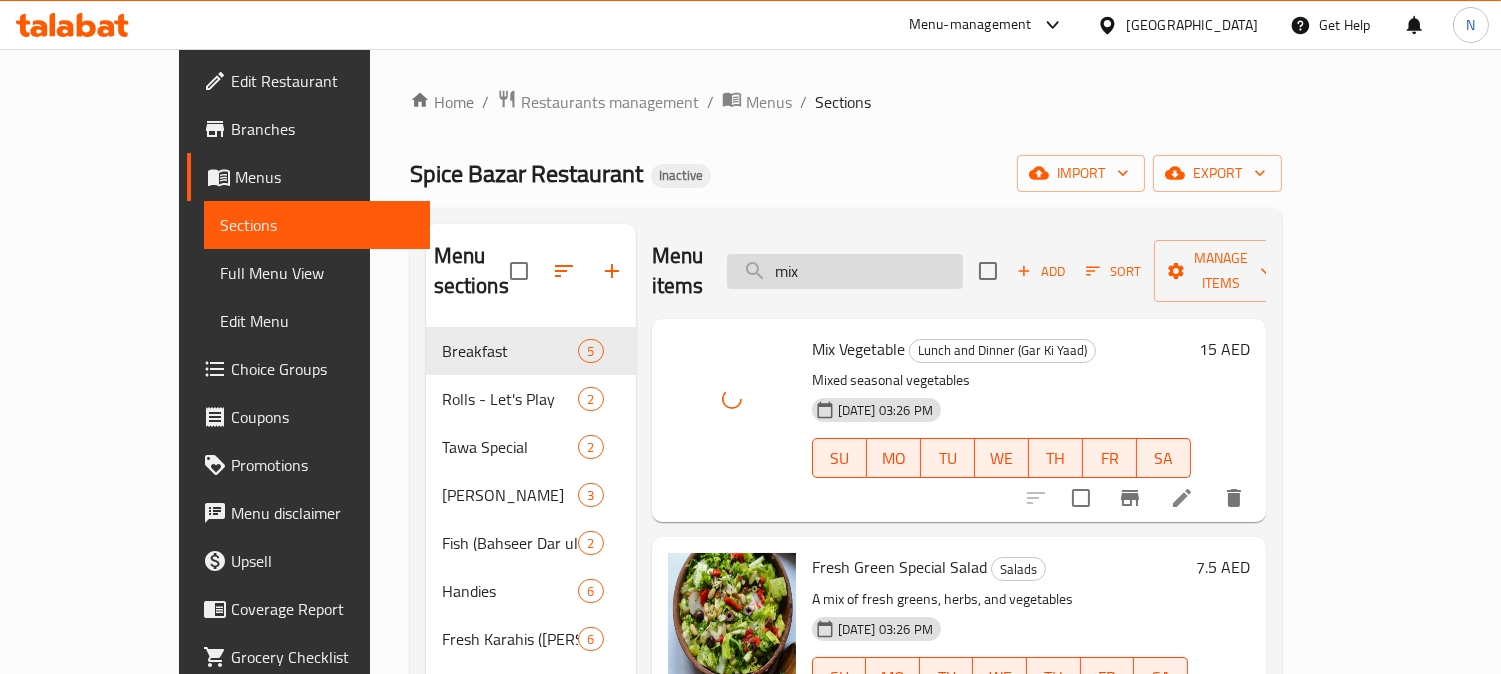 click on "mix" at bounding box center (845, 271) 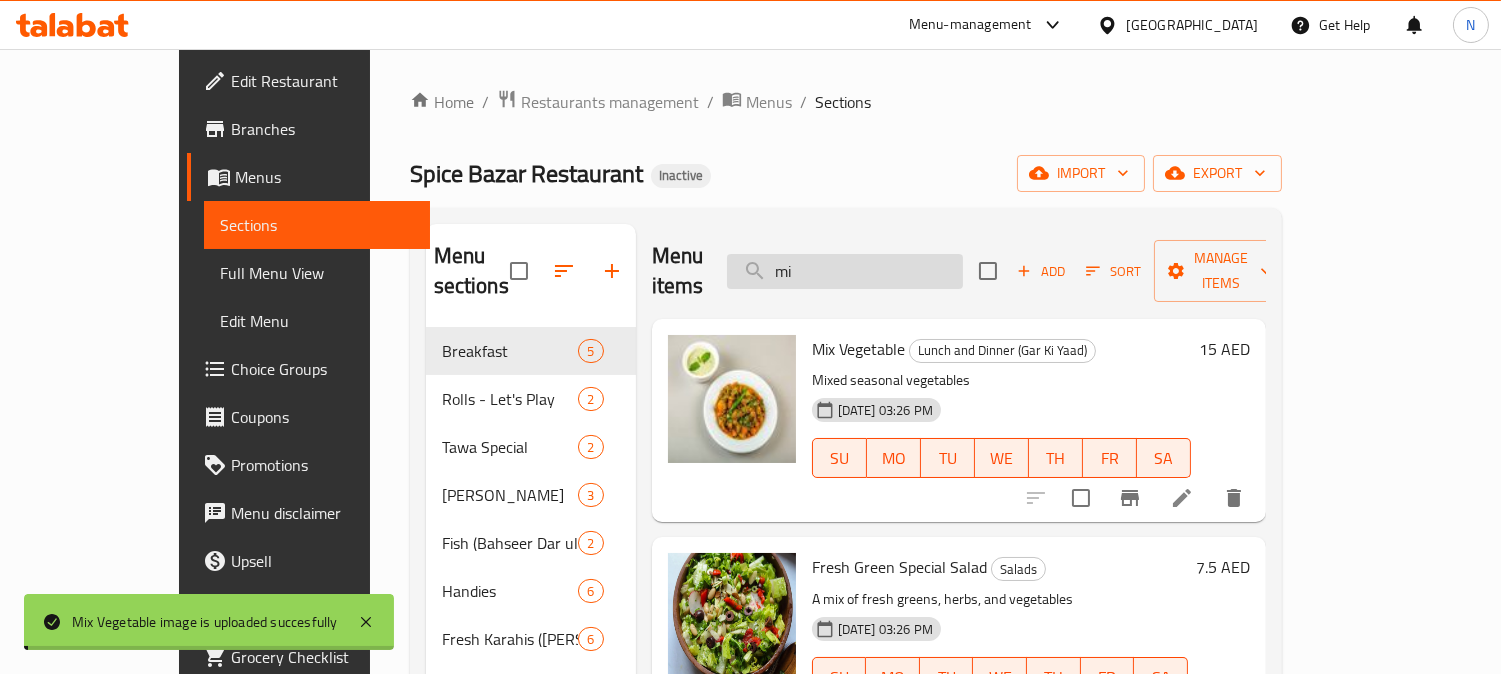 type on "m" 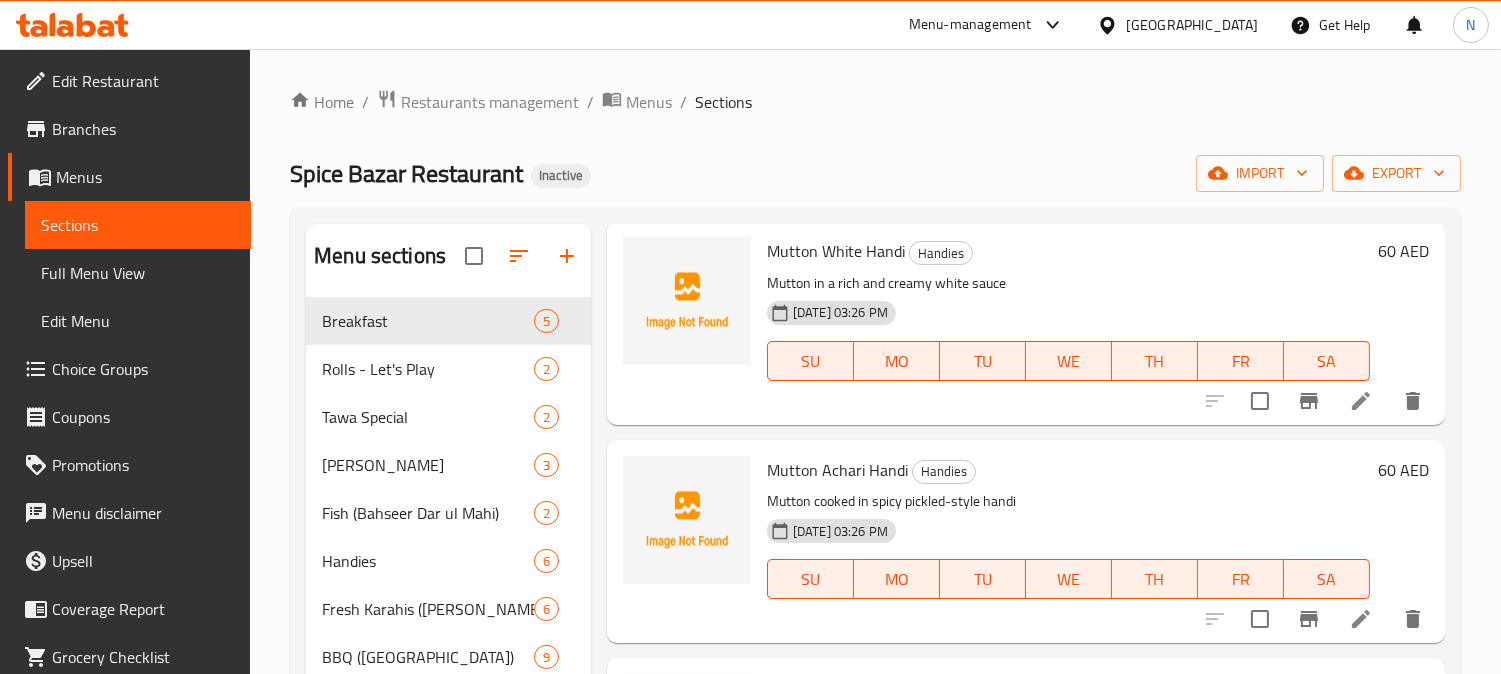 scroll, scrollTop: 333, scrollLeft: 0, axis: vertical 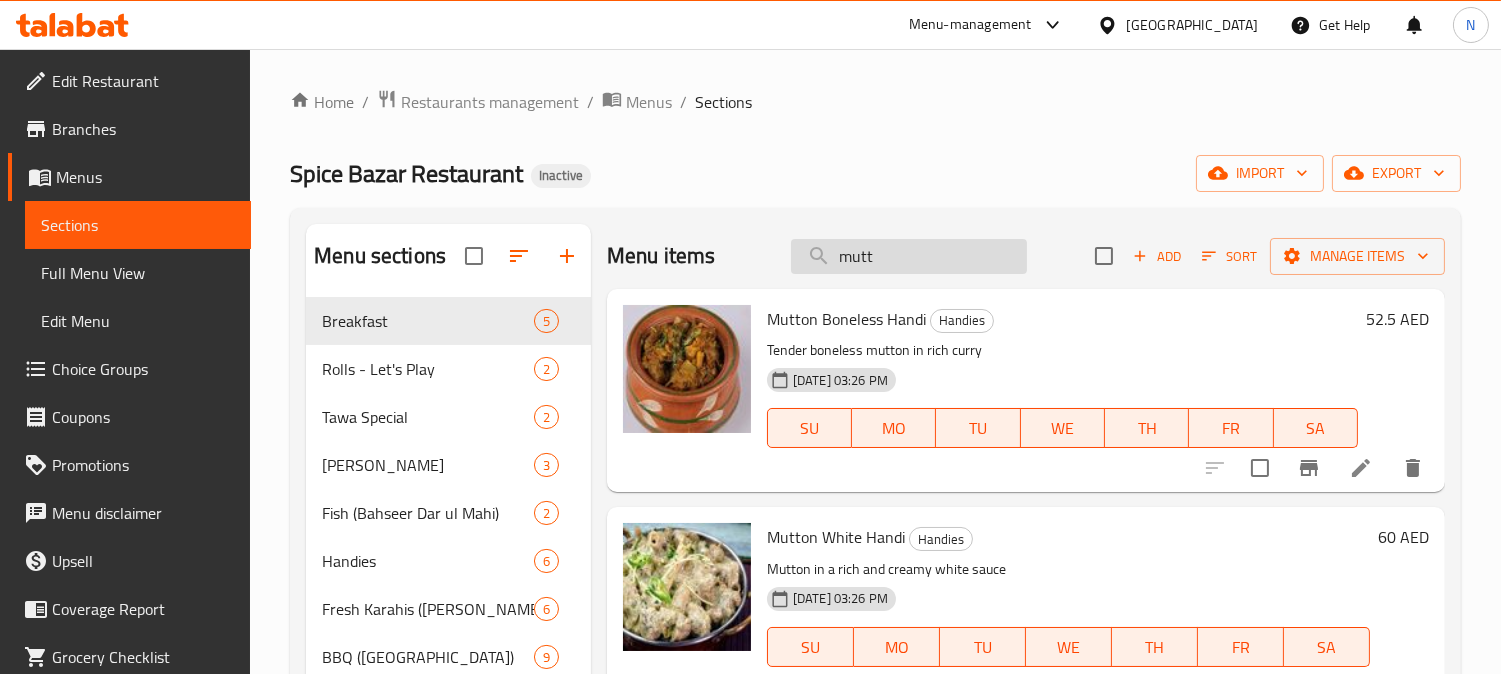 click on "mutt" at bounding box center [909, 256] 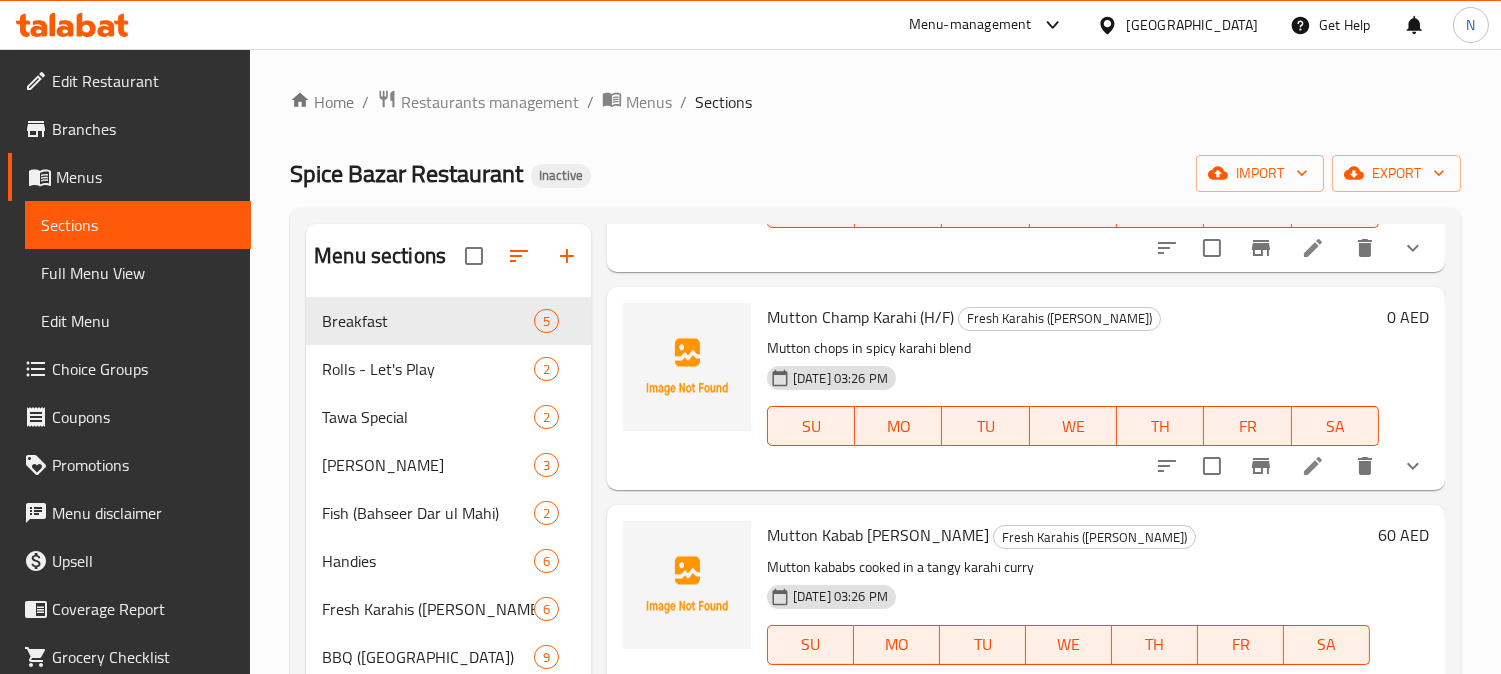 scroll, scrollTop: 950, scrollLeft: 0, axis: vertical 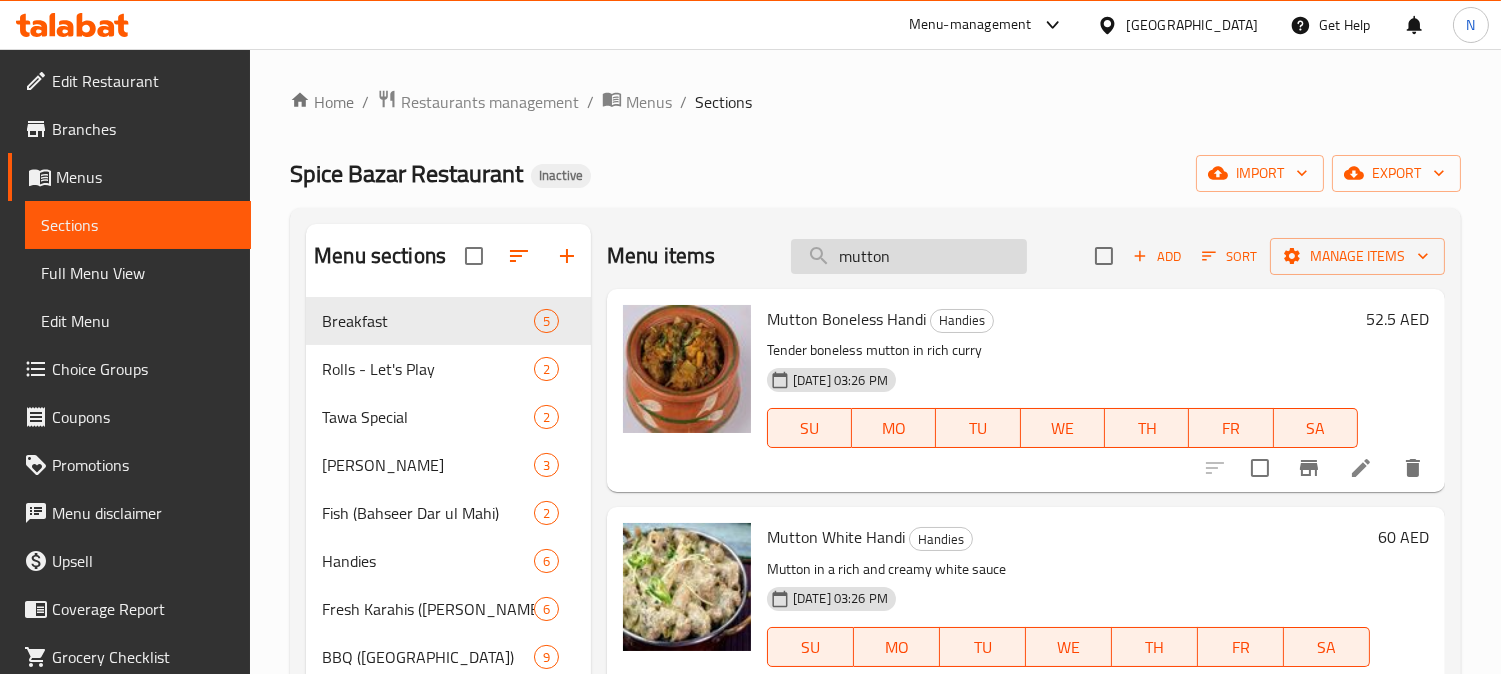 click on "mutton" at bounding box center (909, 256) 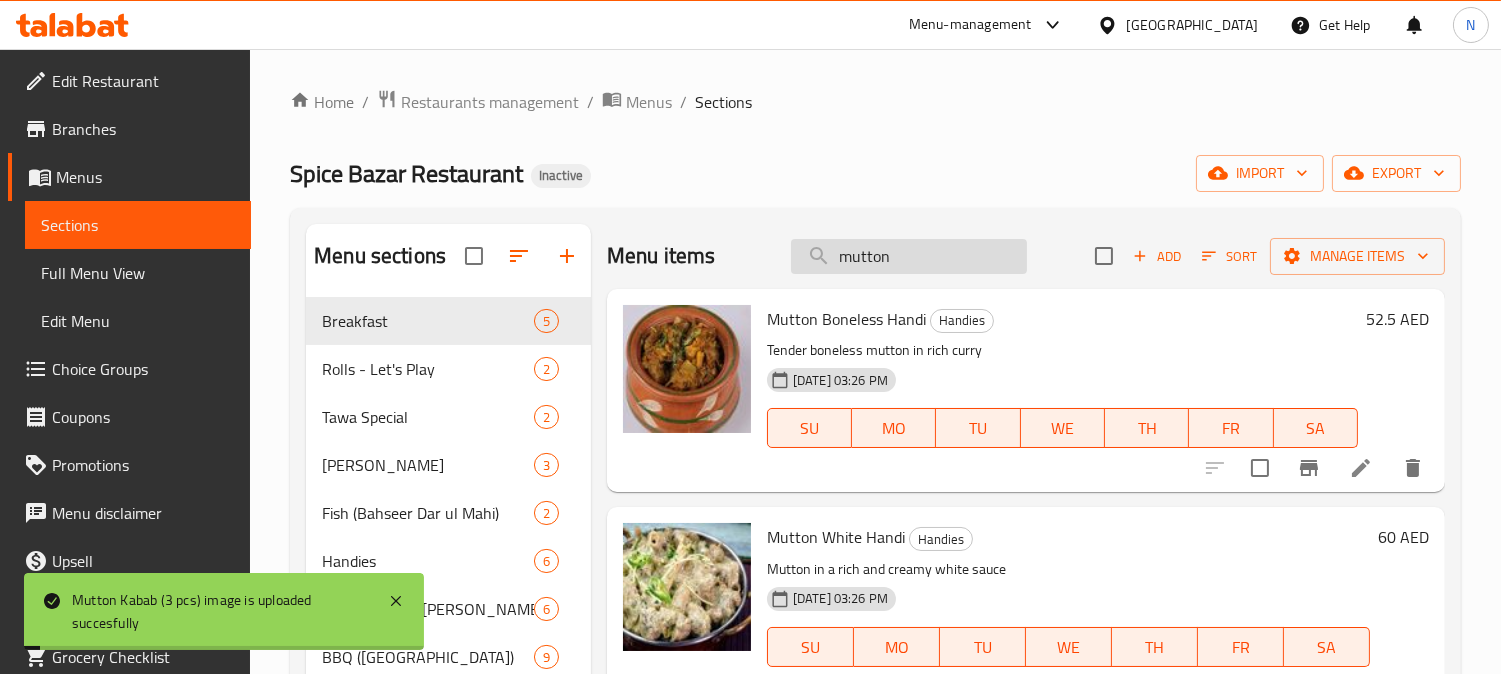click on "mutton" at bounding box center [909, 256] 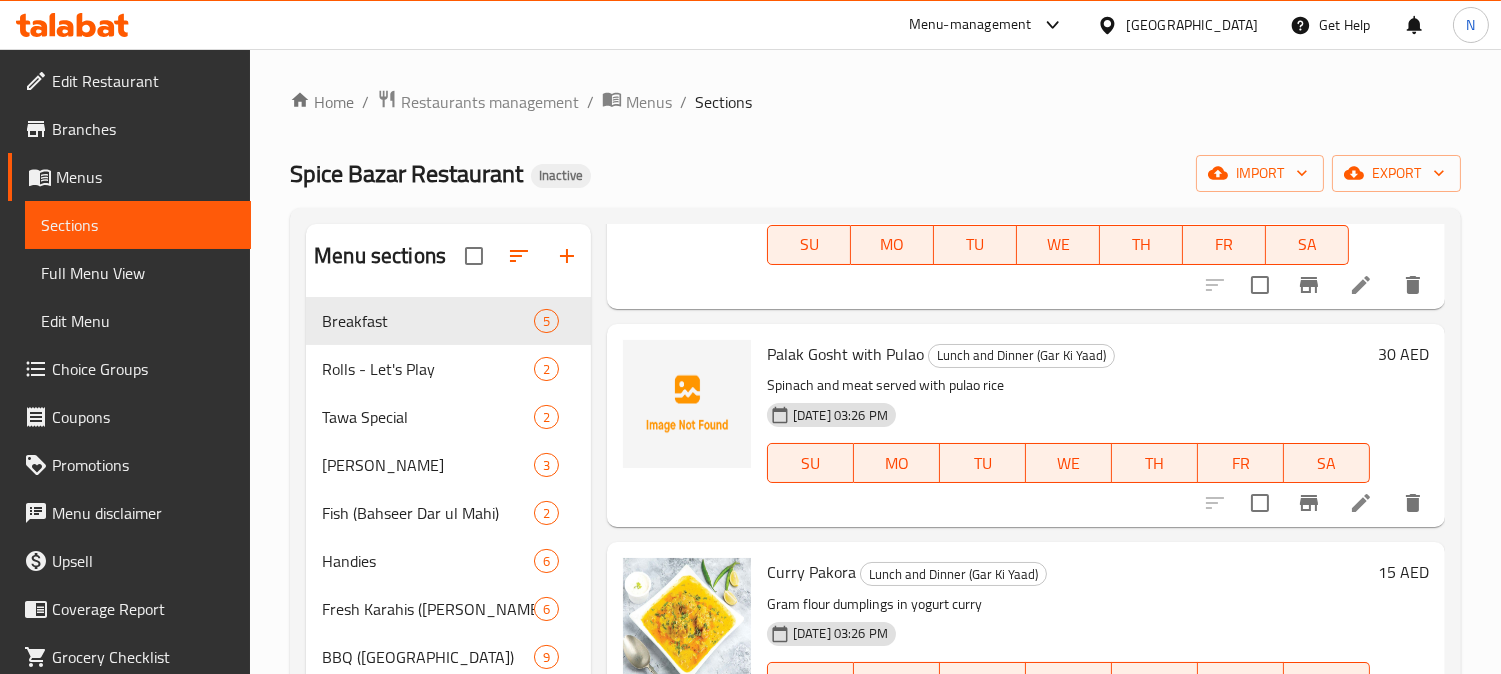 scroll, scrollTop: 1333, scrollLeft: 0, axis: vertical 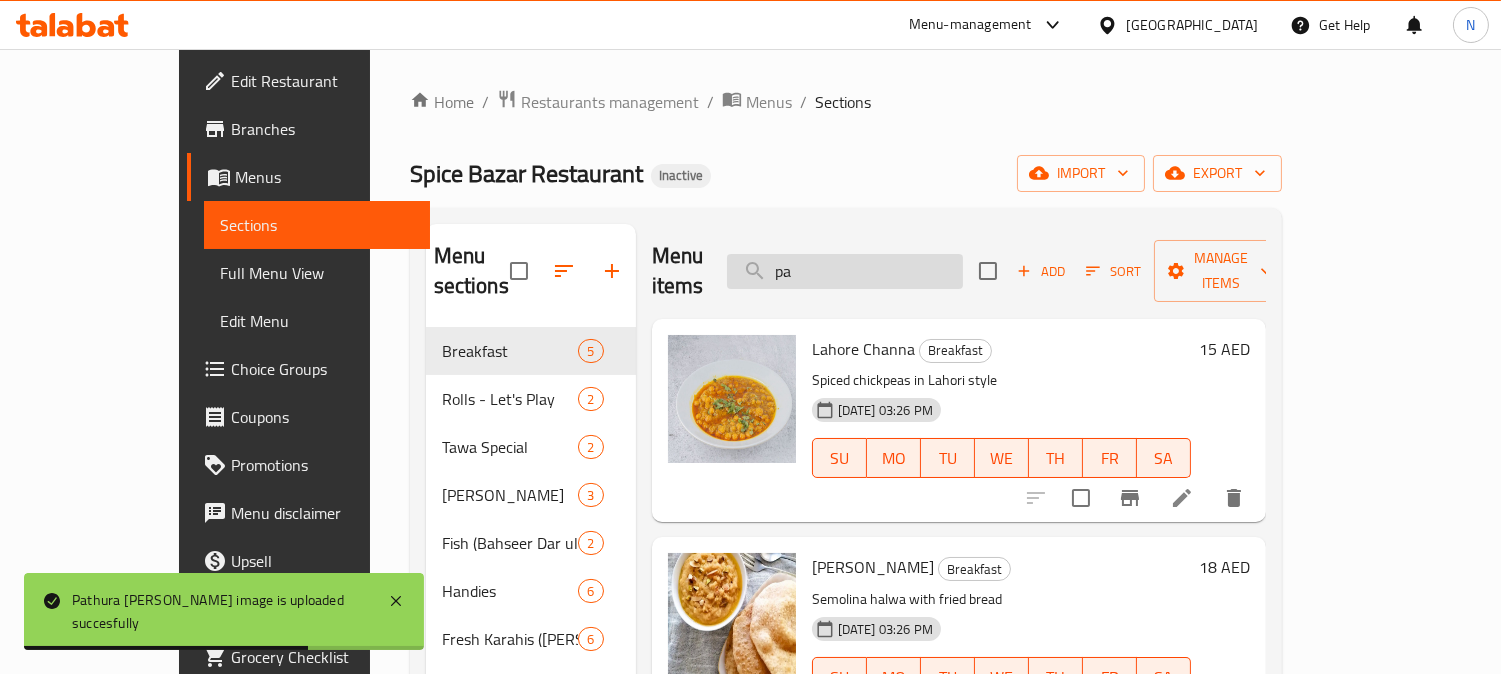 click on "pa" at bounding box center (845, 271) 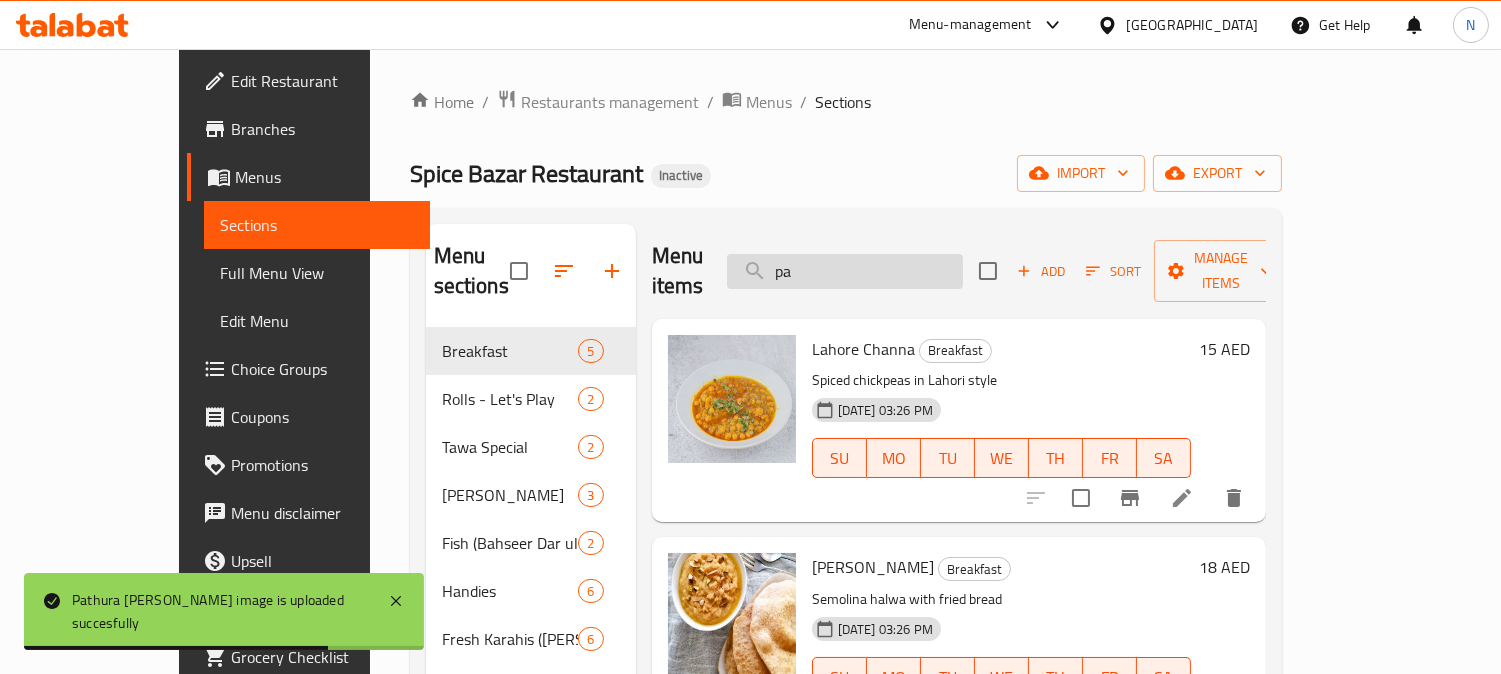 click on "pa" at bounding box center (845, 271) 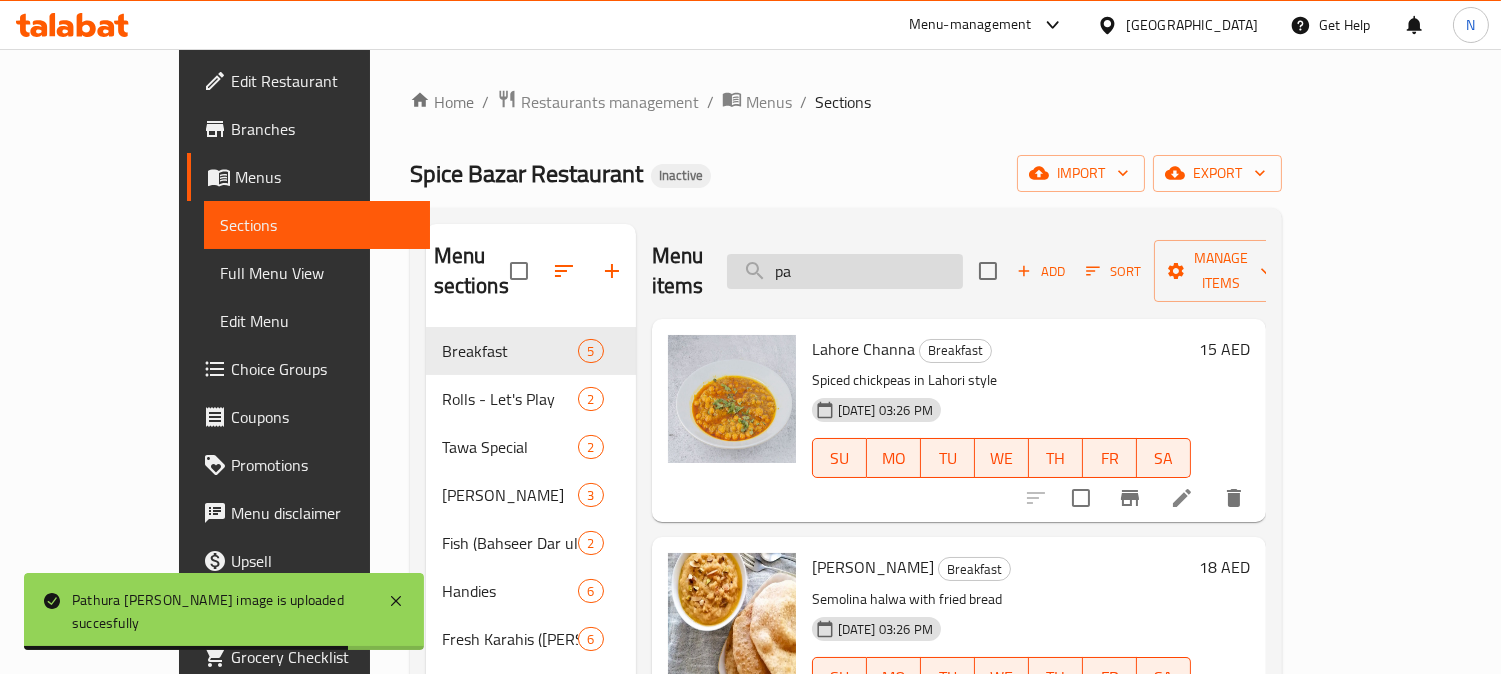 drag, startPoint x: 877, startPoint y: 260, endPoint x: 911, endPoint y: 240, distance: 39.446167 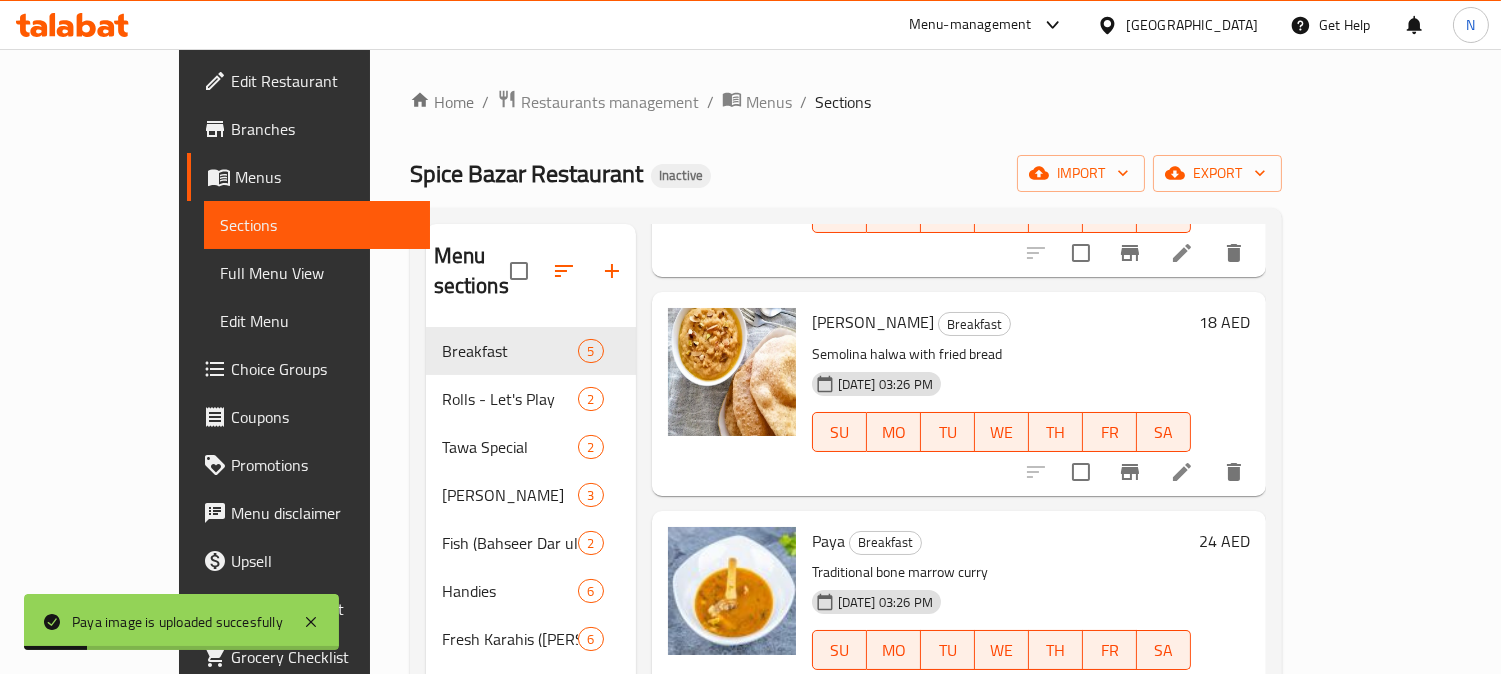 scroll, scrollTop: 244, scrollLeft: 0, axis: vertical 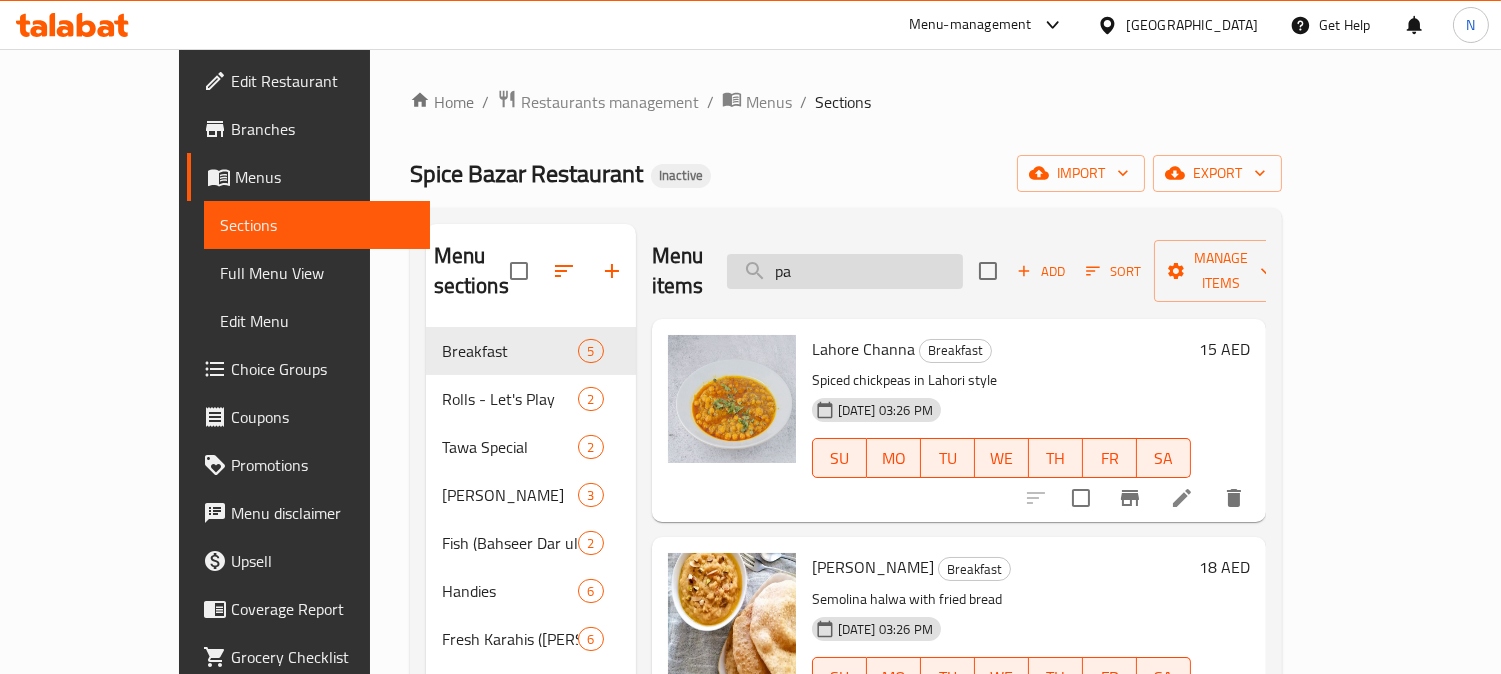 click on "pa" at bounding box center (845, 271) 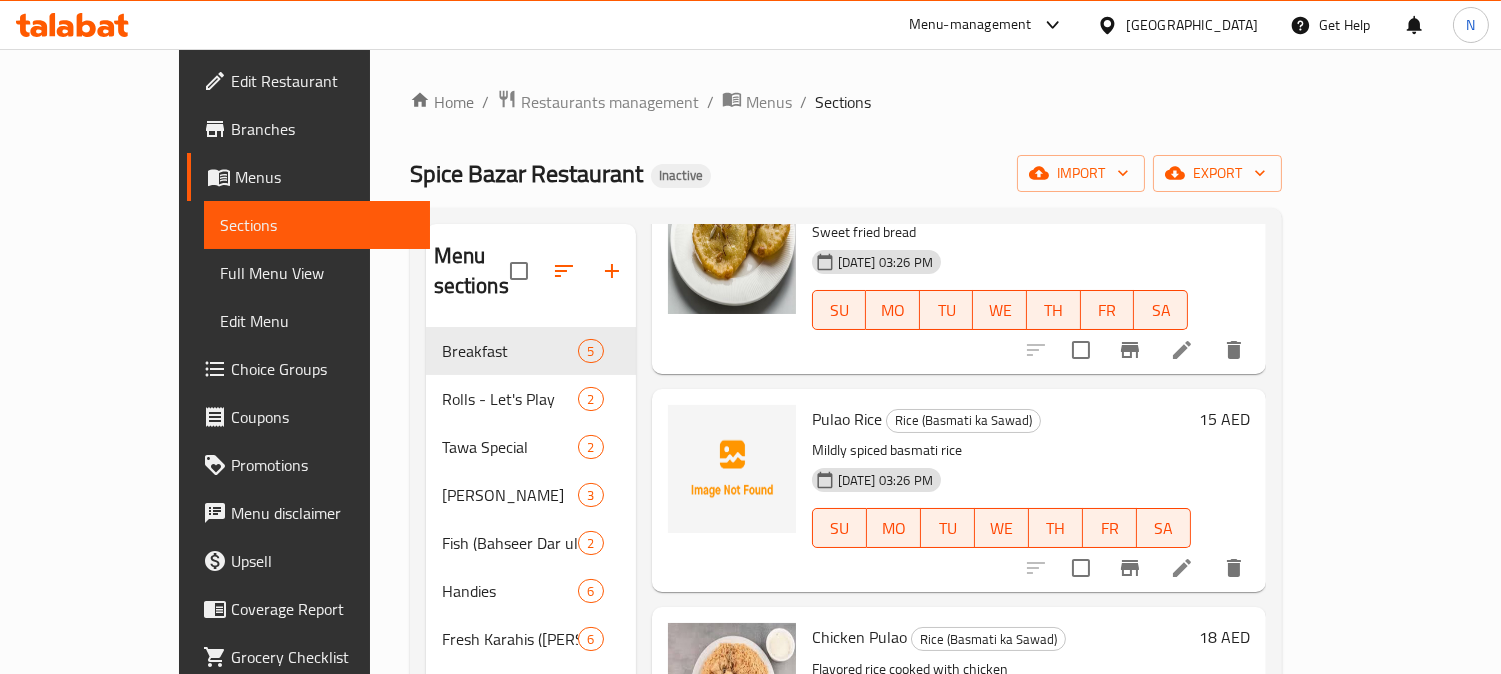 scroll, scrollTop: 444, scrollLeft: 0, axis: vertical 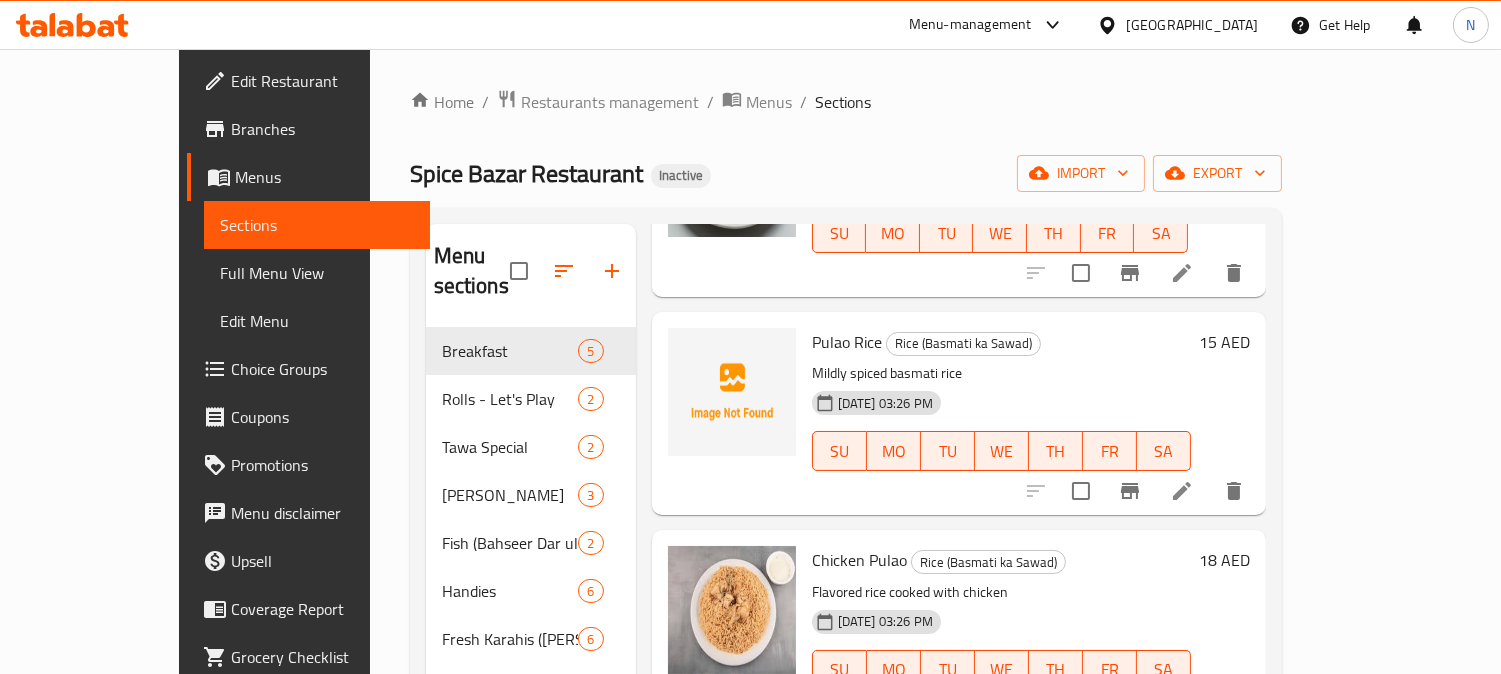 click at bounding box center [732, 392] 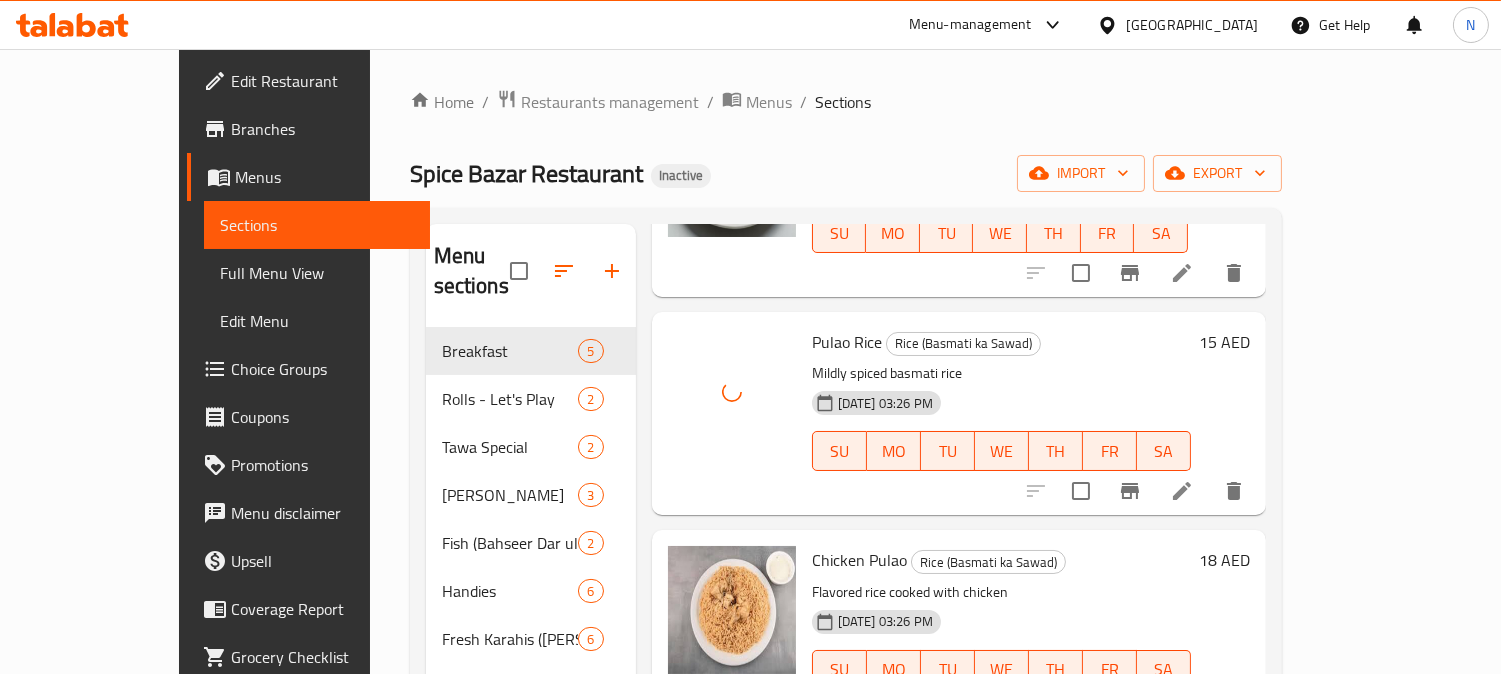 scroll, scrollTop: 0, scrollLeft: 0, axis: both 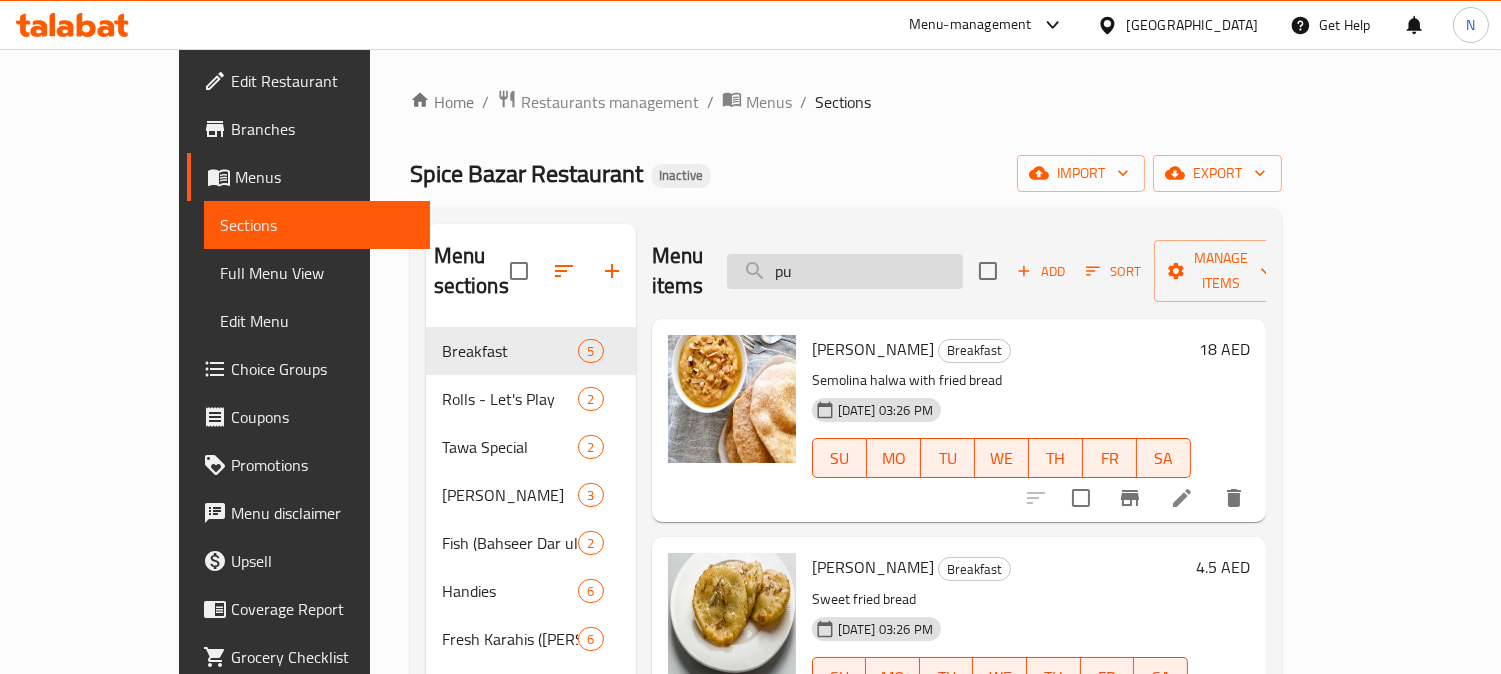 click on "pu" at bounding box center (845, 271) 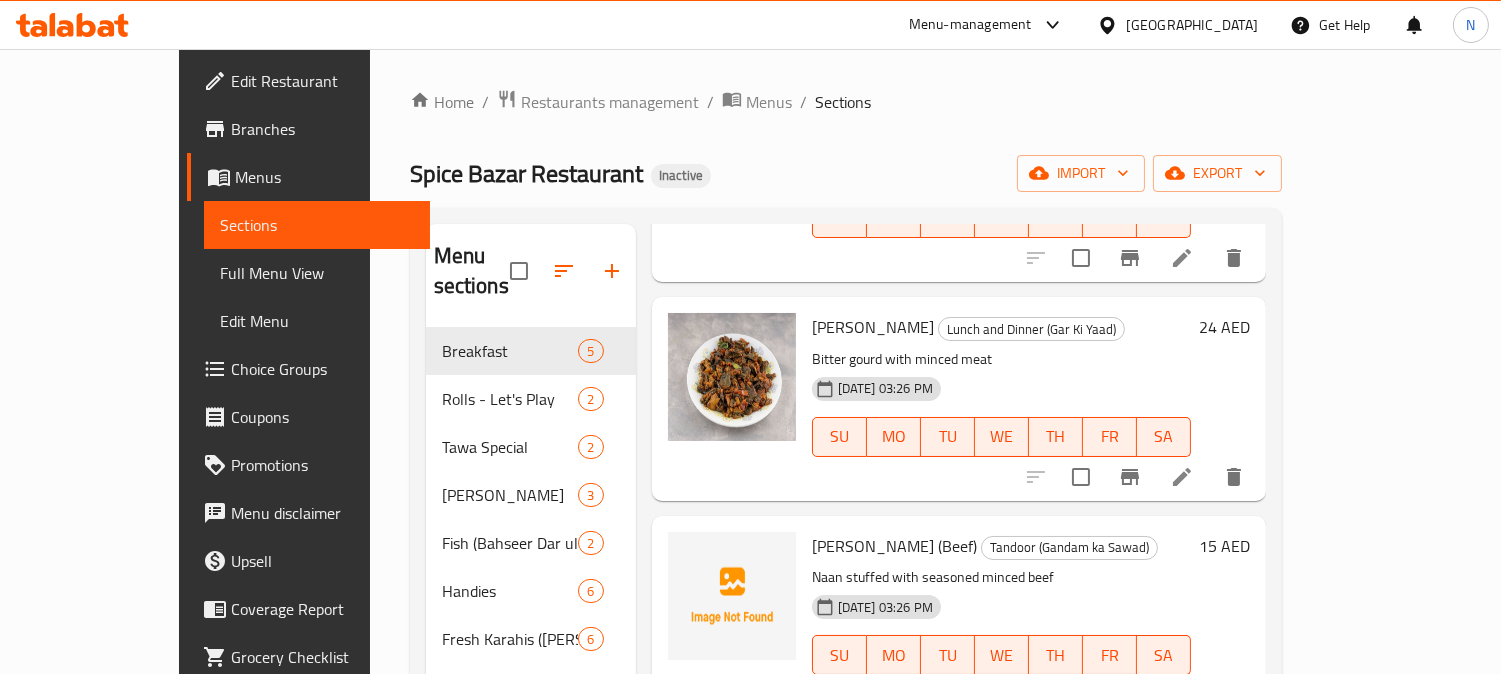 scroll, scrollTop: 682, scrollLeft: 0, axis: vertical 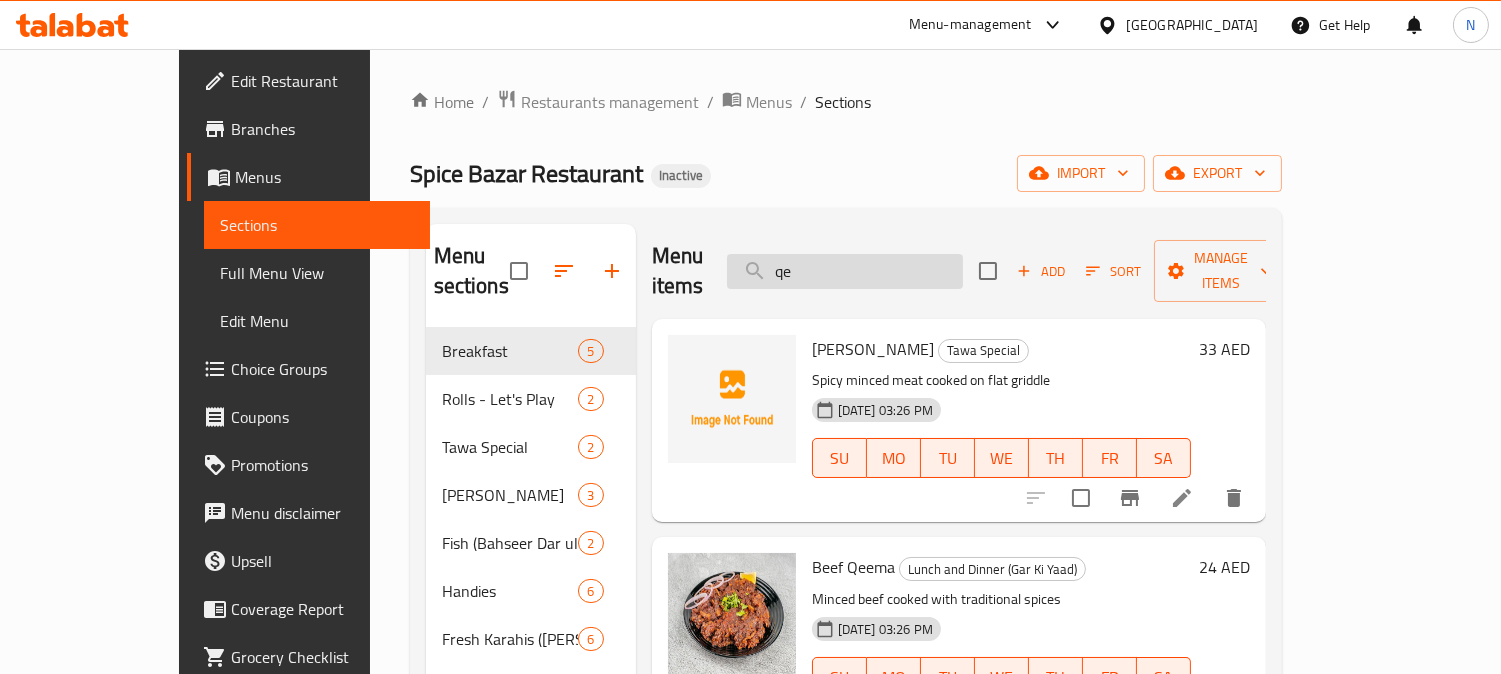 click on "qe" at bounding box center (845, 271) 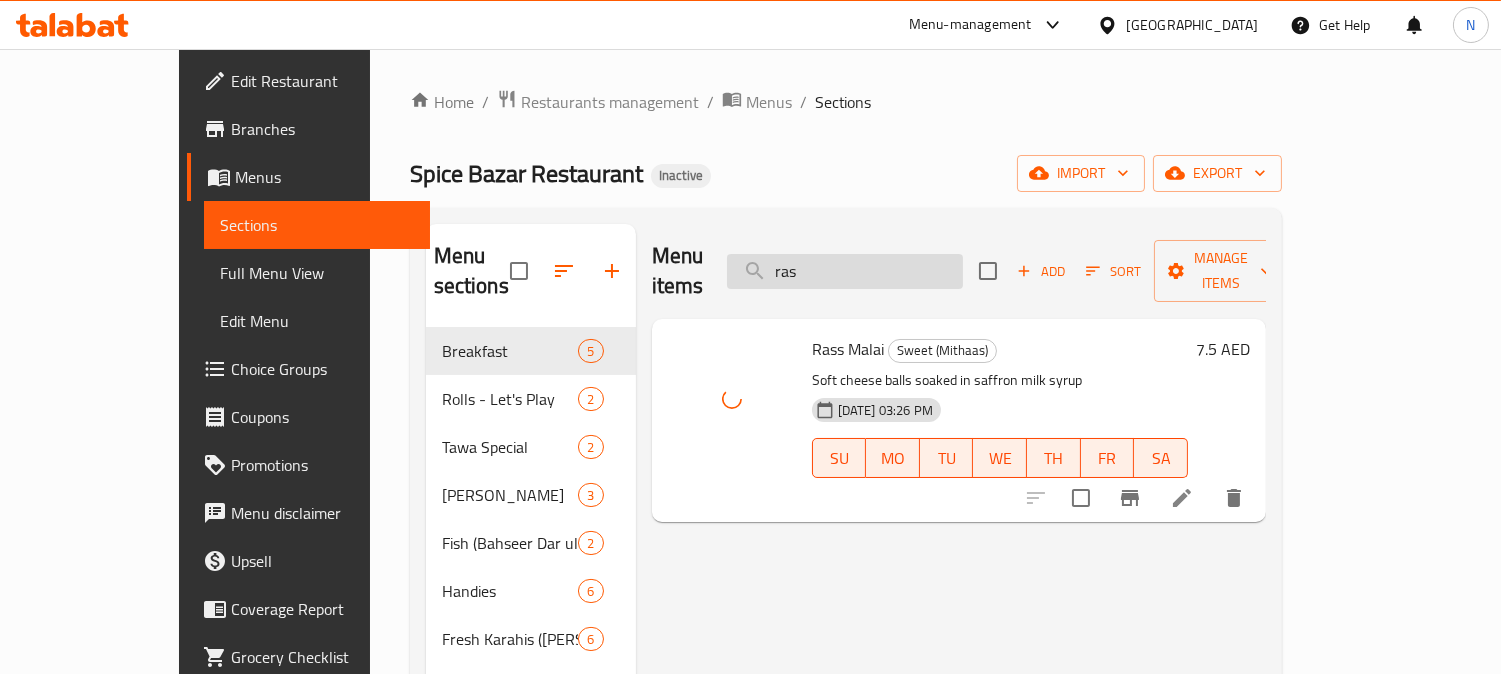 click on "ras" at bounding box center (845, 271) 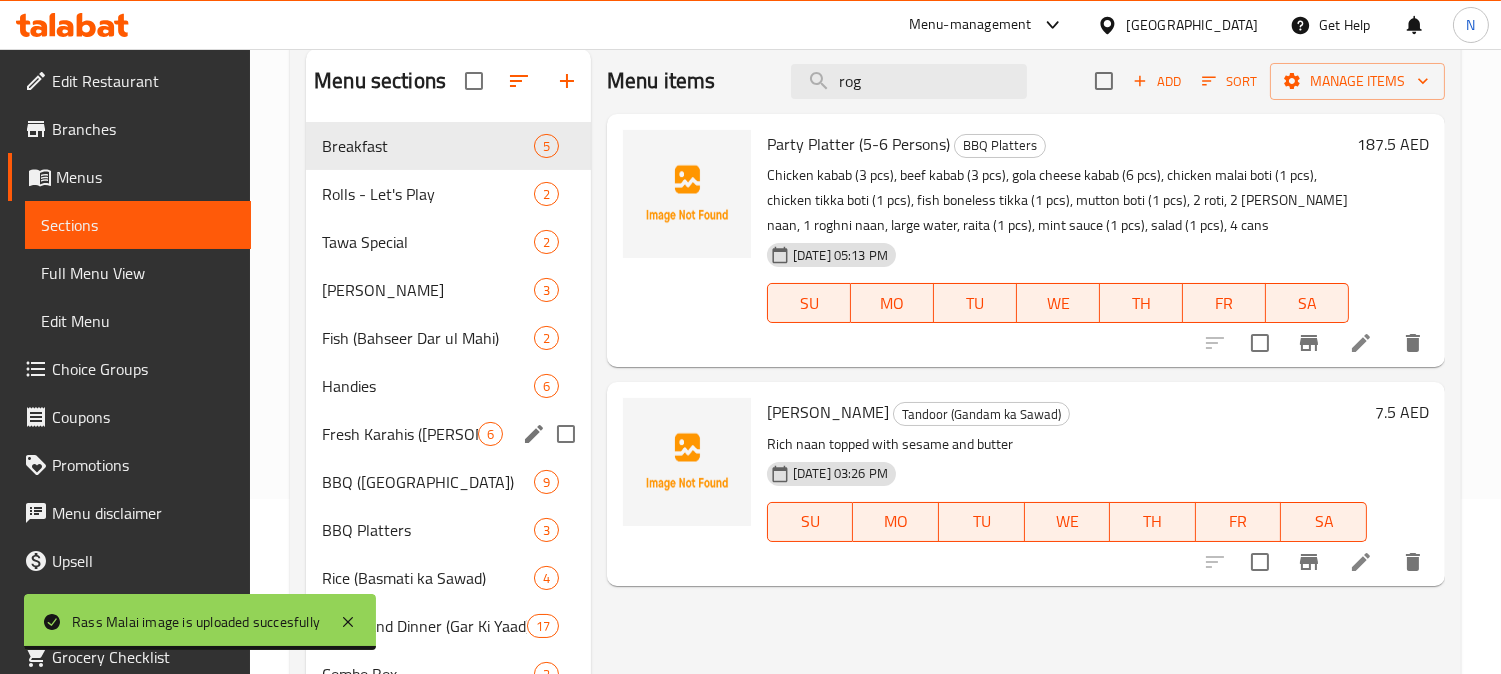 scroll, scrollTop: 222, scrollLeft: 0, axis: vertical 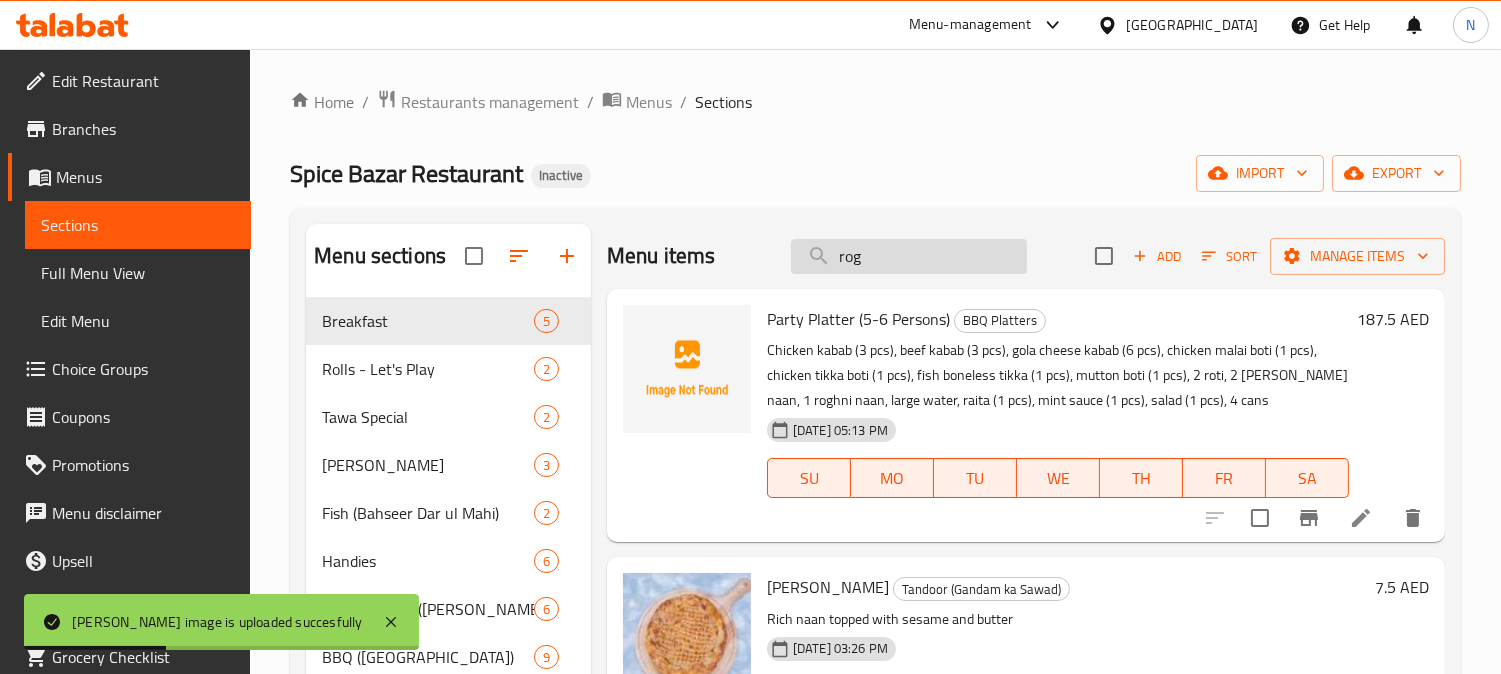 click on "rog" at bounding box center (909, 256) 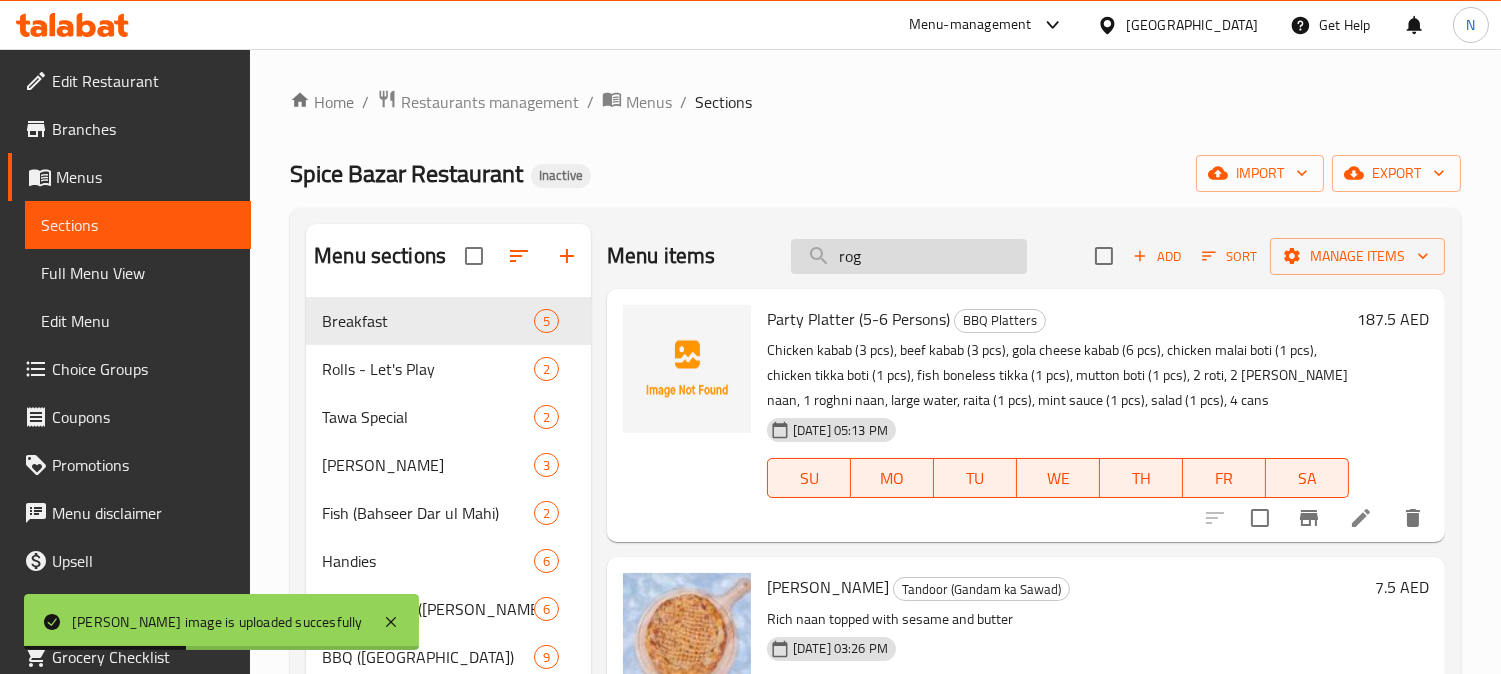 click on "rog" at bounding box center [909, 256] 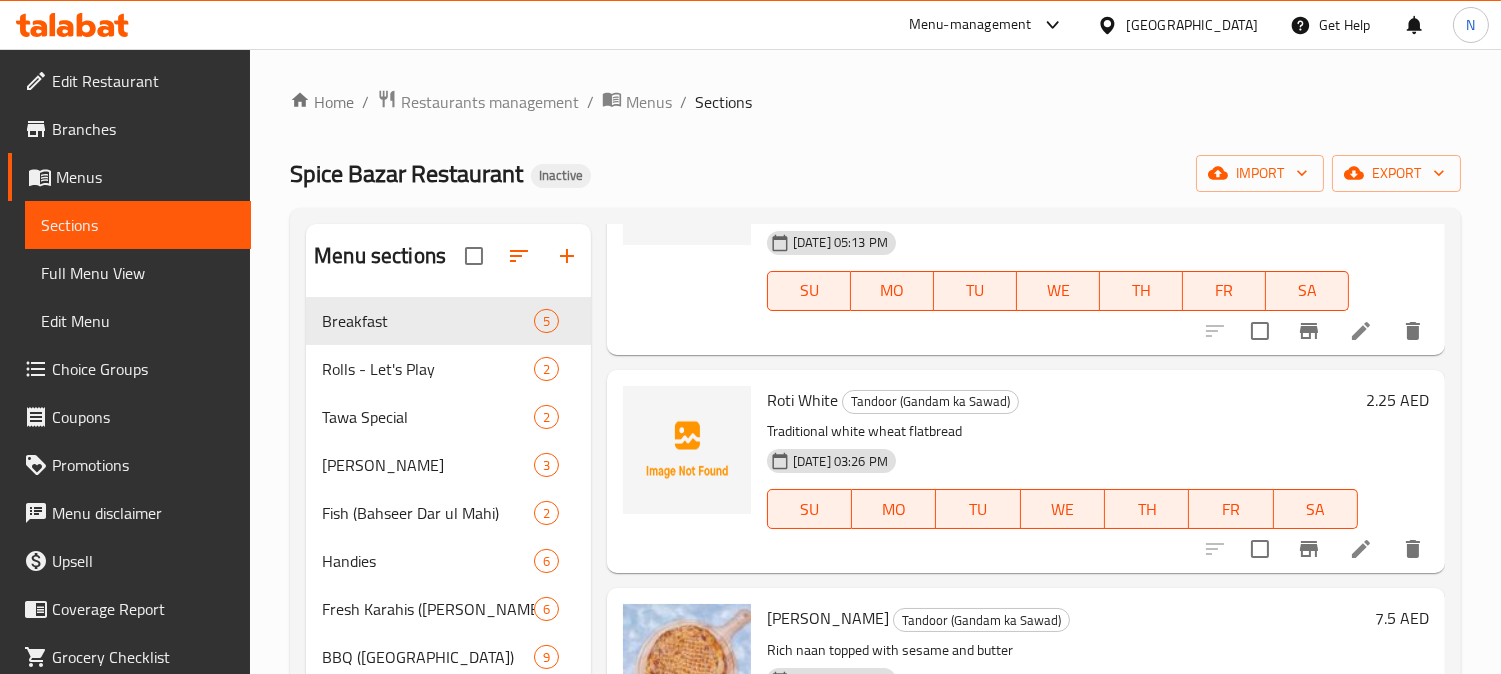 scroll, scrollTop: 888, scrollLeft: 0, axis: vertical 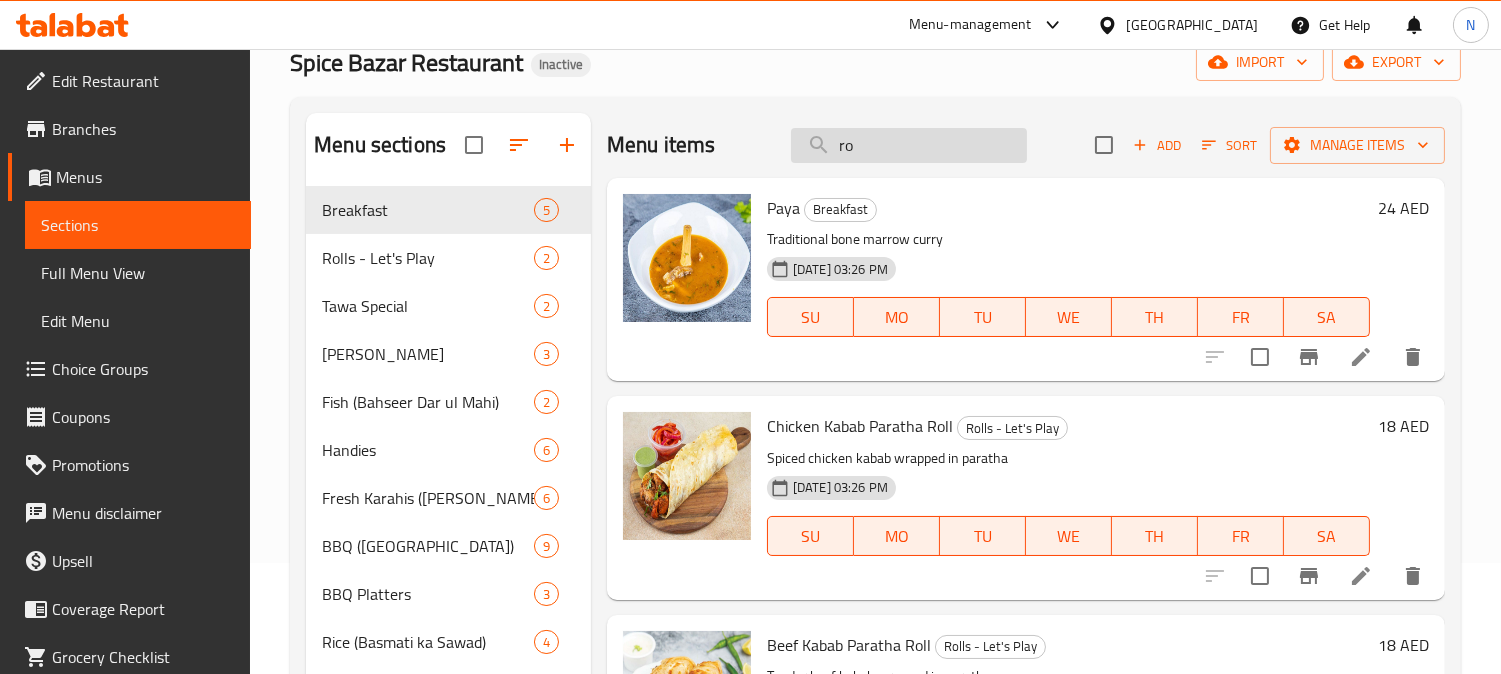 click on "ro" at bounding box center (909, 145) 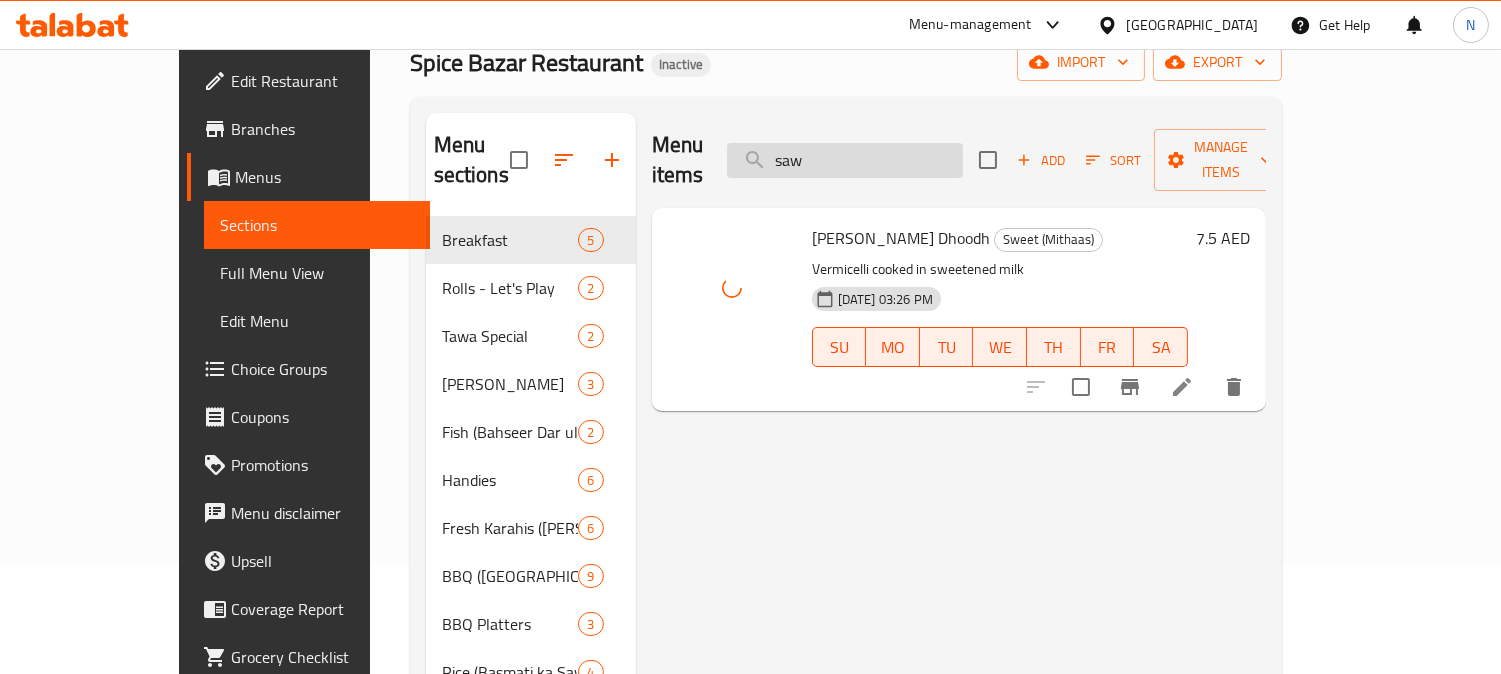 click on "saw" at bounding box center (845, 160) 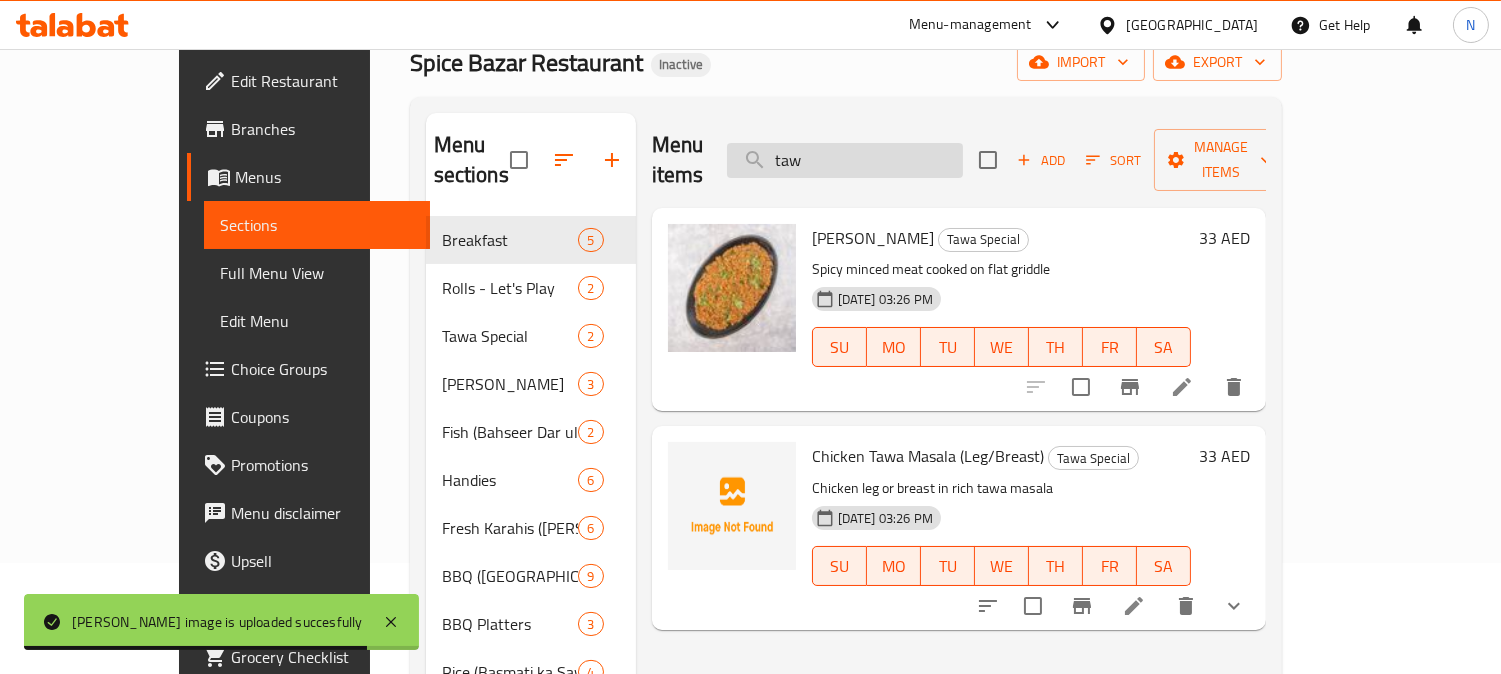 click on "taw" at bounding box center [845, 160] 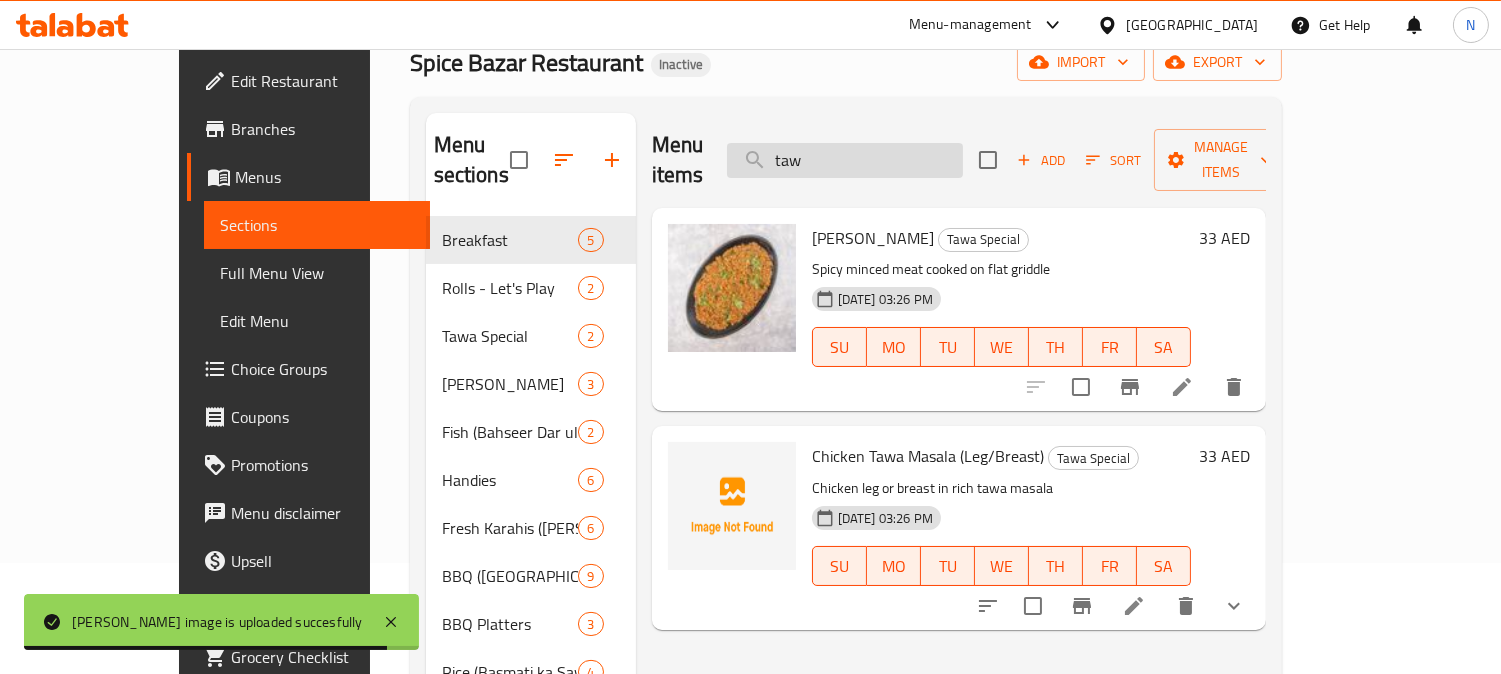 click on "taw" at bounding box center (845, 160) 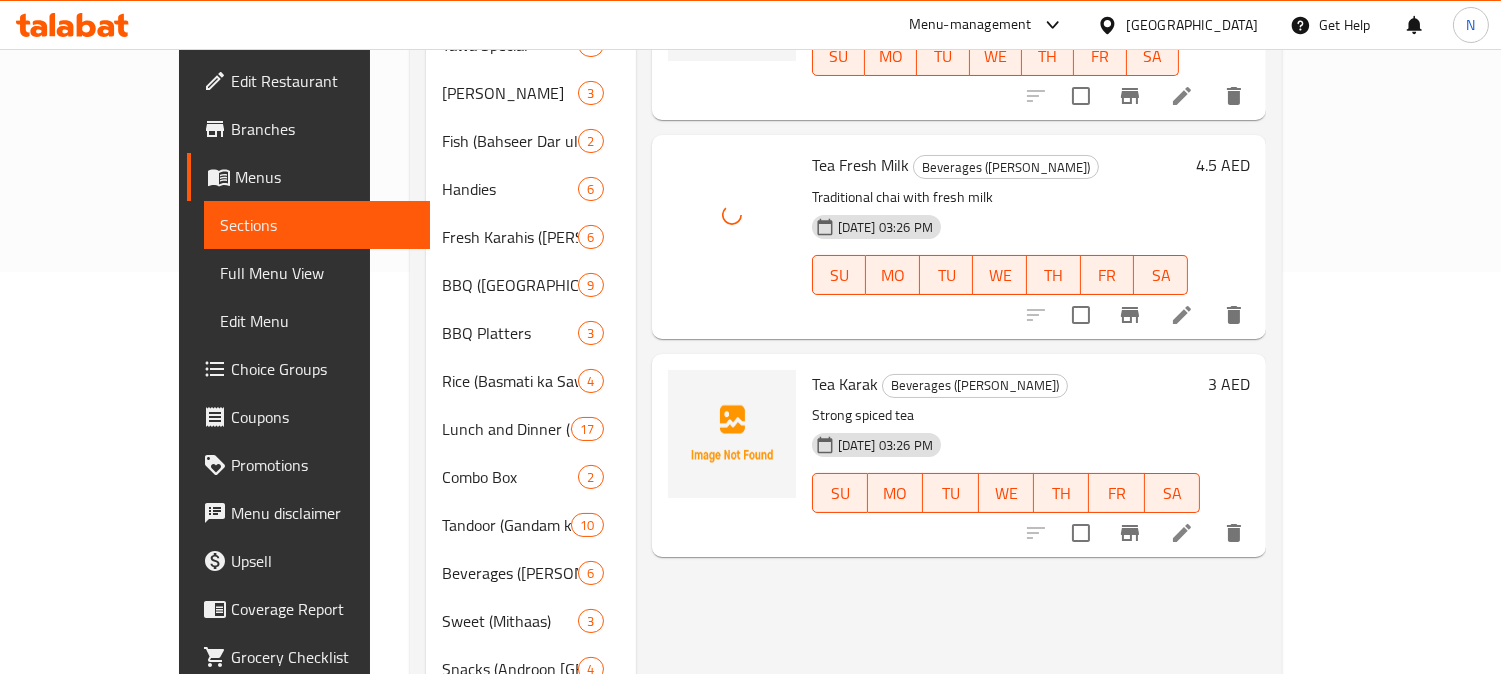 scroll, scrollTop: 444, scrollLeft: 0, axis: vertical 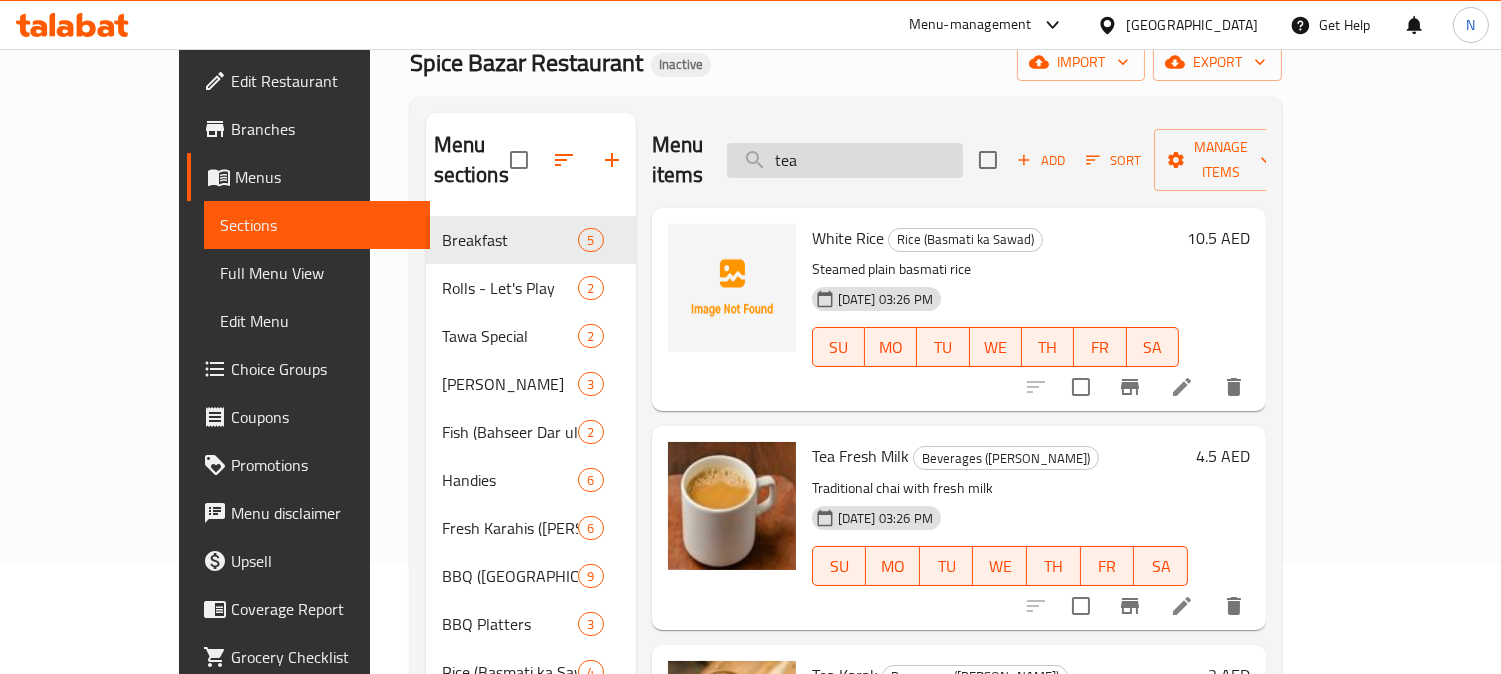 click on "tea" at bounding box center [845, 160] 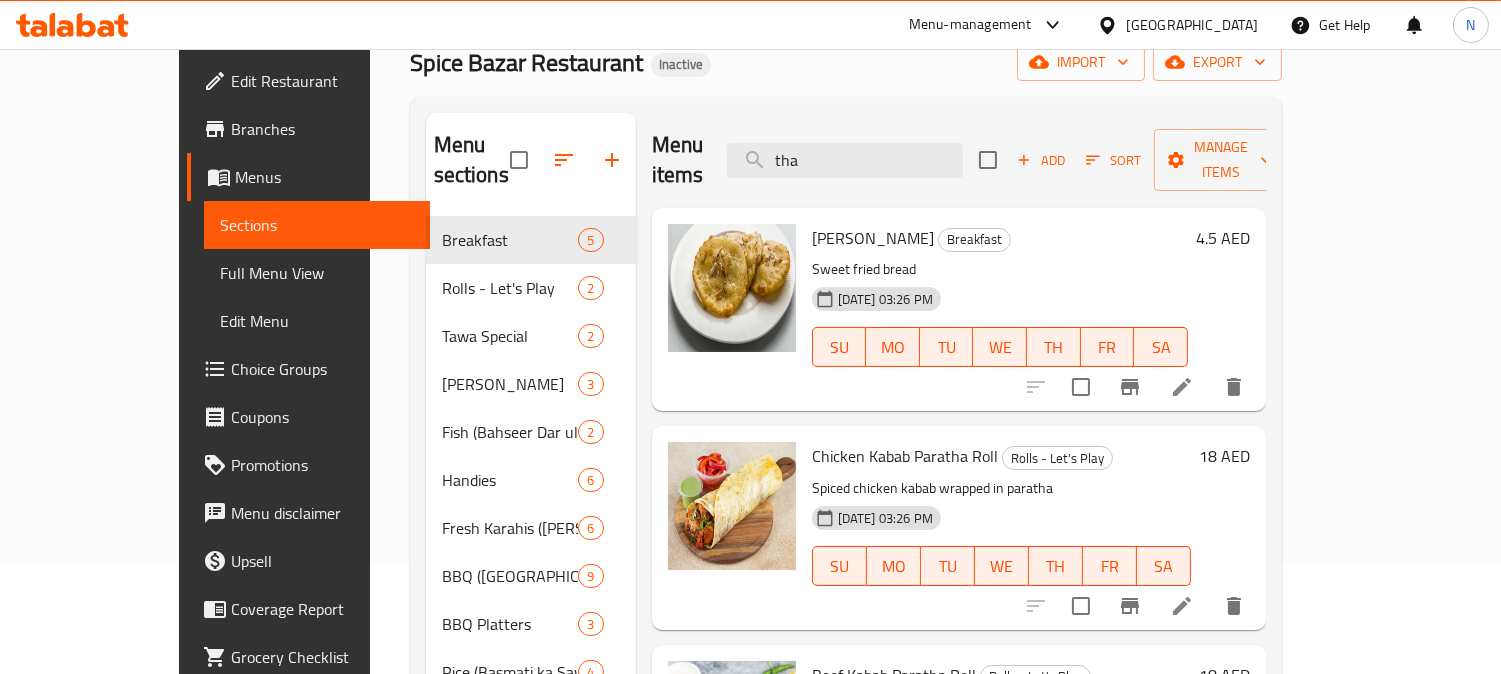 scroll, scrollTop: 26, scrollLeft: 0, axis: vertical 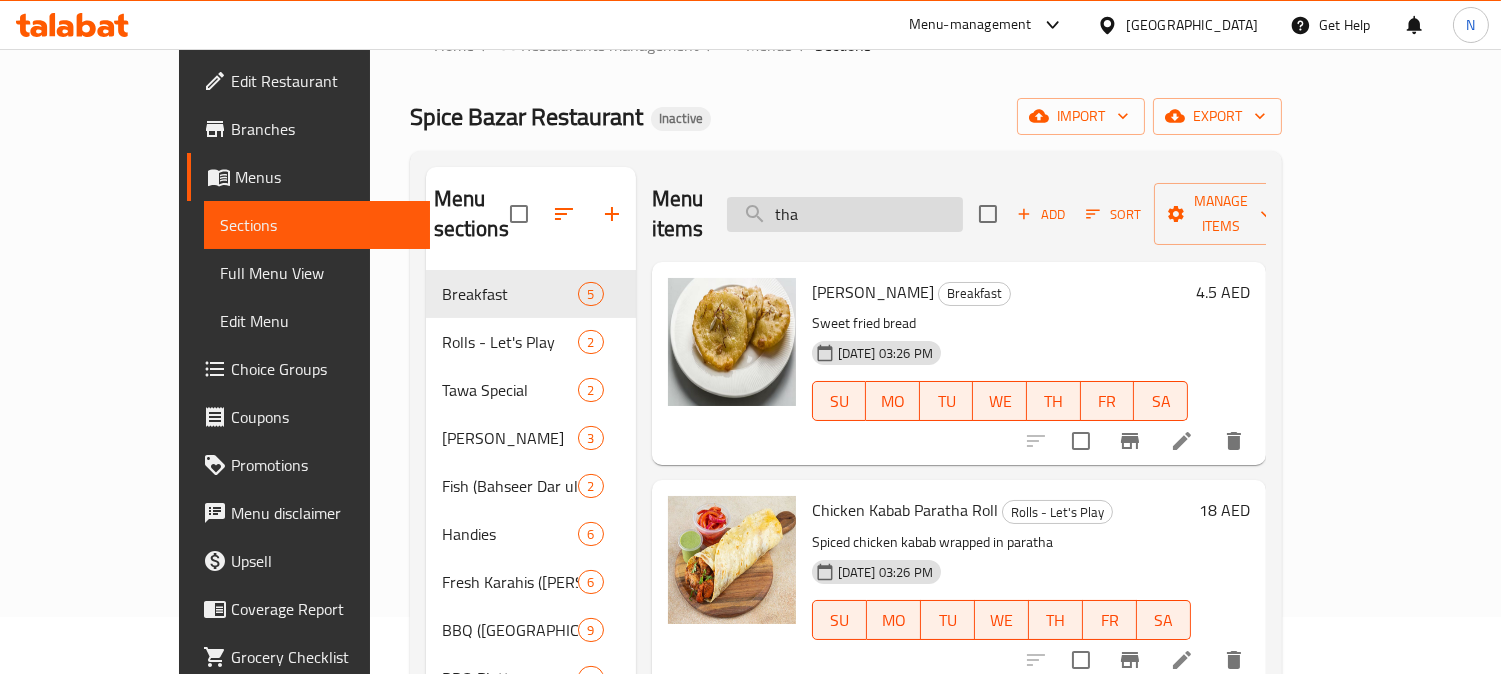 click on "tha" at bounding box center (845, 214) 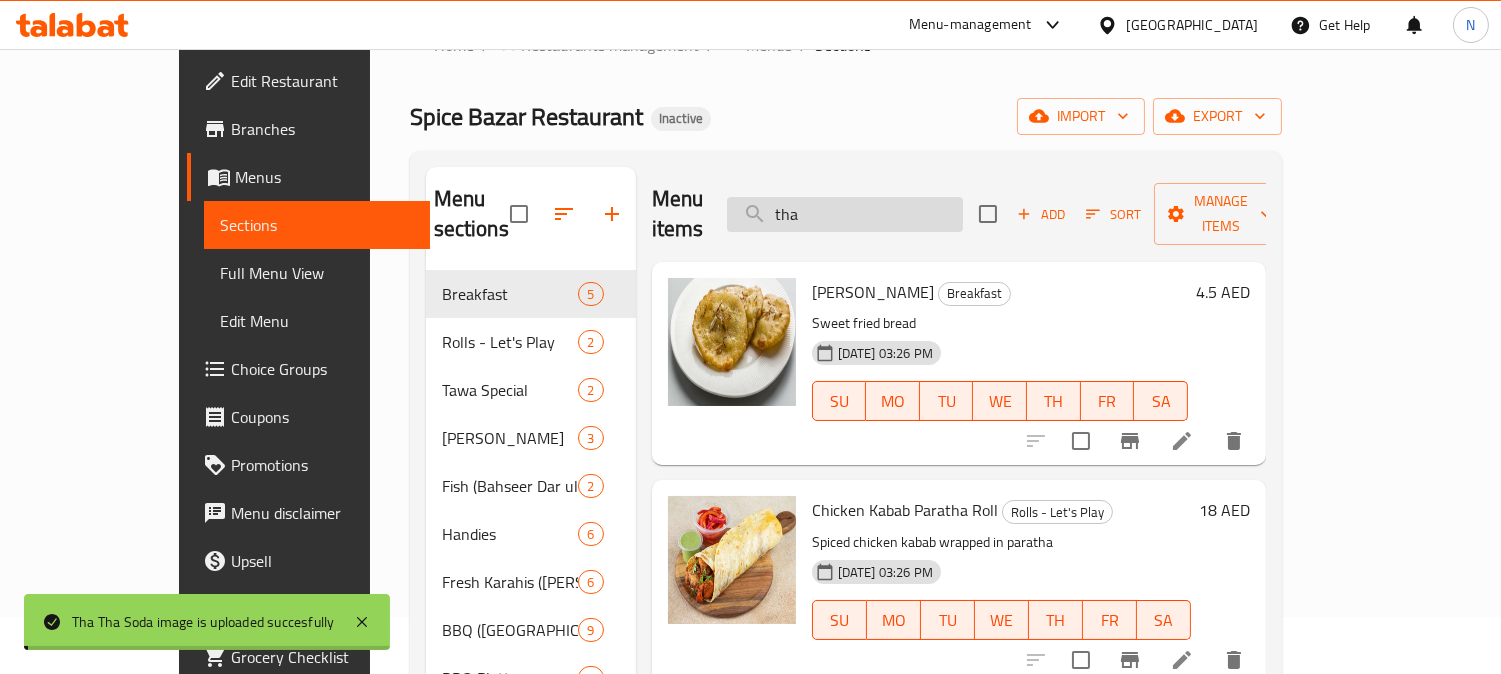 click on "tha" at bounding box center (845, 214) 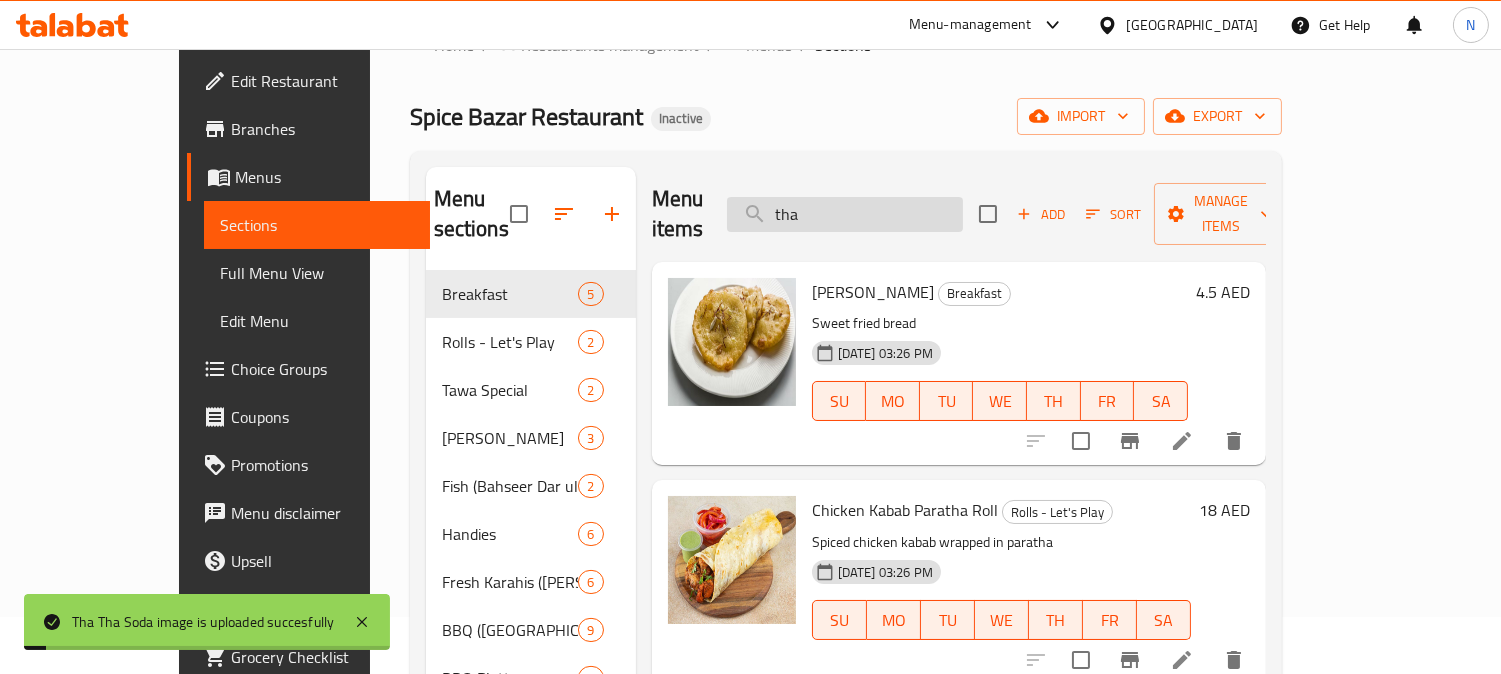 click on "tha" at bounding box center (845, 214) 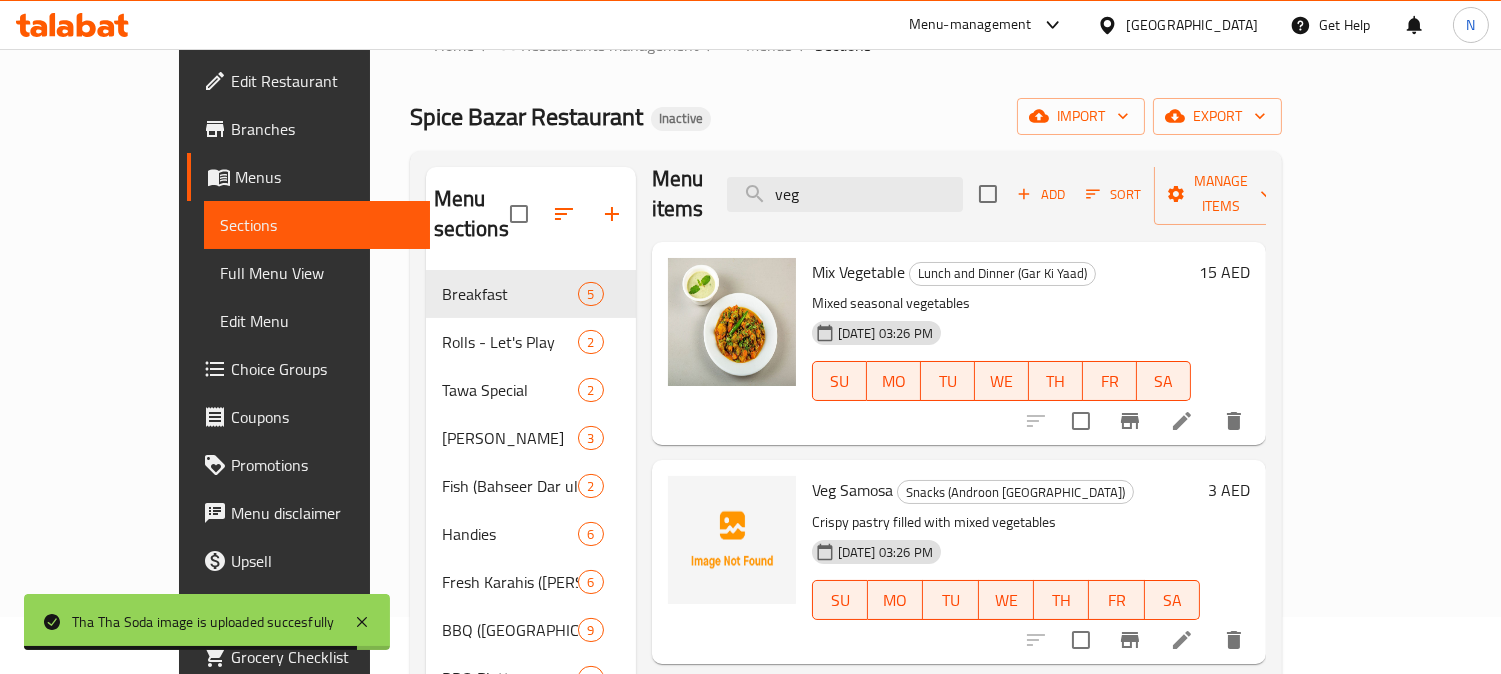 scroll, scrollTop: 26, scrollLeft: 0, axis: vertical 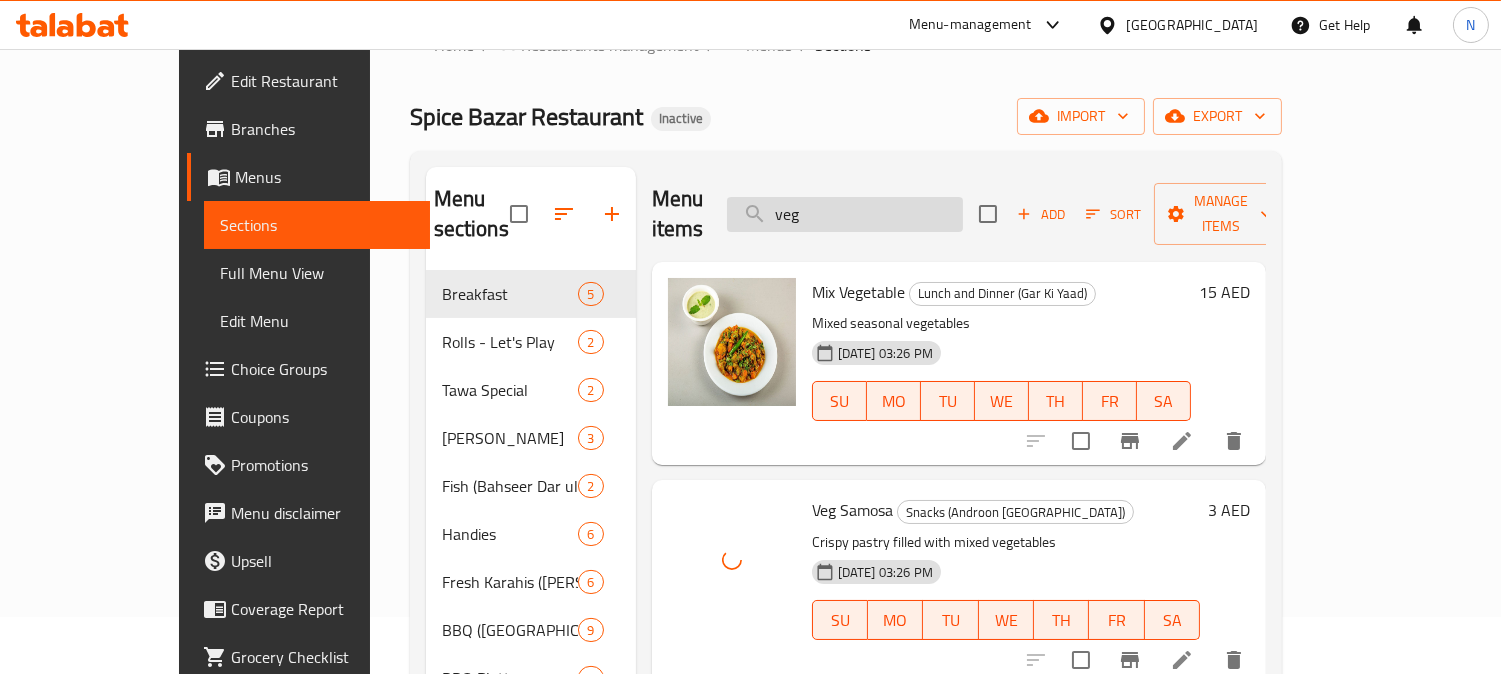 click on "veg" at bounding box center [845, 214] 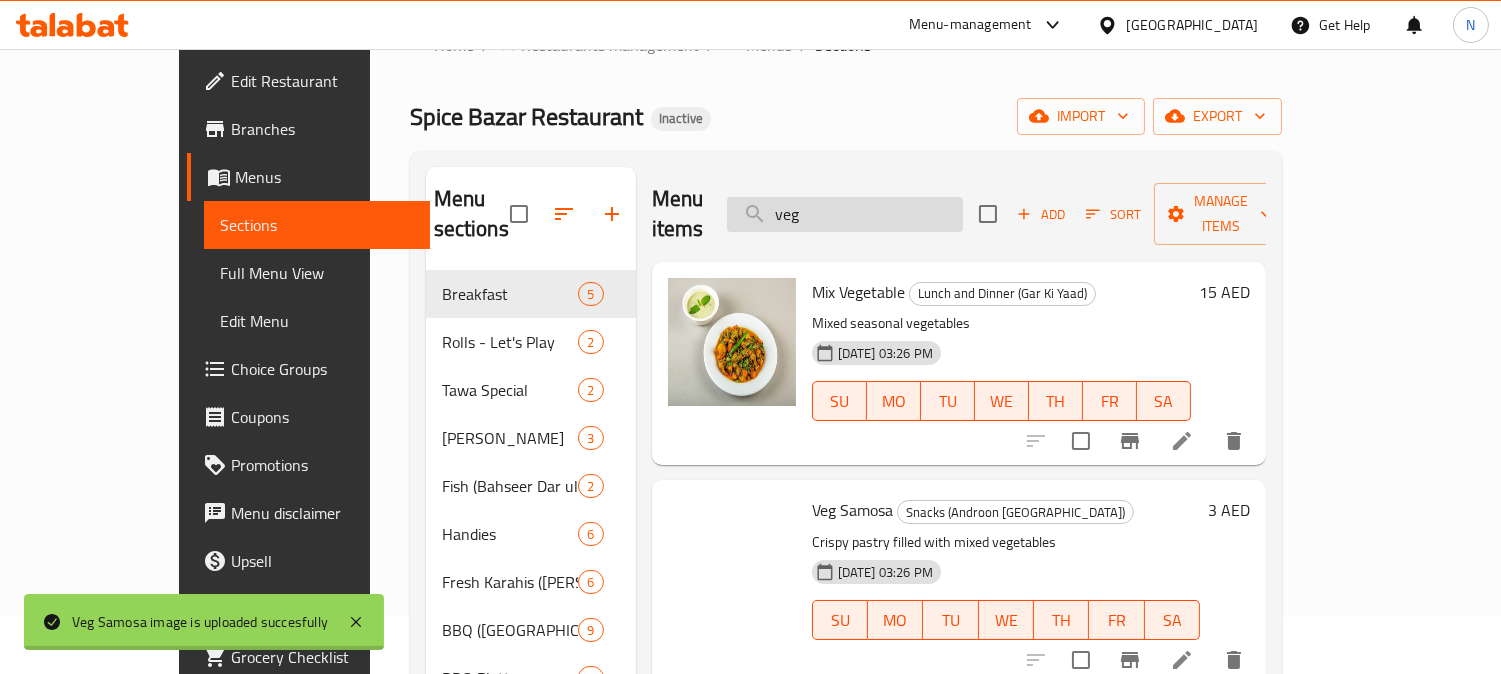 click on "veg" at bounding box center [845, 214] 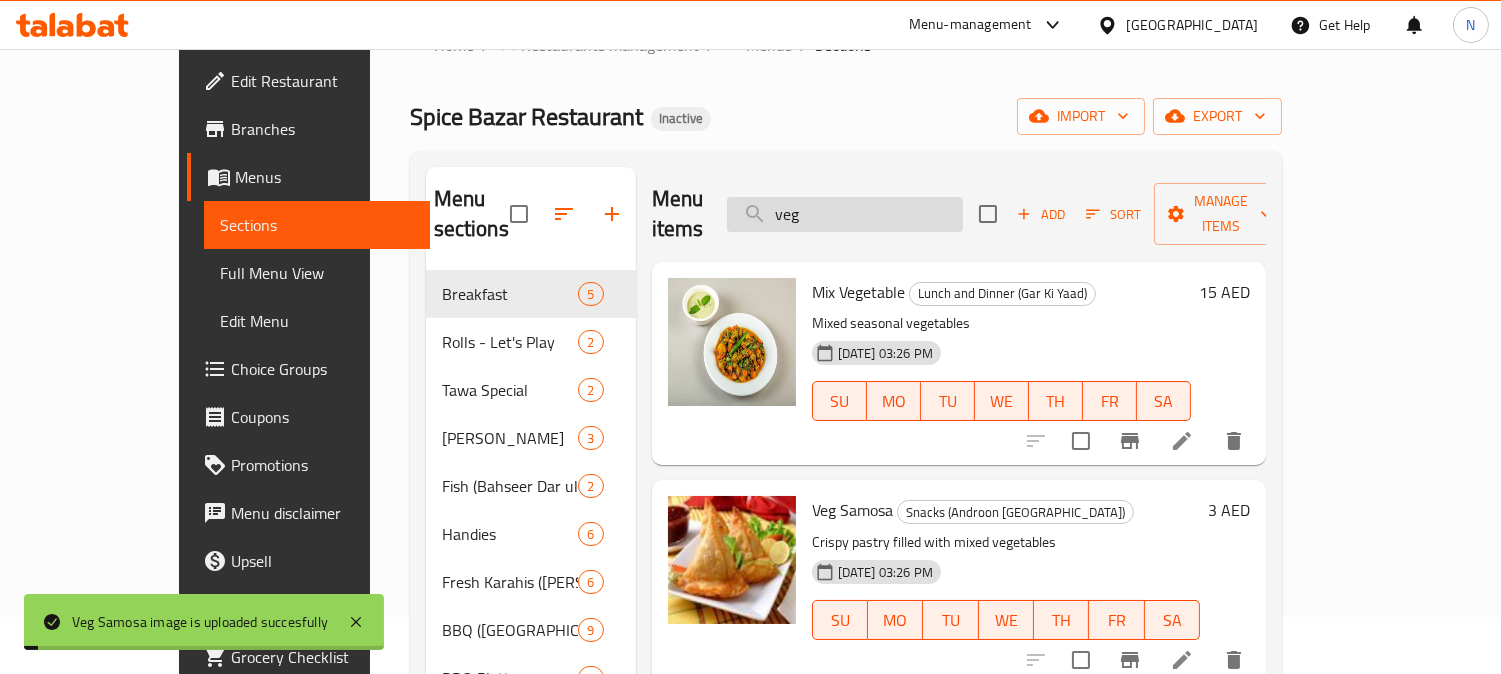 click on "veg" at bounding box center (845, 214) 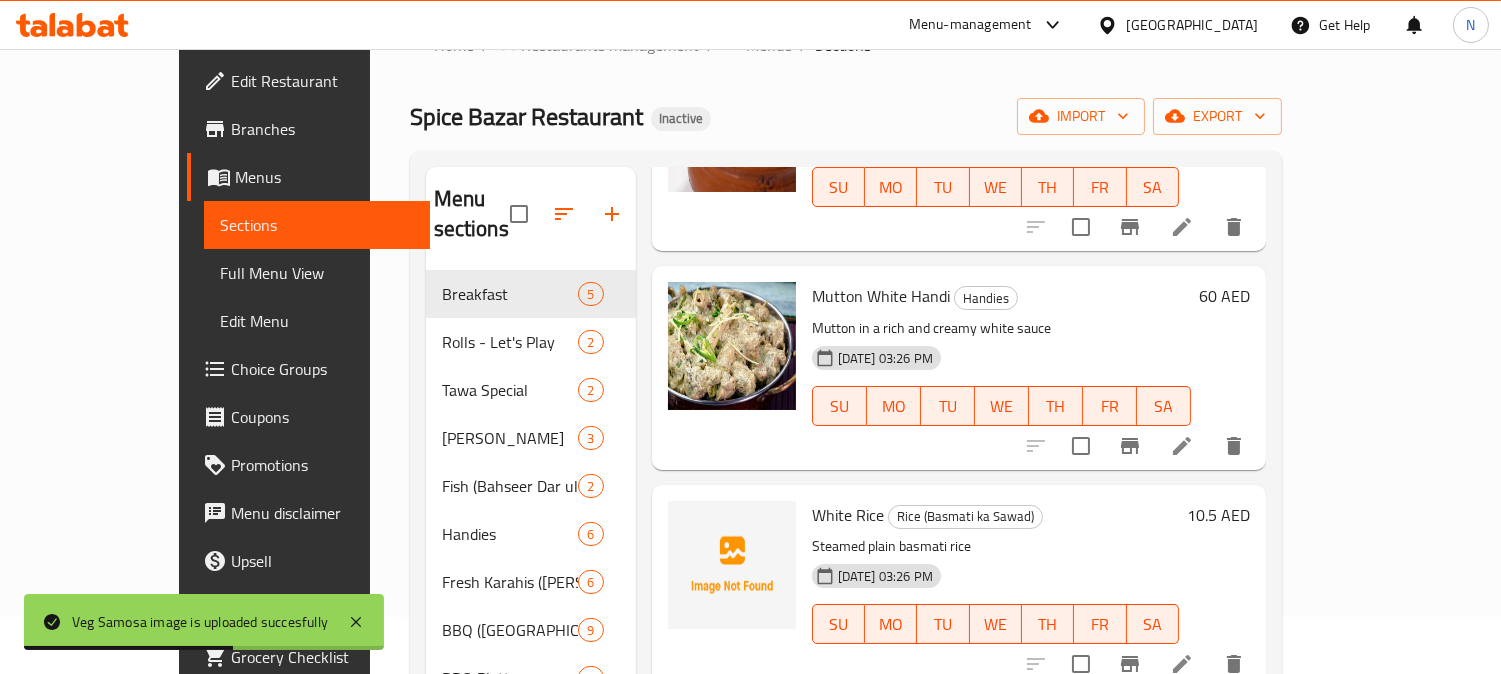 scroll, scrollTop: 244, scrollLeft: 0, axis: vertical 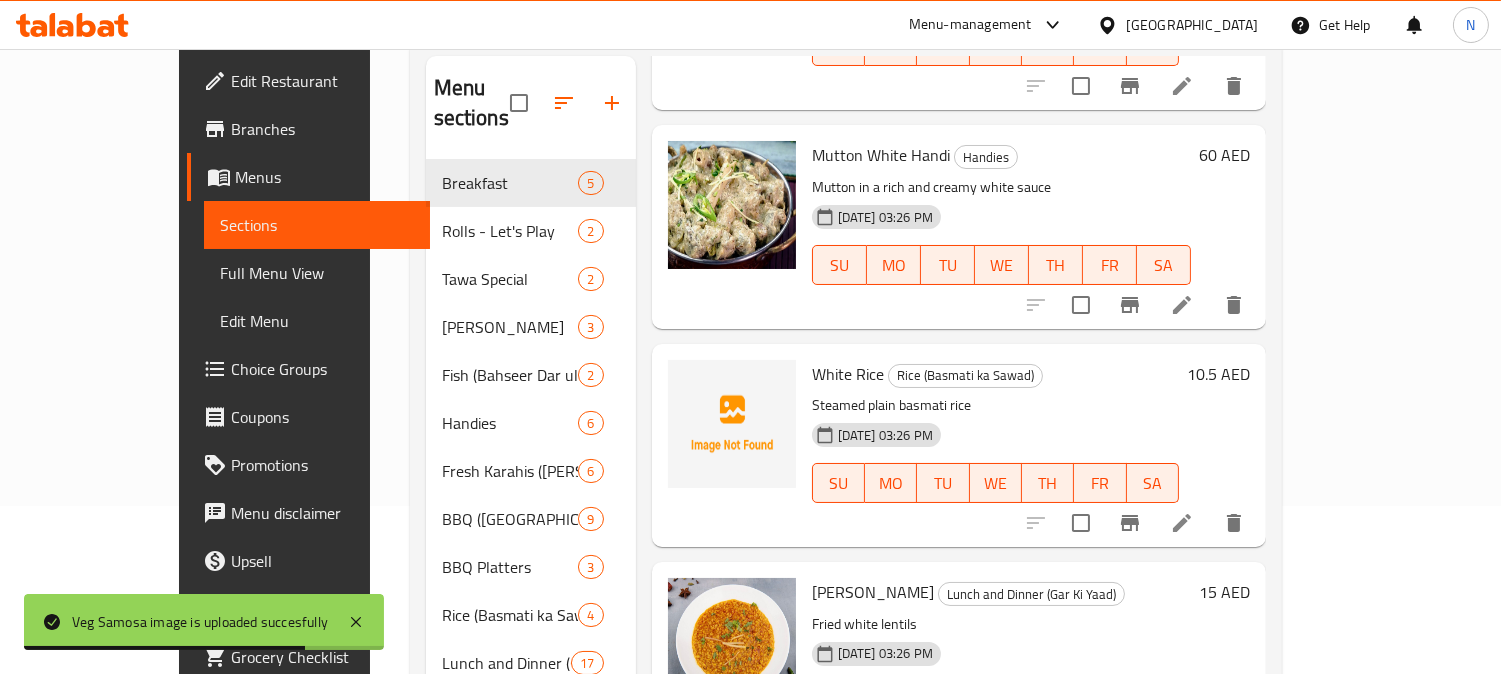 type on "whi" 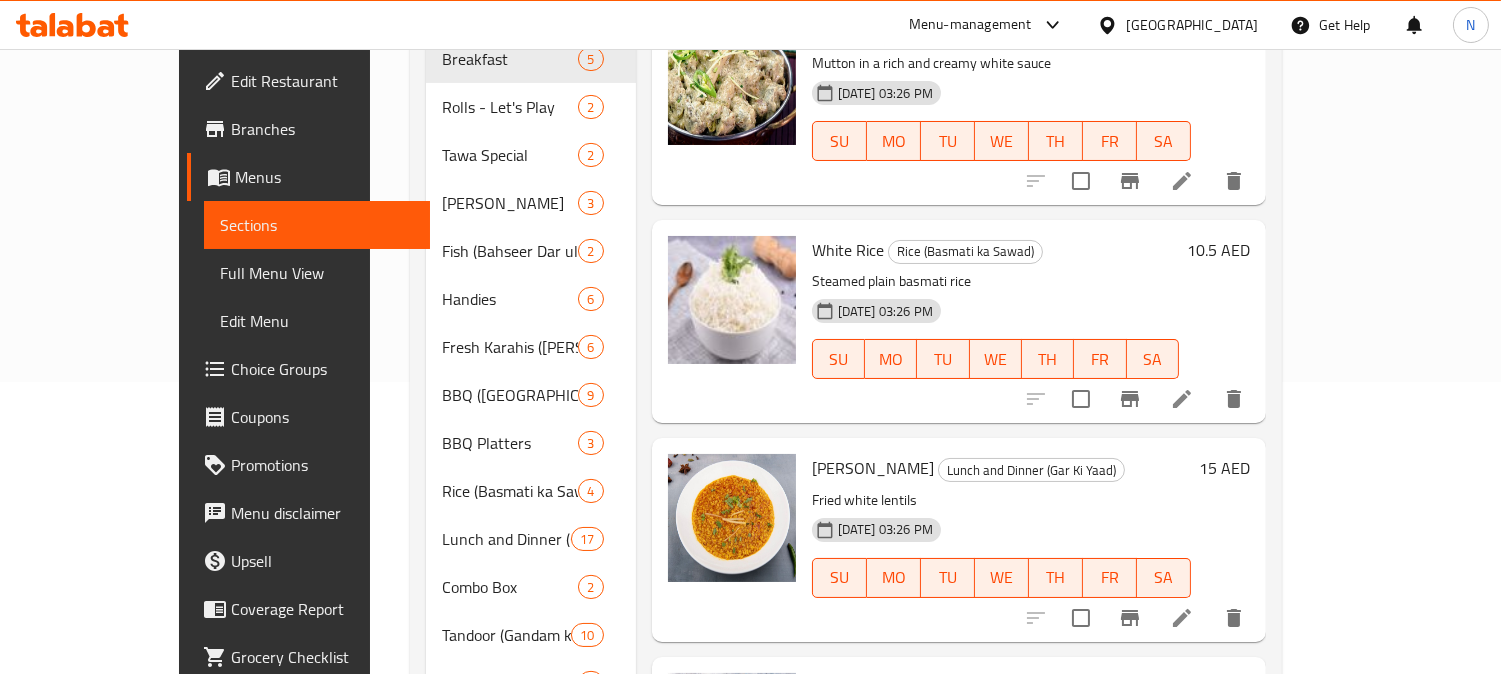 scroll, scrollTop: 391, scrollLeft: 0, axis: vertical 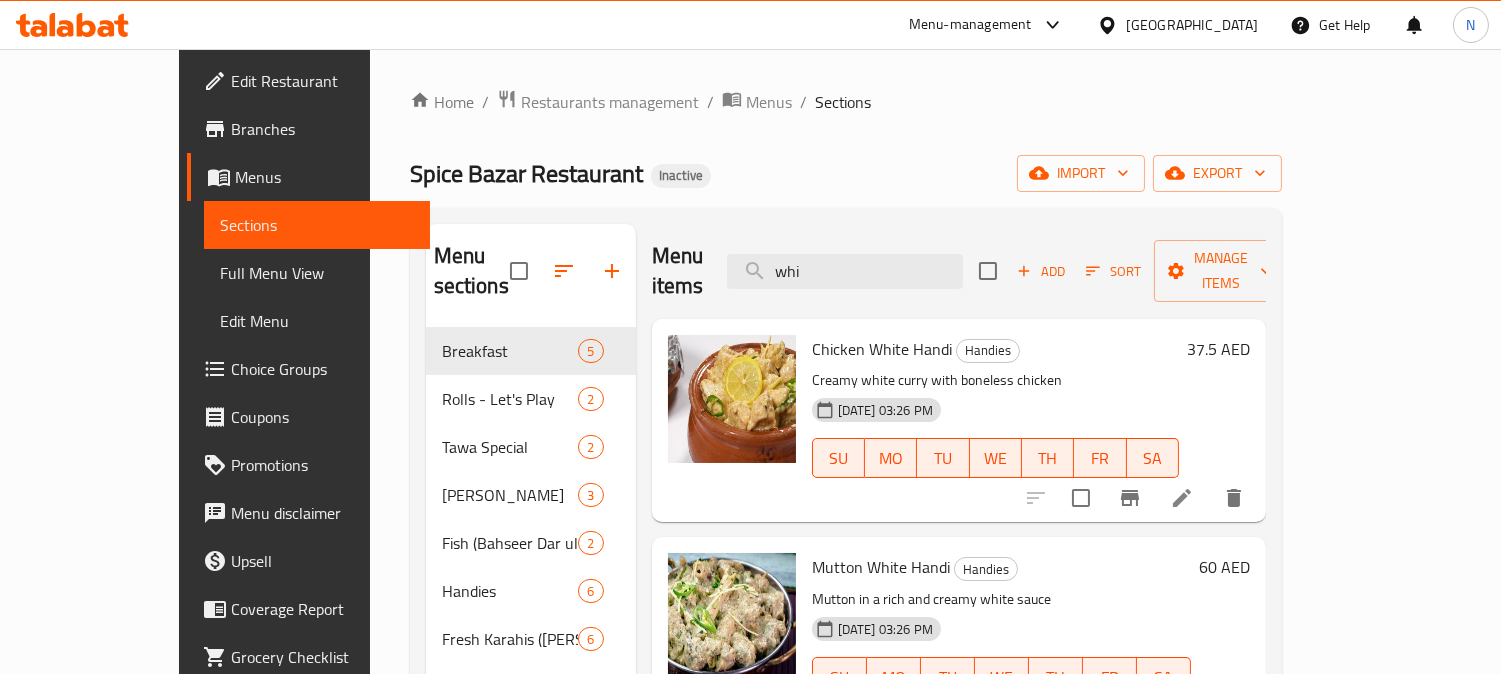 click on "Spice Bazar Restaurant Inactive import export" at bounding box center (846, 173) 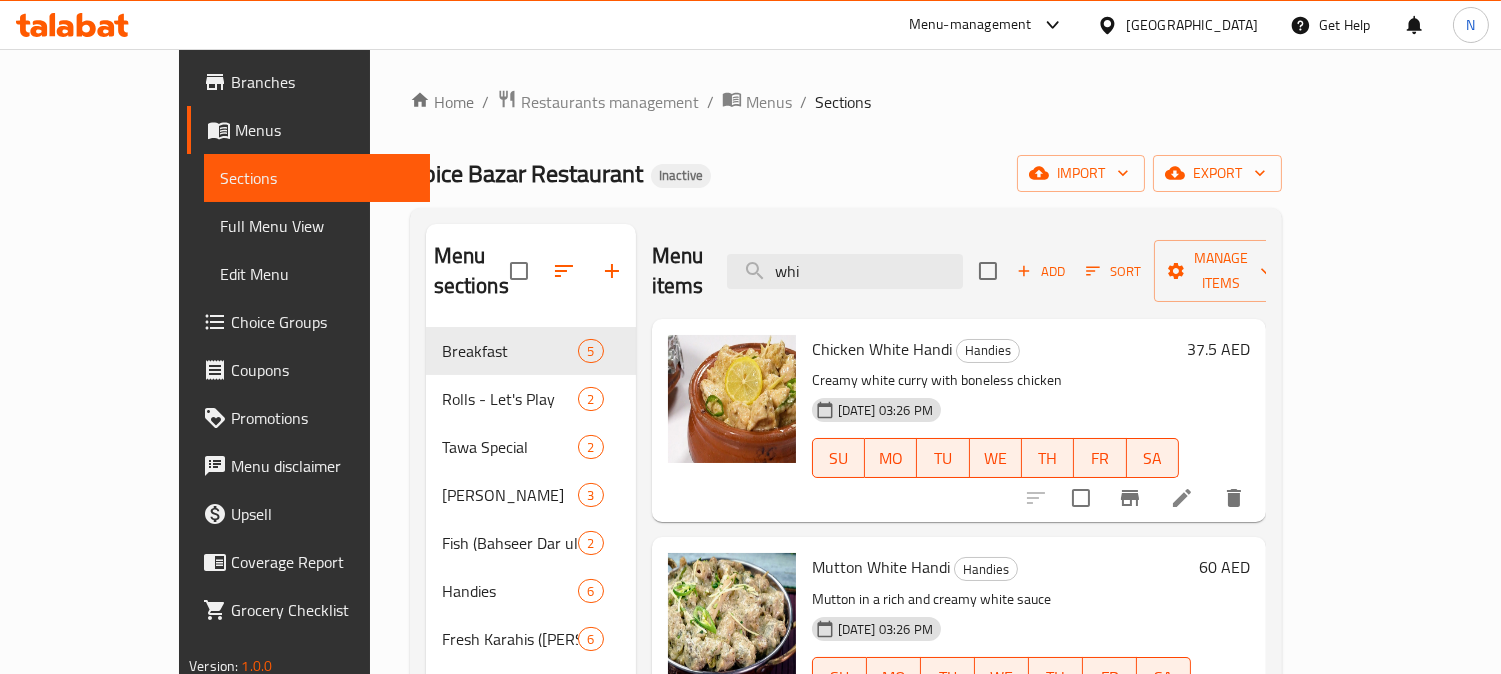 scroll, scrollTop: 66, scrollLeft: 0, axis: vertical 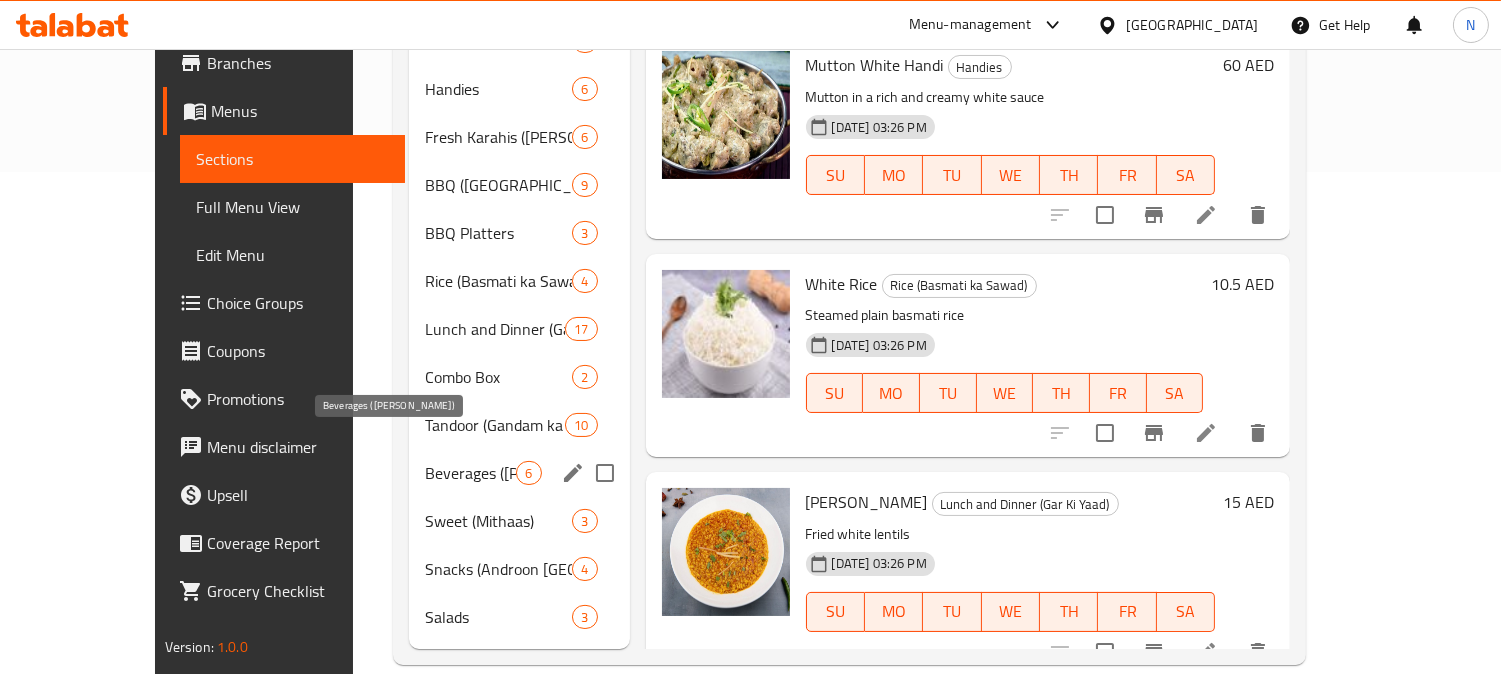 click on "Beverages (Thanda Garam Ho Jaye)" at bounding box center [470, 473] 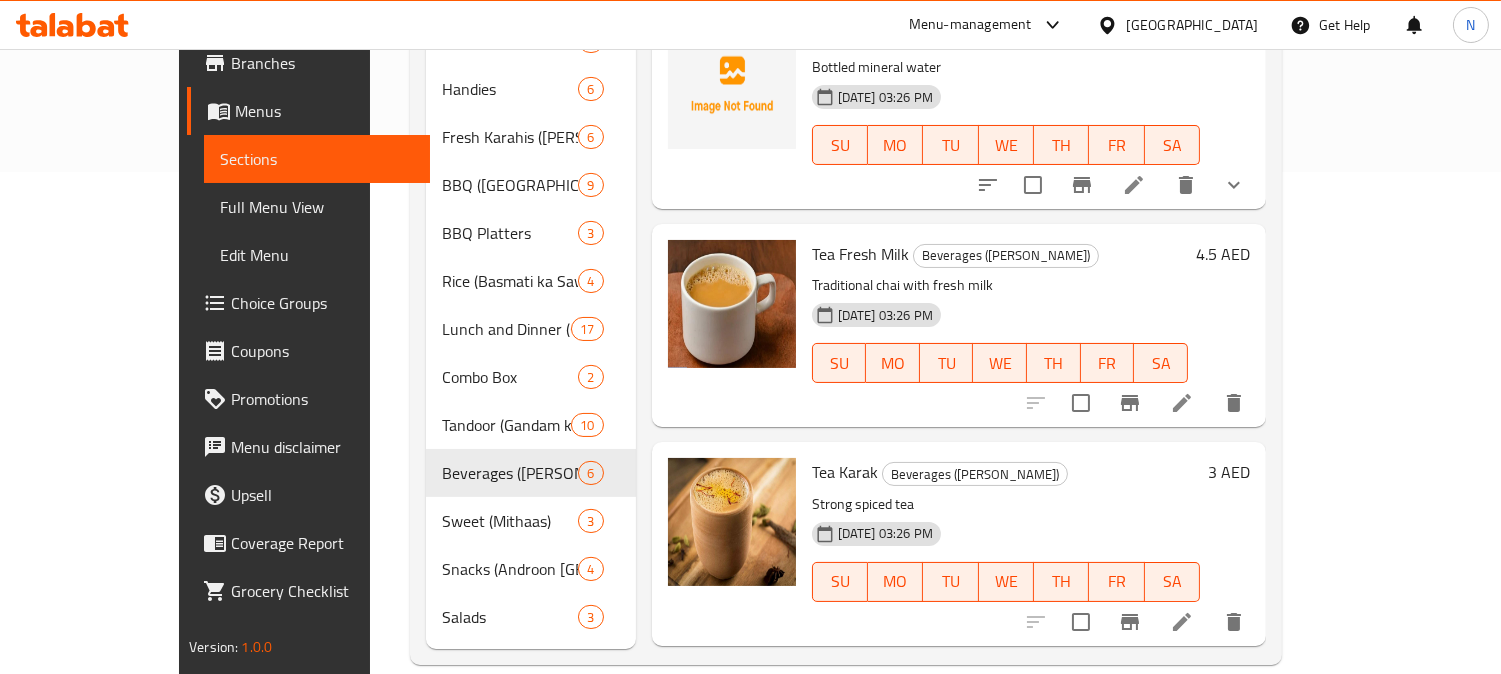 scroll, scrollTop: 0, scrollLeft: 0, axis: both 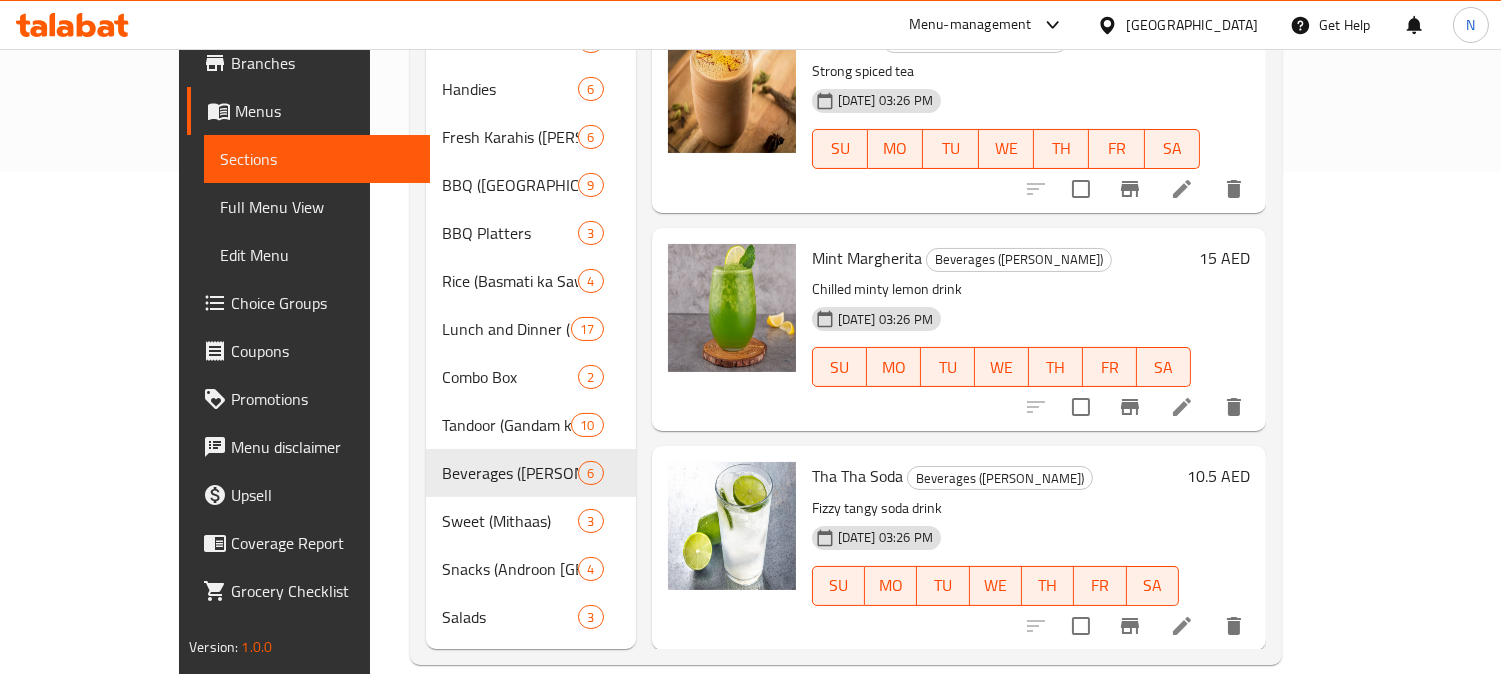 click on "Home / Restaurants management / Menus / Sections Spice Bazar Restaurant Inactive import export Menu sections Breakfast 5 Rolls - Let's Play 2 Tawa Special 2 Bohat Khas 3 Fish (Bahseer Dar ul Mahi) 2 Handies 6 Fresh Karahis (Qadeemi Lakshmi Chowk) 6 BBQ (Angaras) 9 BBQ Platters 3 Rice (Basmati ka Sawad) 4 Lunch and Dinner (Gar Ki Yaad) 17 Combo Box 2 Tandoor (Gandam ka Sawad) 10 Beverages (Thanda Garam Ho Jaye) 6 Sweet (Mithaas) 3 Snacks (Androon Lahore) 4 Salads 3 Menu items whi Add Sort Manage items Fresh Lassi   Beverages (Thanda Garam Ho Jaye) Refreshing traditional yogurt-based drink 15-07-2025 03:26 PM SU MO TU WE TH FR SA 7.5   AED Mineral Water (S/L)   Beverages (Thanda Garam Ho Jaye) Bottled mineral water 15-07-2025 03:26 PM SU MO TU WE TH FR SA 0   AED Tea Fresh Milk   Beverages (Thanda Garam Ho Jaye) Traditional chai with fresh milk 15-07-2025 03:26 PM SU MO TU WE TH FR SA 4.5   AED Tea Karak   Beverages (Thanda Garam Ho Jaye) Strong spiced tea 15-07-2025 03:26 PM SU MO TU WE TH FR SA 3   AED   SU" at bounding box center [846, 126] 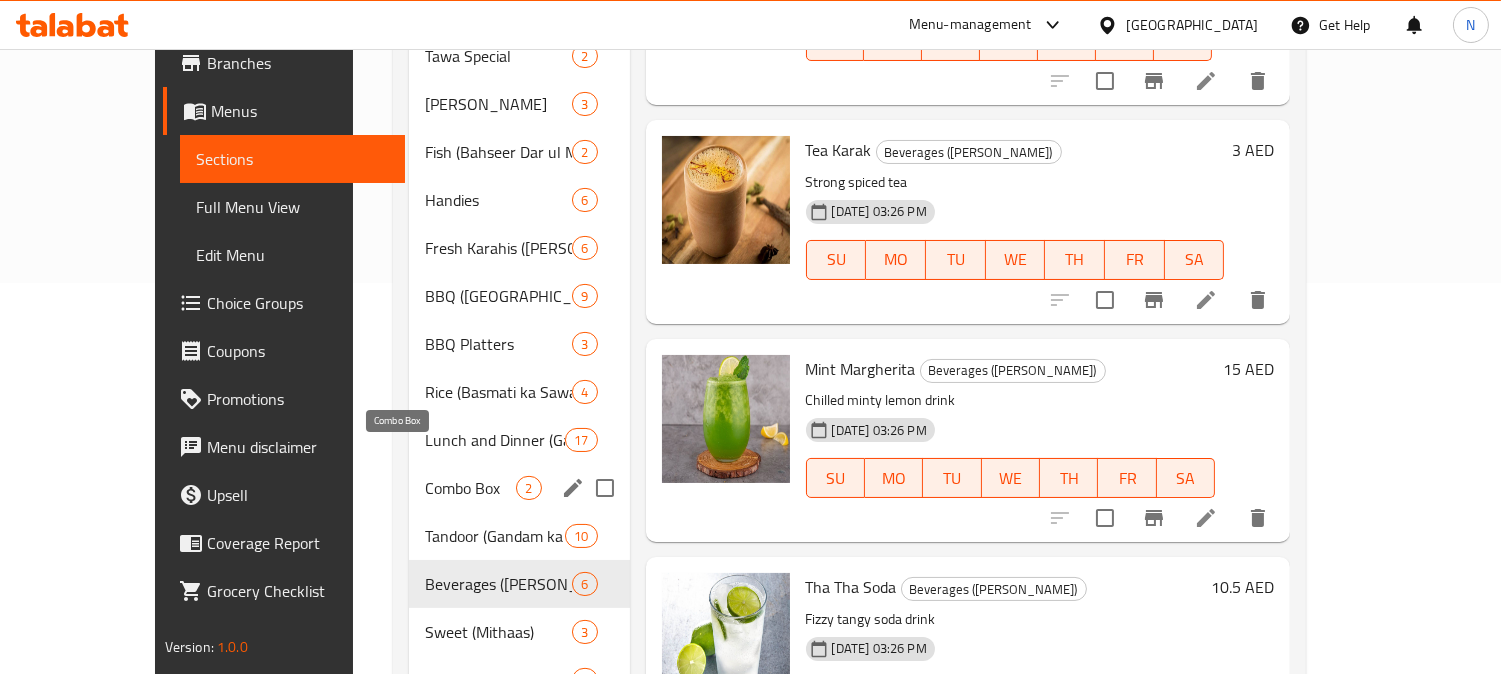 scroll, scrollTop: 502, scrollLeft: 0, axis: vertical 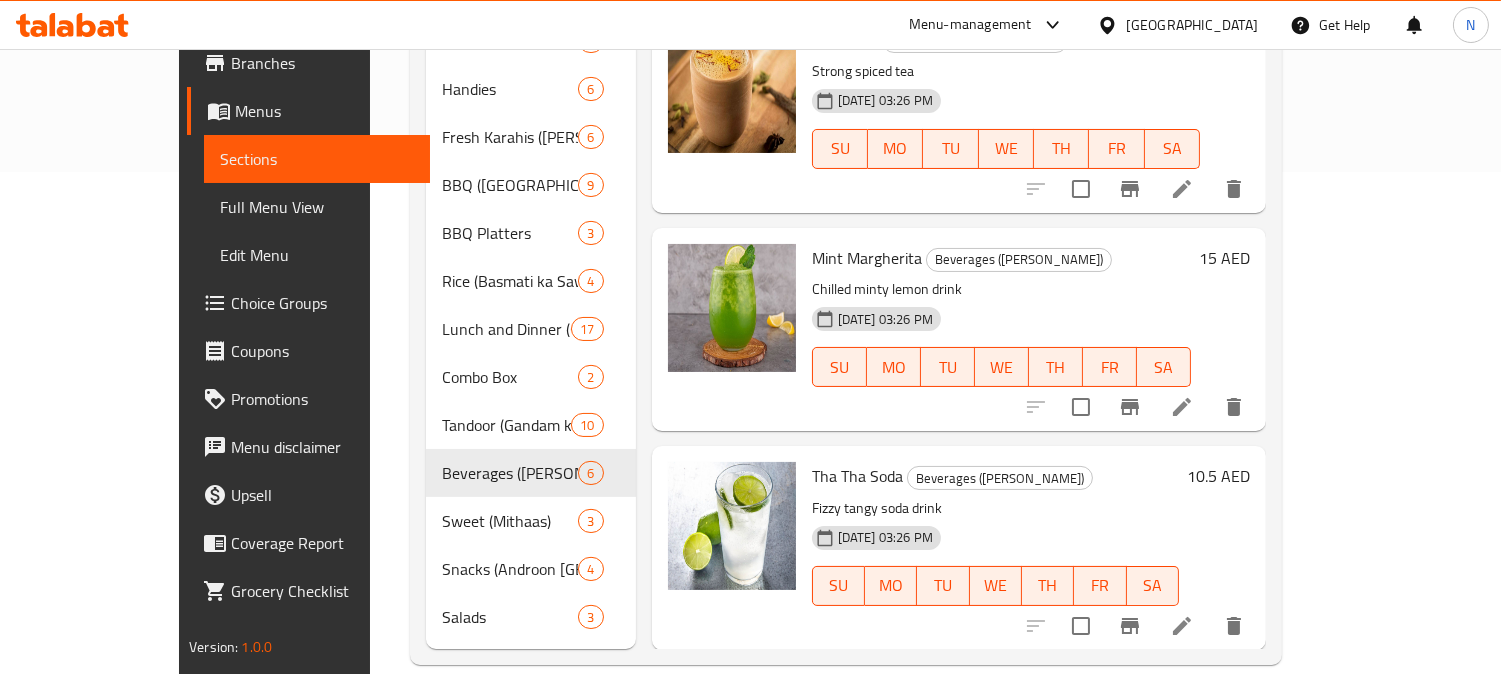 drag, startPoint x: 116, startPoint y: 205, endPoint x: 214, endPoint y: 12, distance: 216.45554 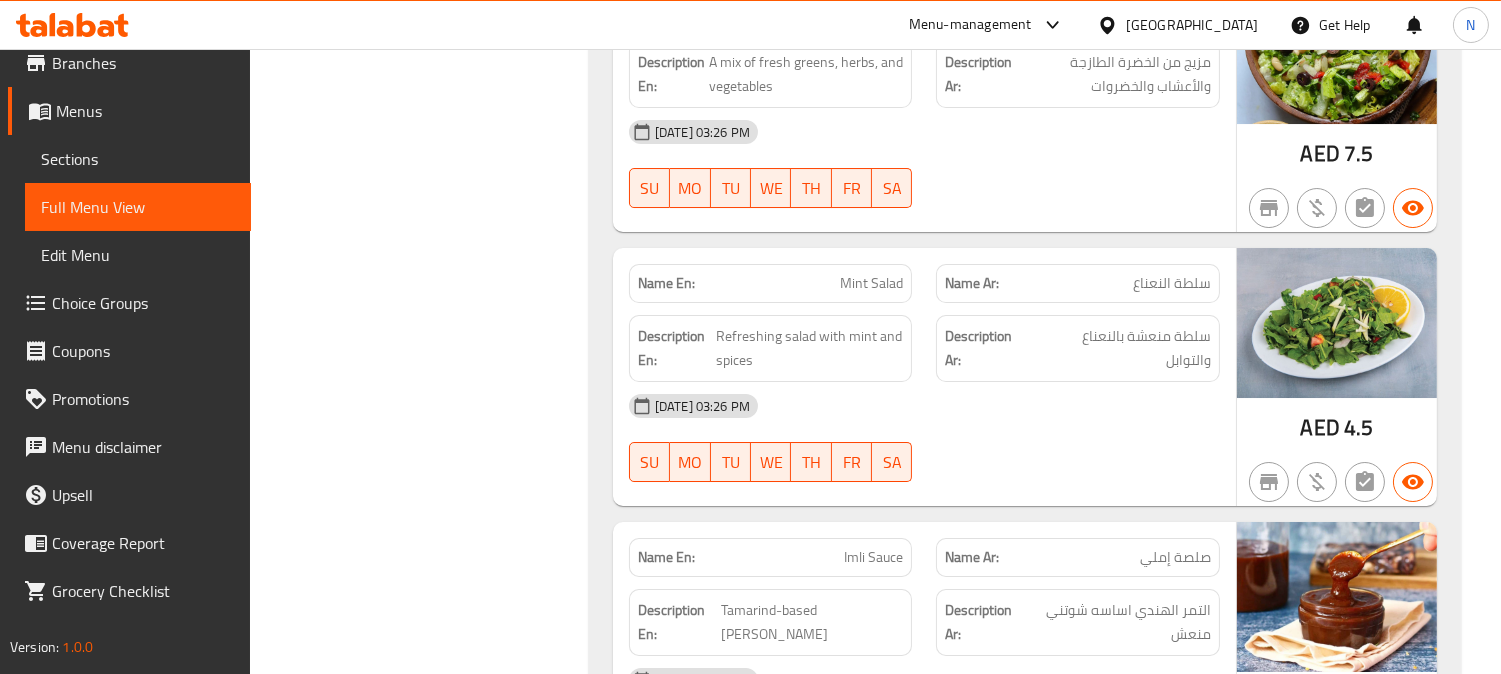 scroll, scrollTop: 26420, scrollLeft: 0, axis: vertical 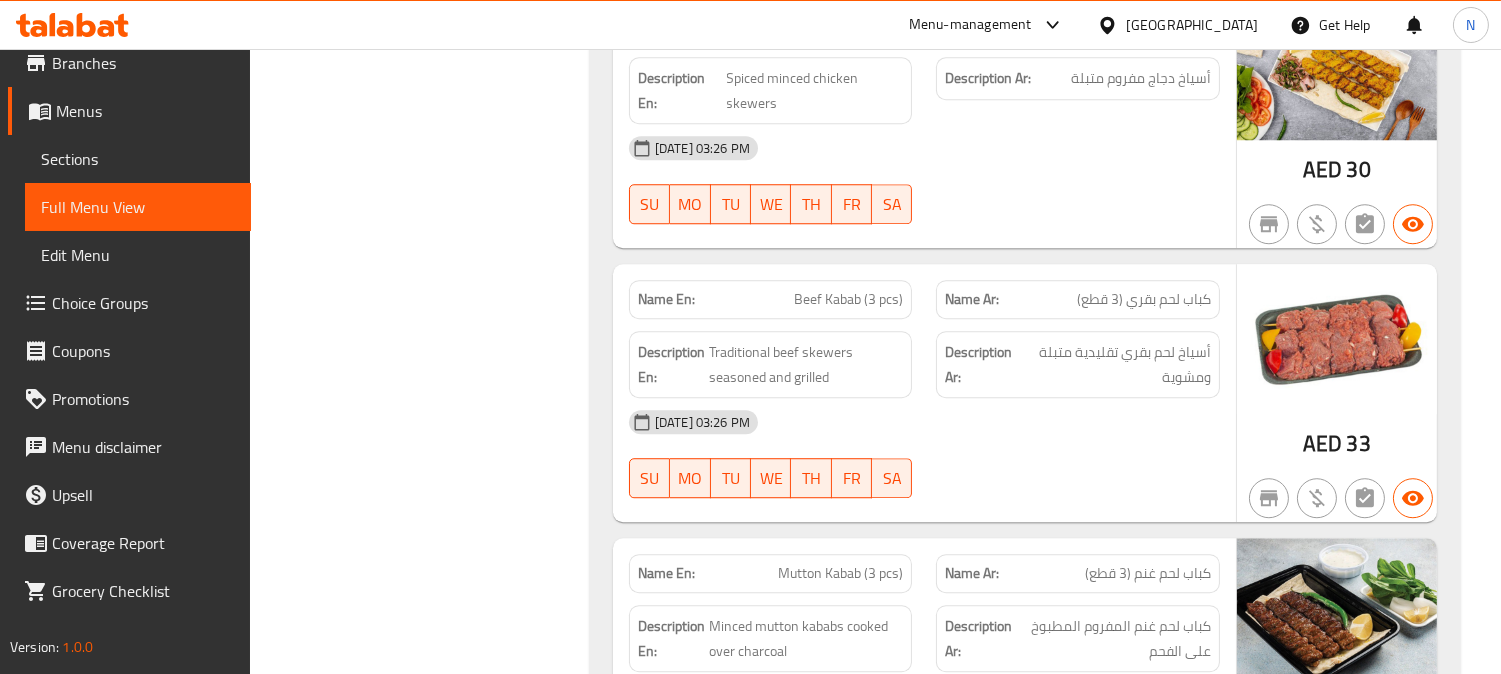 click on "Filter Branches Branches Popular filters Free items Branch specific items Has choices Upsell items Availability filters Available Not available View filters Collapse sections Collapse categories Collapse Choices" at bounding box center [427, 3696] 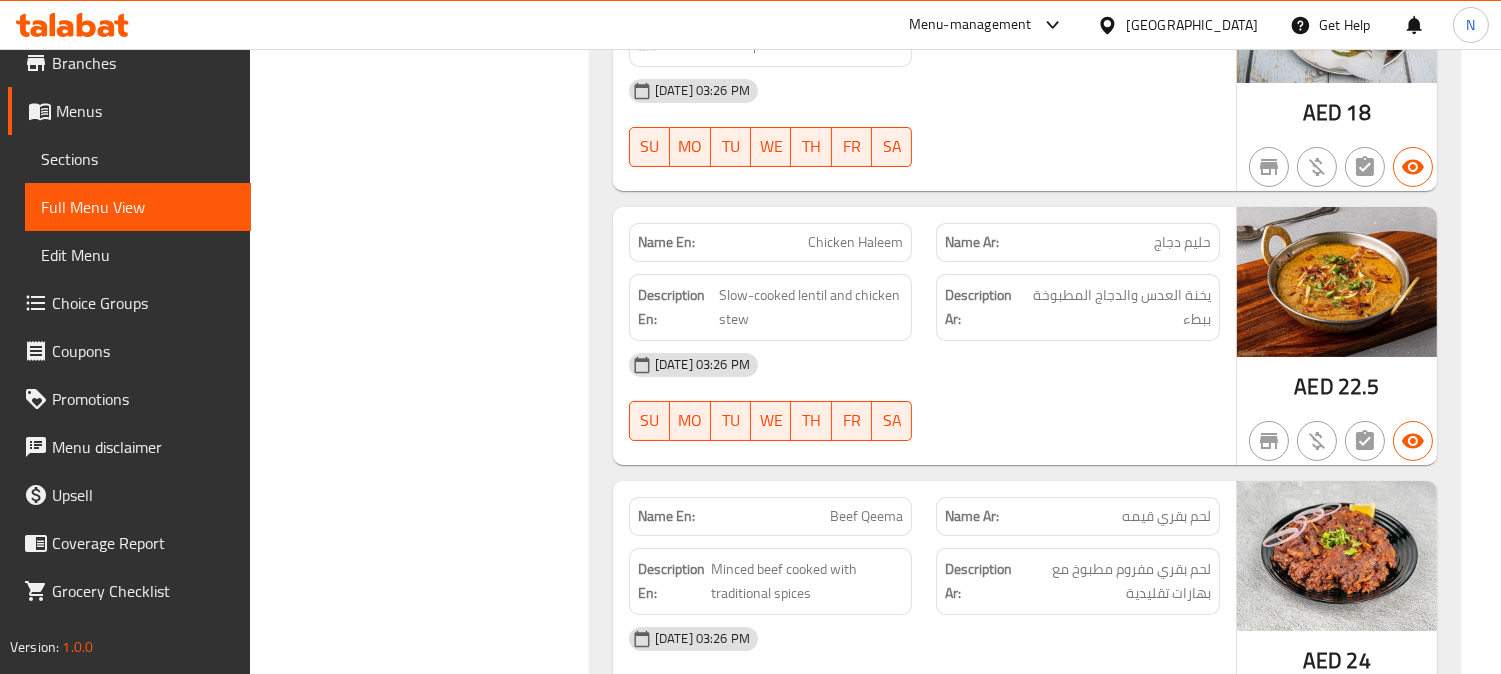 scroll, scrollTop: 16333, scrollLeft: 0, axis: vertical 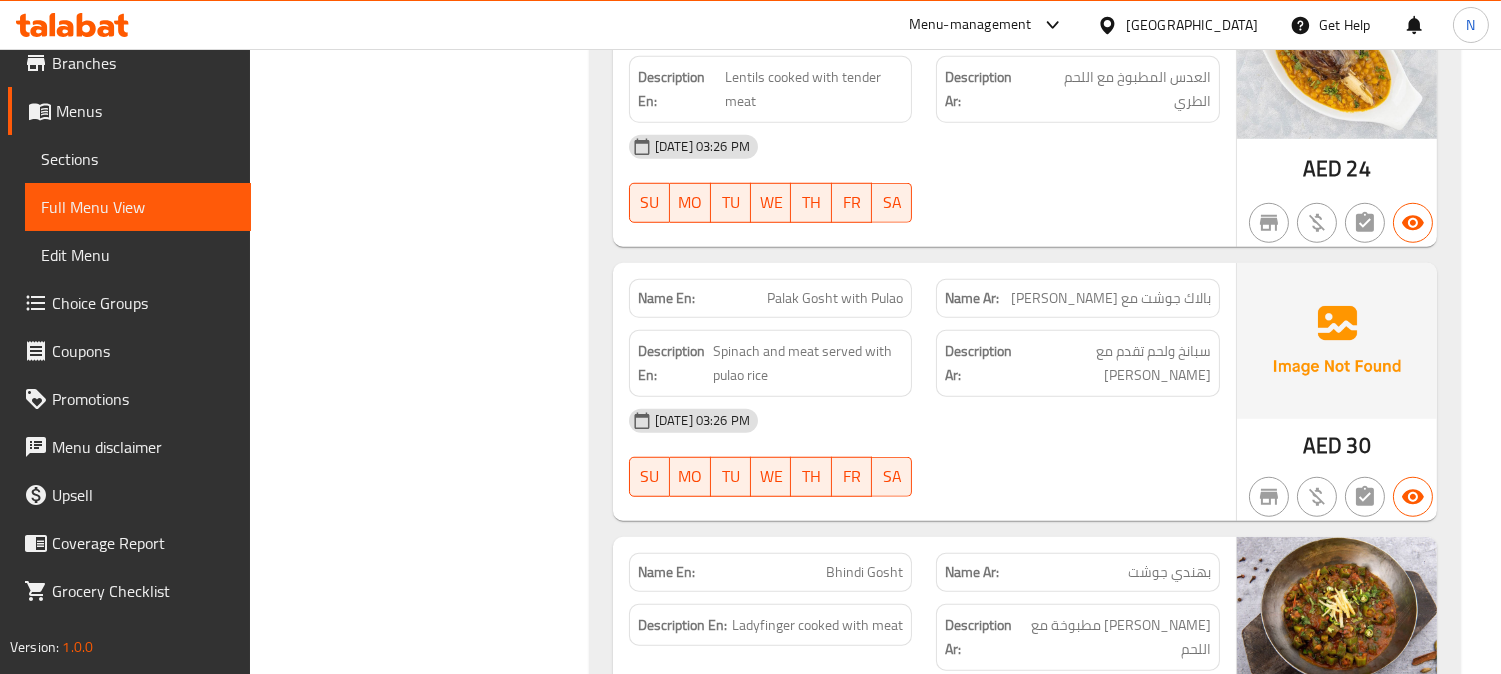 drag, startPoint x: 754, startPoint y: 261, endPoint x: 737, endPoint y: 258, distance: 17.262676 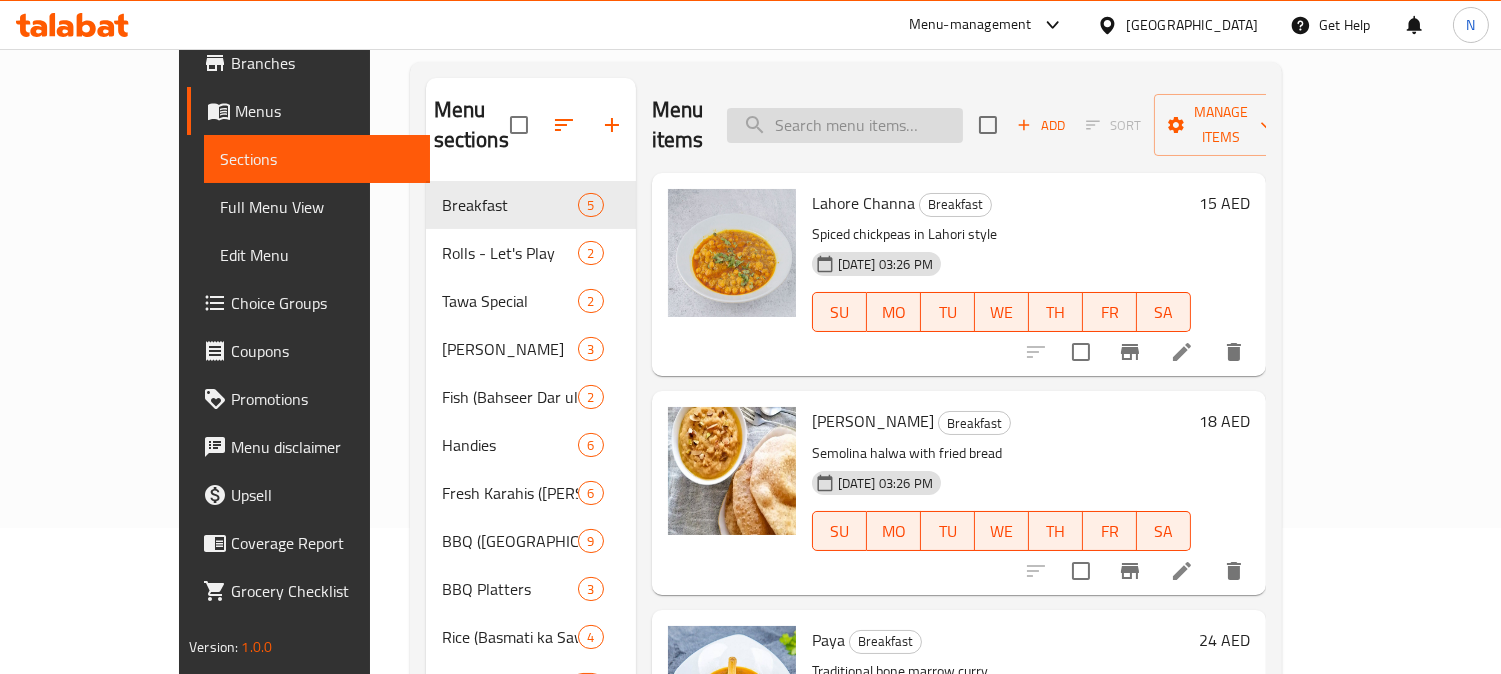 scroll, scrollTop: 0, scrollLeft: 0, axis: both 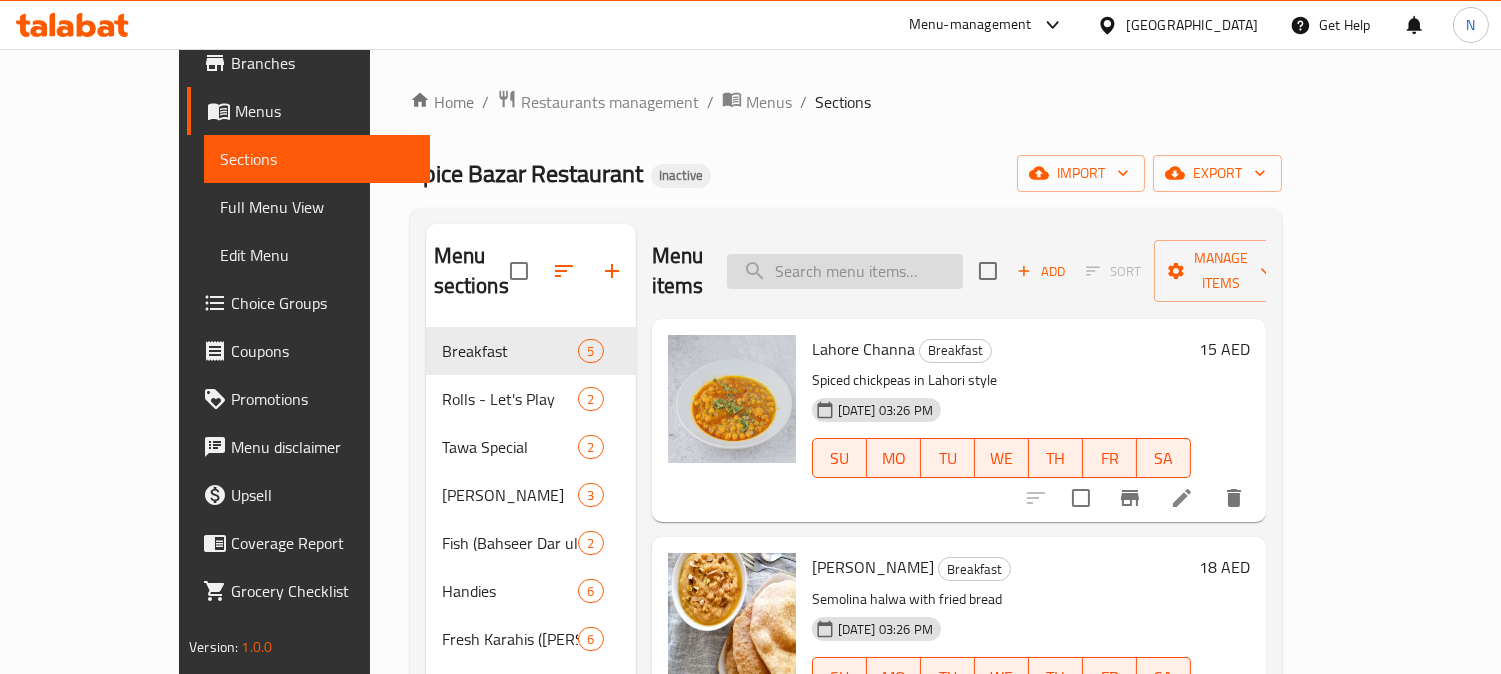 click at bounding box center (845, 271) 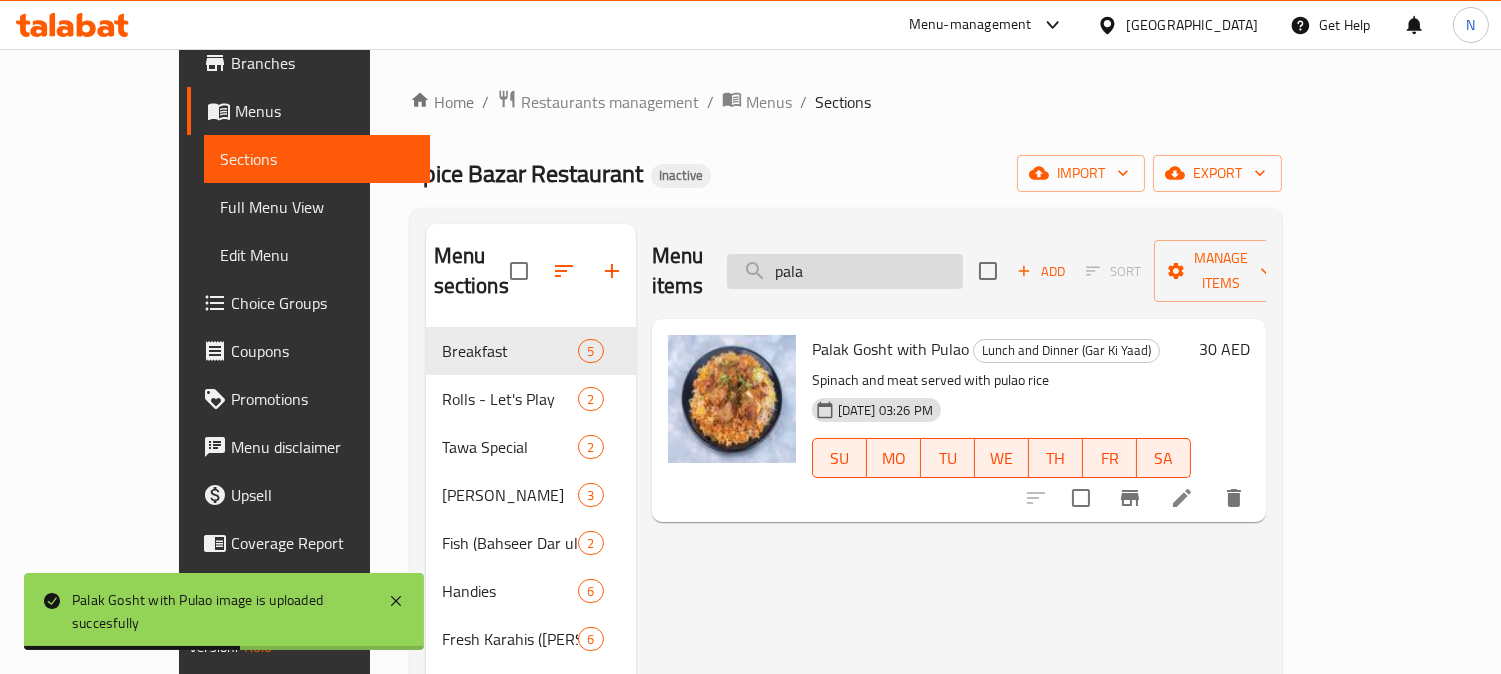 click on "pala" at bounding box center [845, 271] 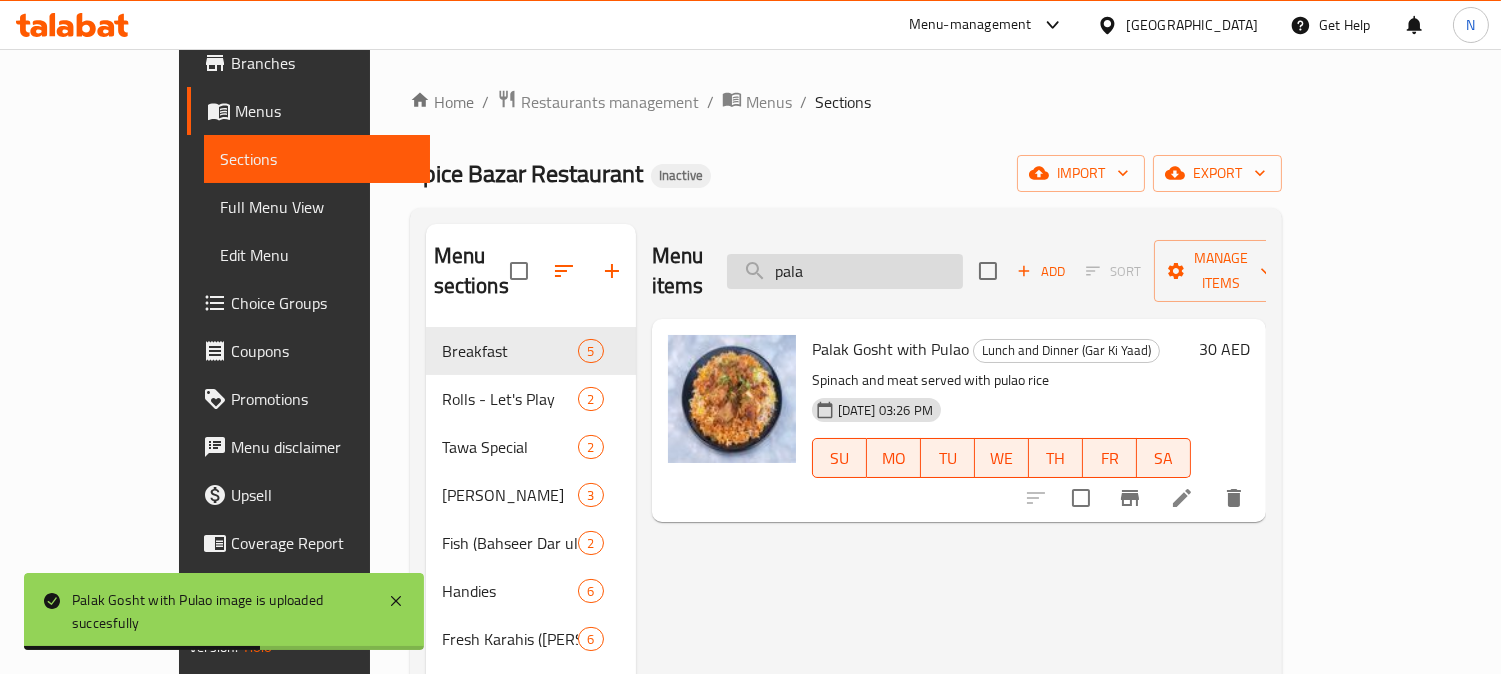 click on "pala" at bounding box center [845, 271] 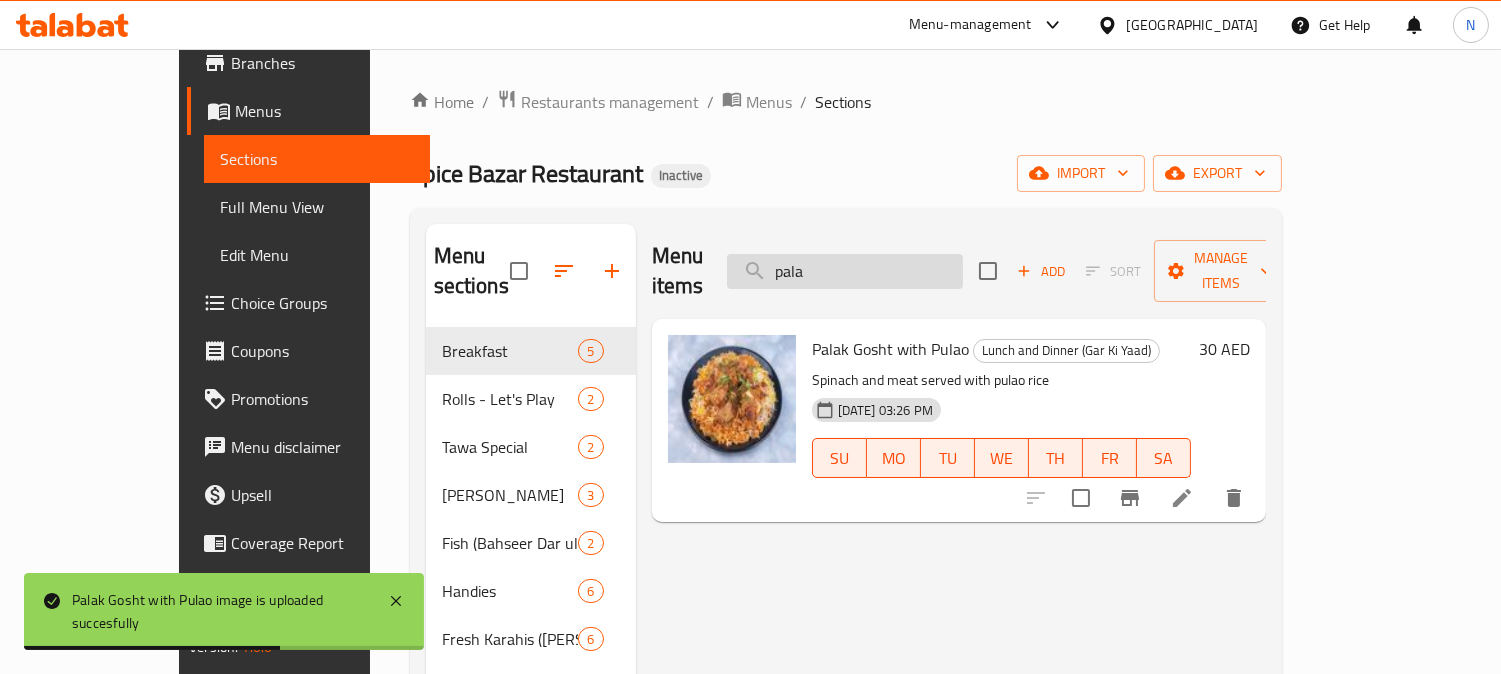 click on "pala" at bounding box center [845, 271] 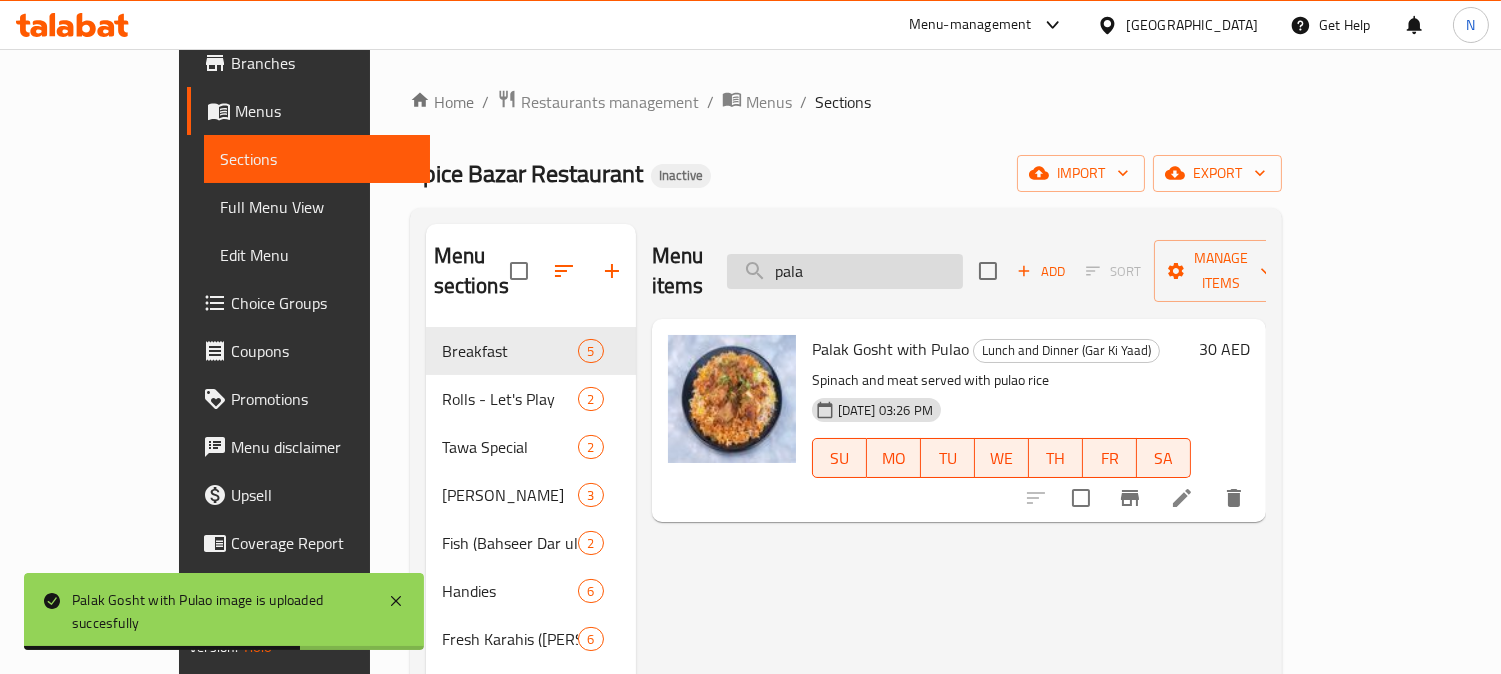 type on "l" 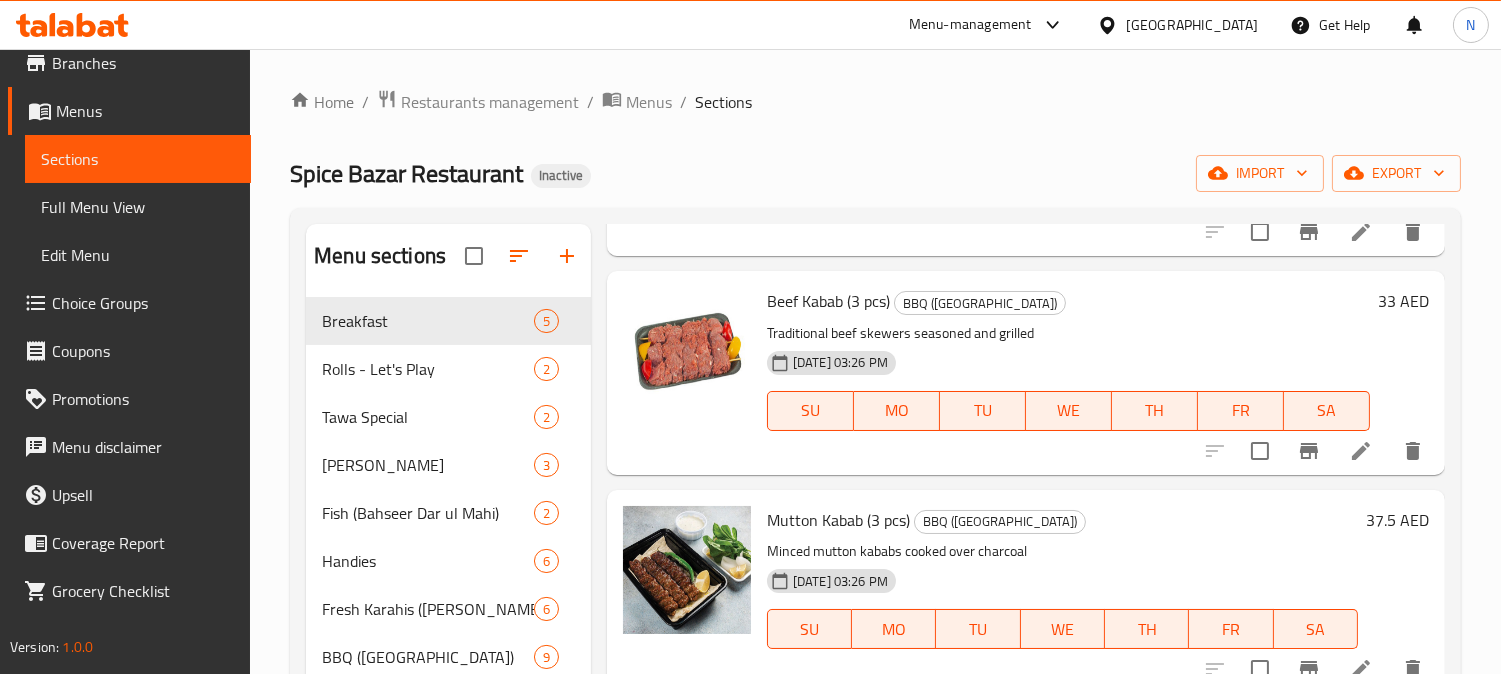 scroll, scrollTop: 1555, scrollLeft: 0, axis: vertical 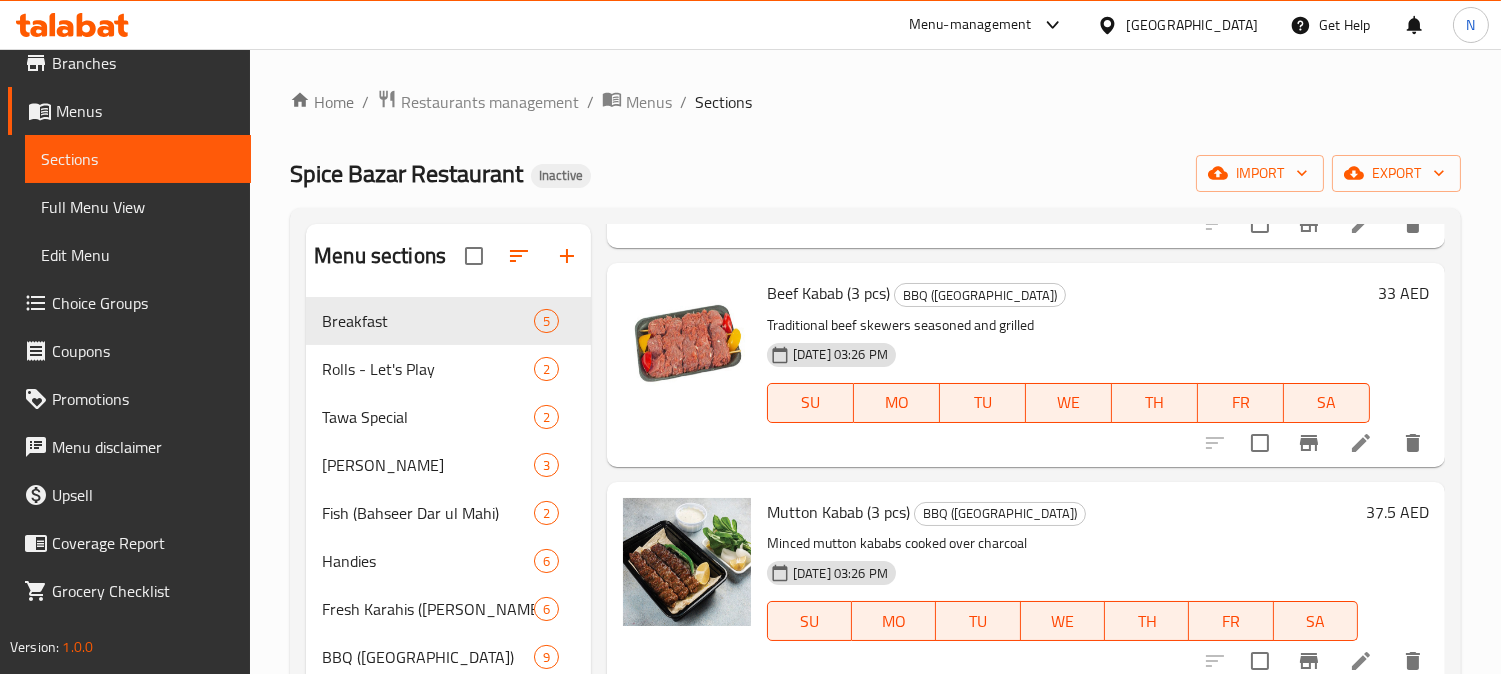 type on "kaba" 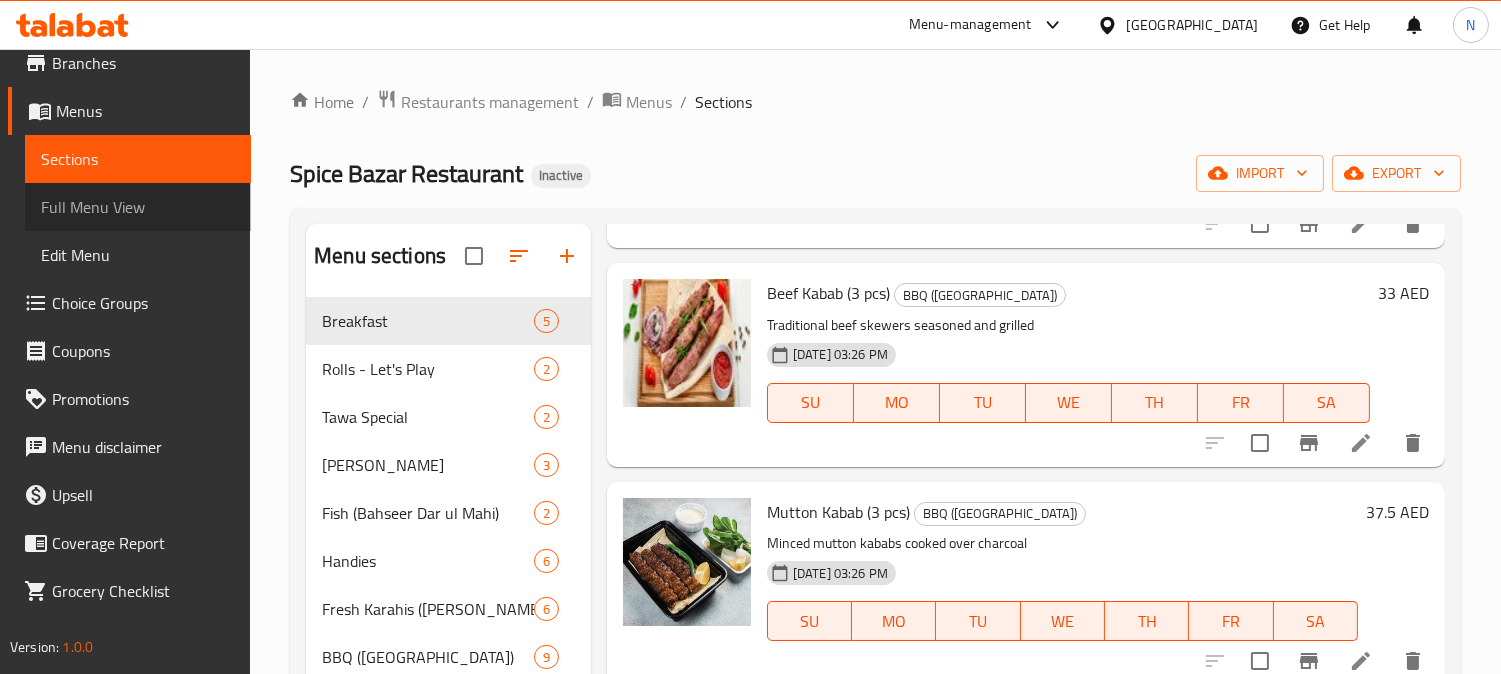 click on "Full Menu View" at bounding box center [138, 207] 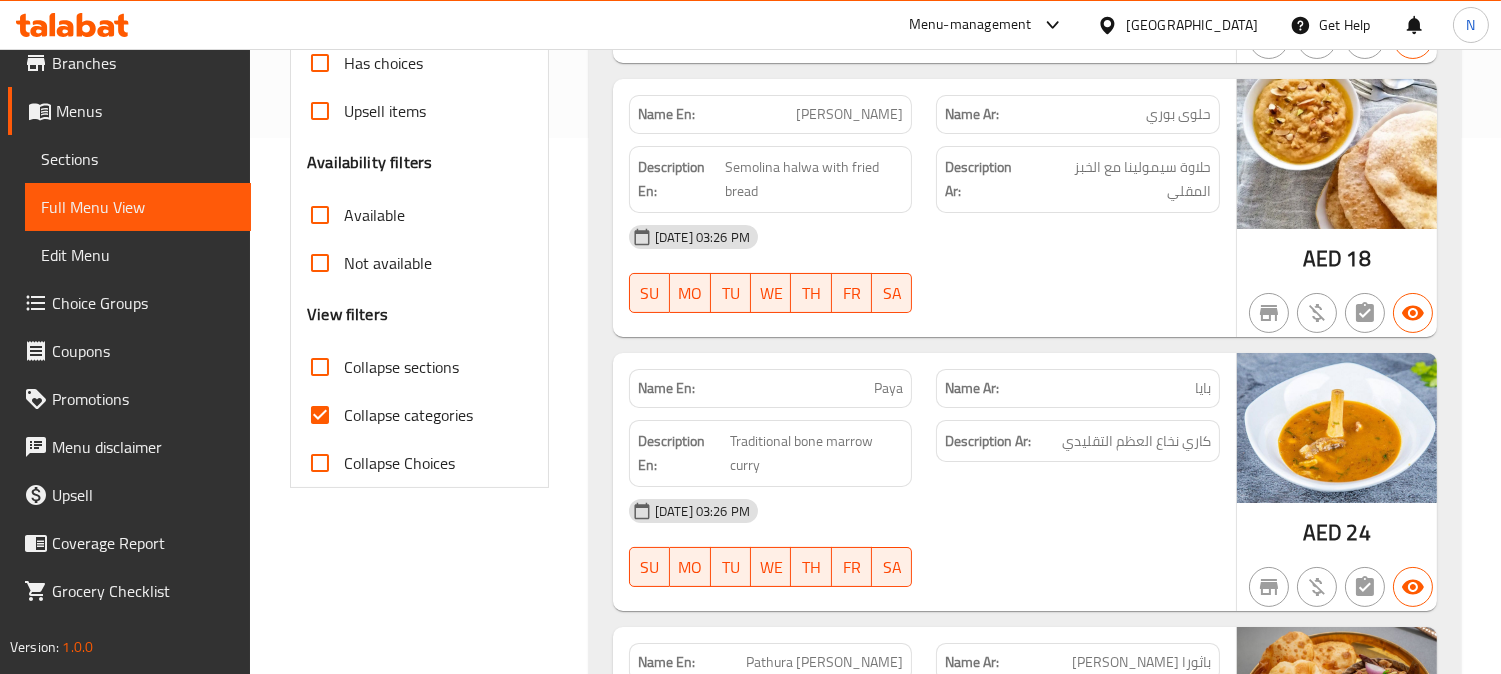 scroll, scrollTop: 555, scrollLeft: 0, axis: vertical 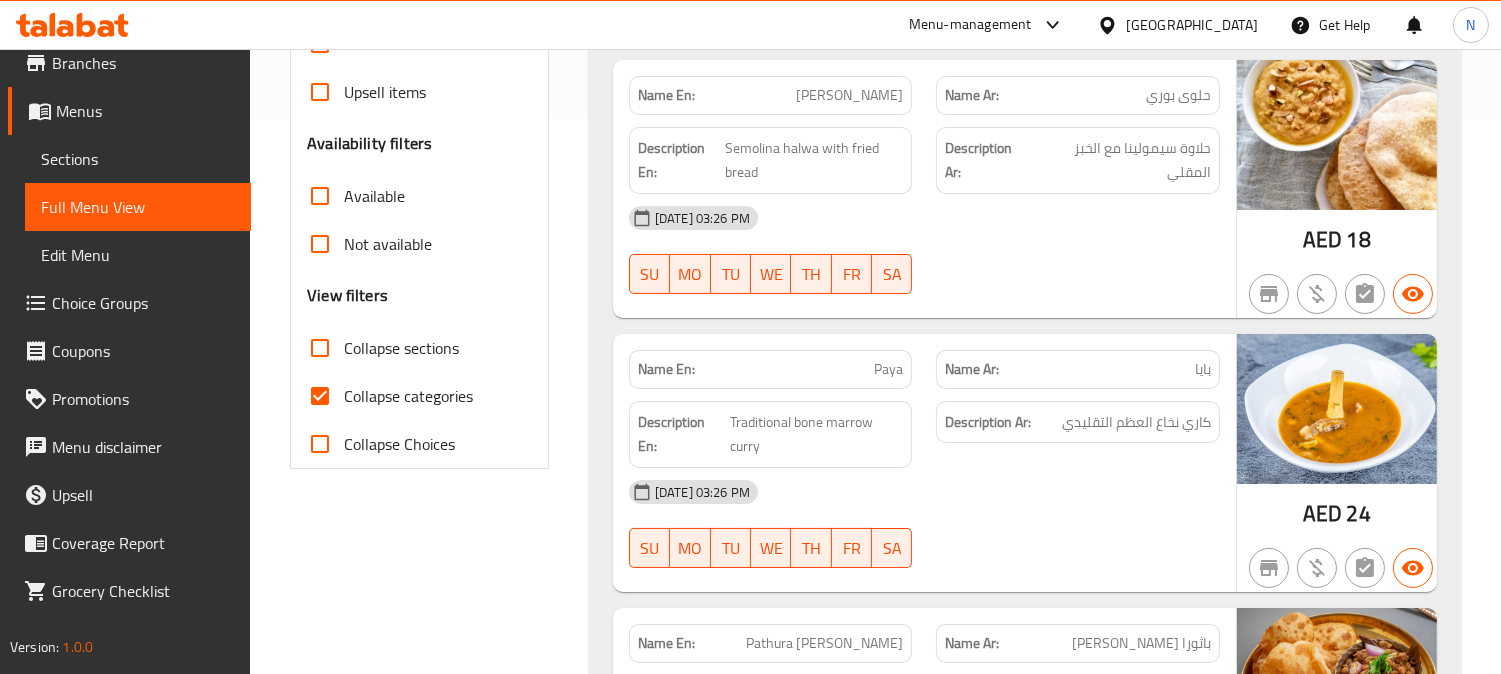 click on "Collapse categories" at bounding box center (320, 396) 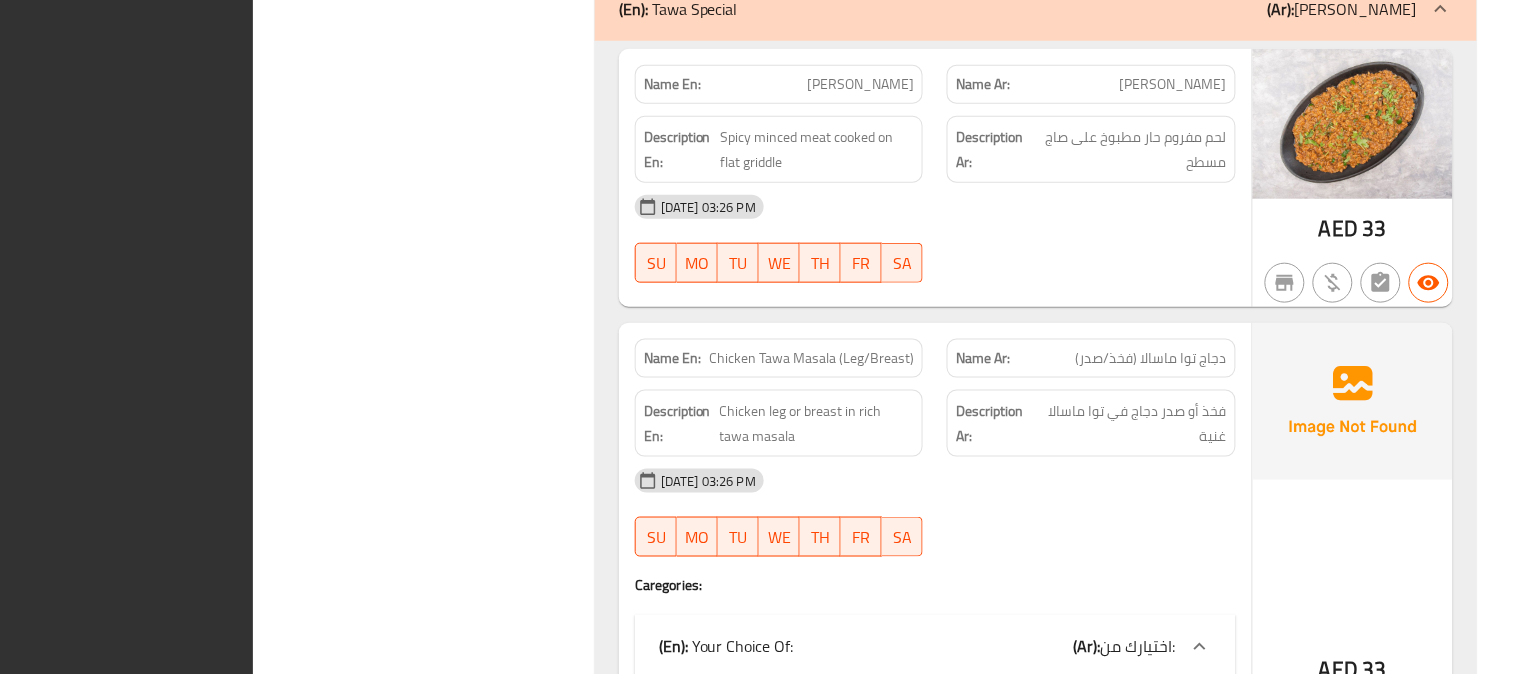 scroll, scrollTop: 2832, scrollLeft: 0, axis: vertical 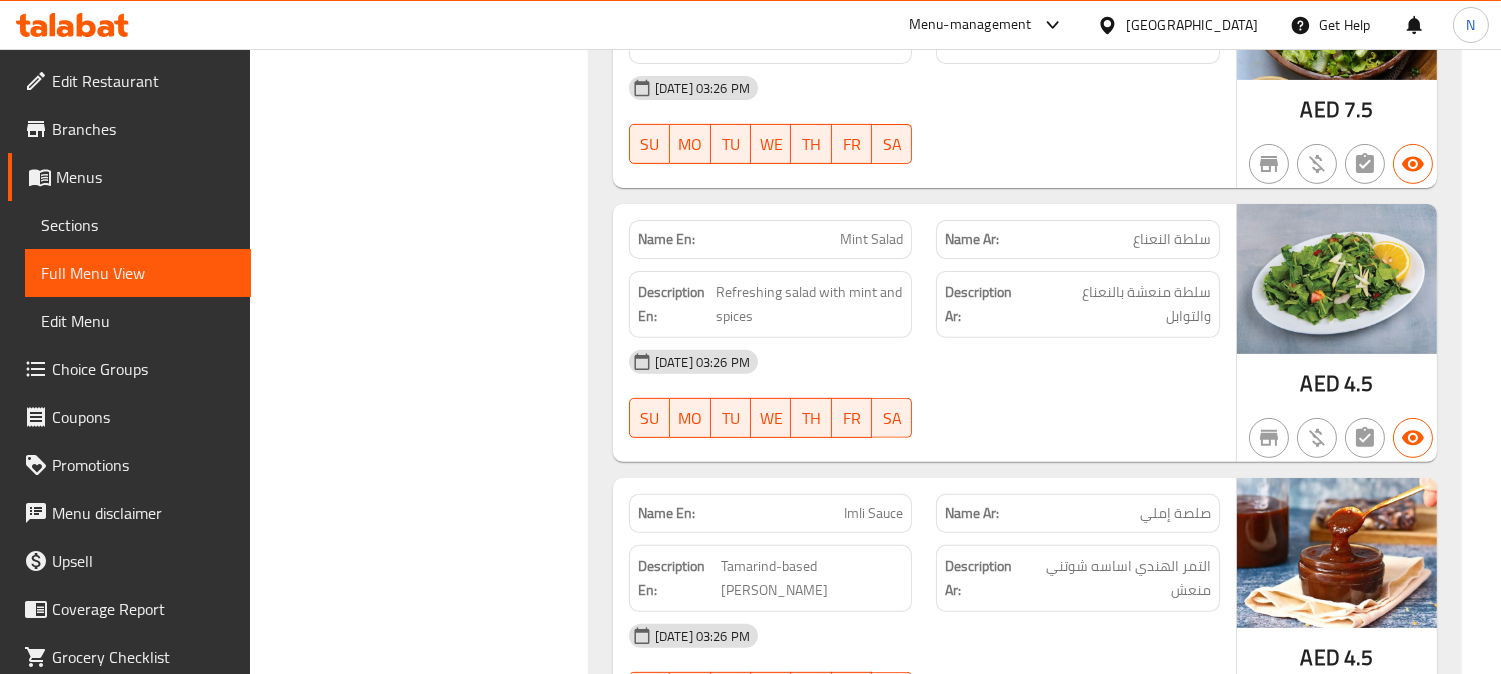 click on "United Arab Emirates" at bounding box center (1192, 25) 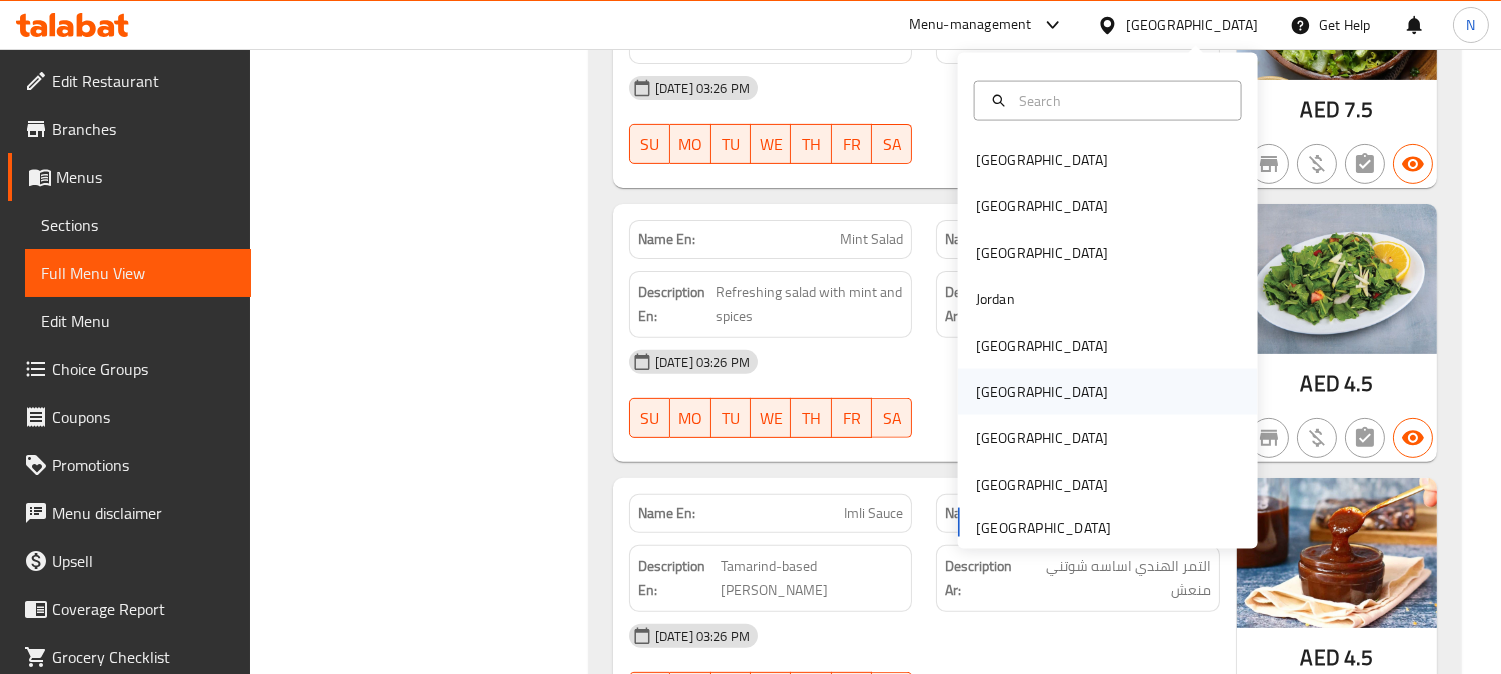 click on "Oman" at bounding box center (1042, 392) 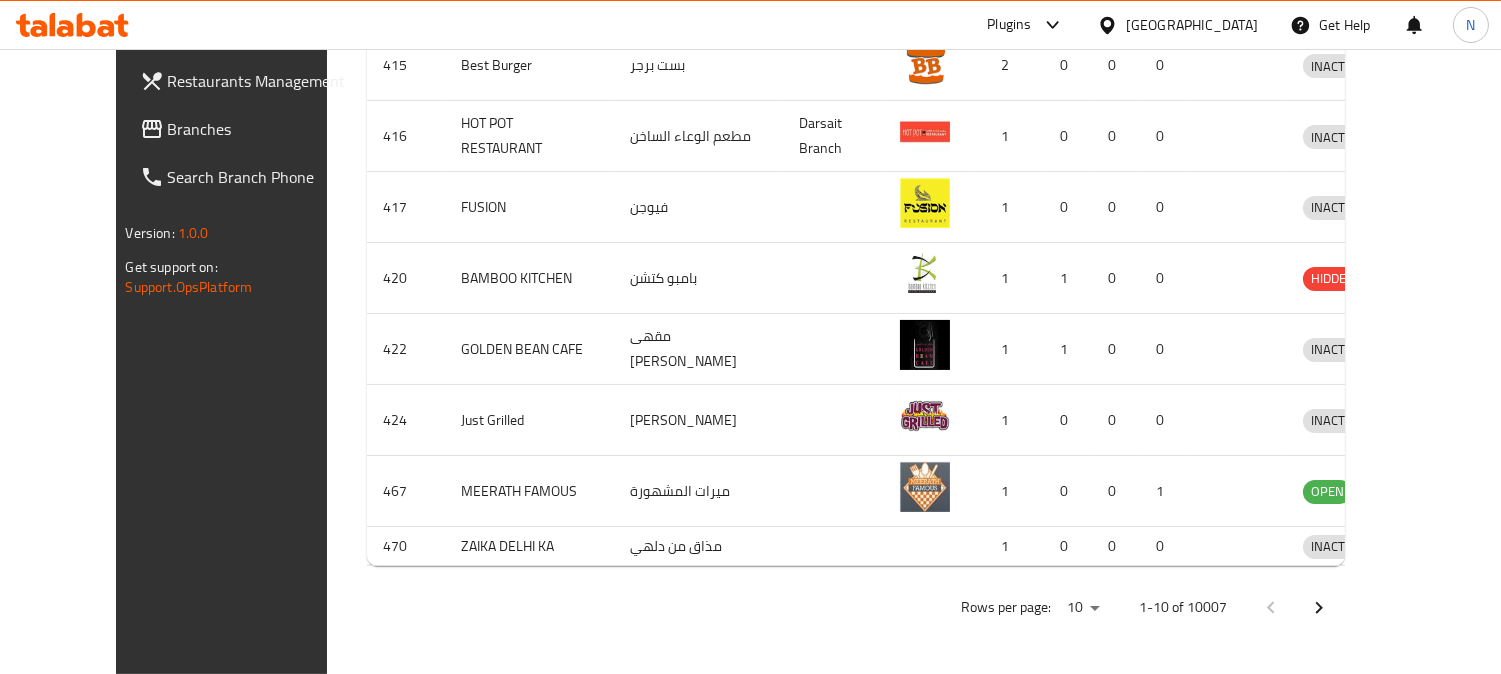 click on "Branches" at bounding box center [245, 129] 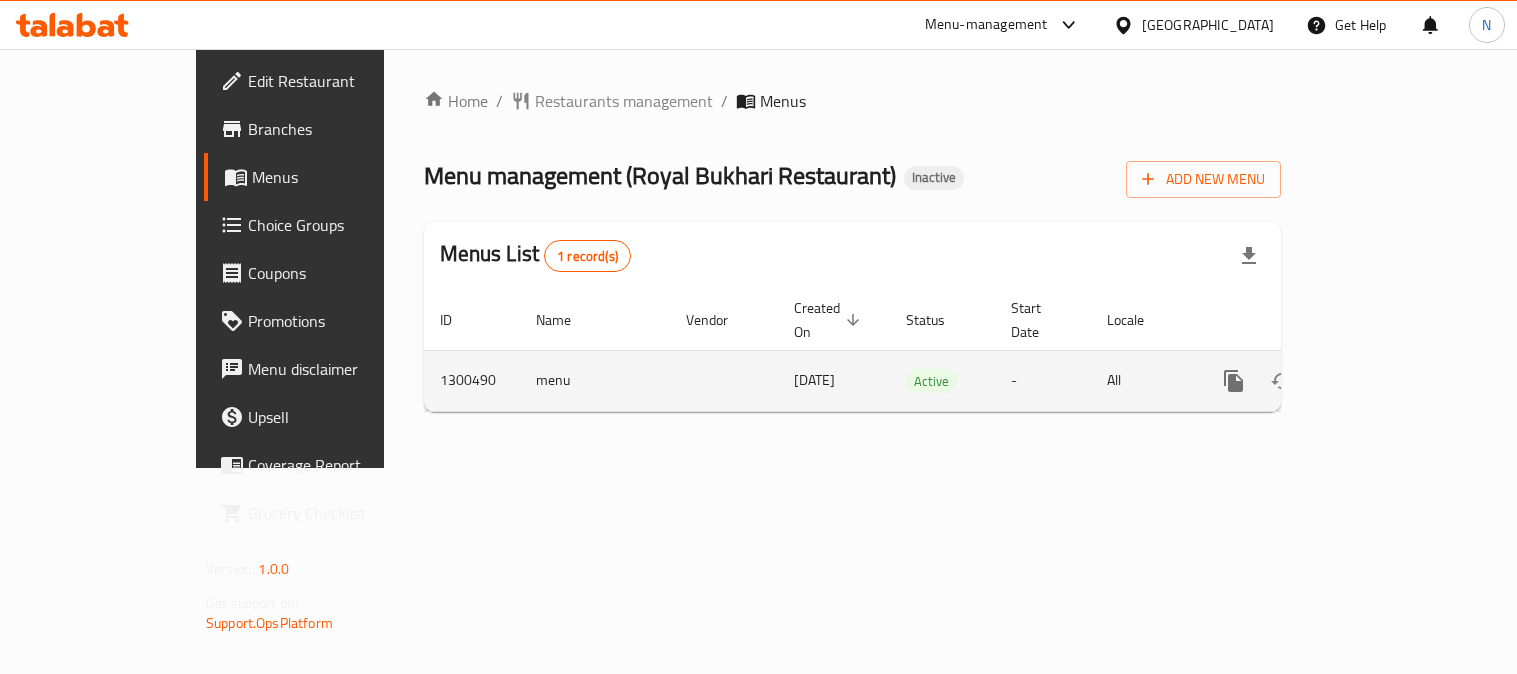 click 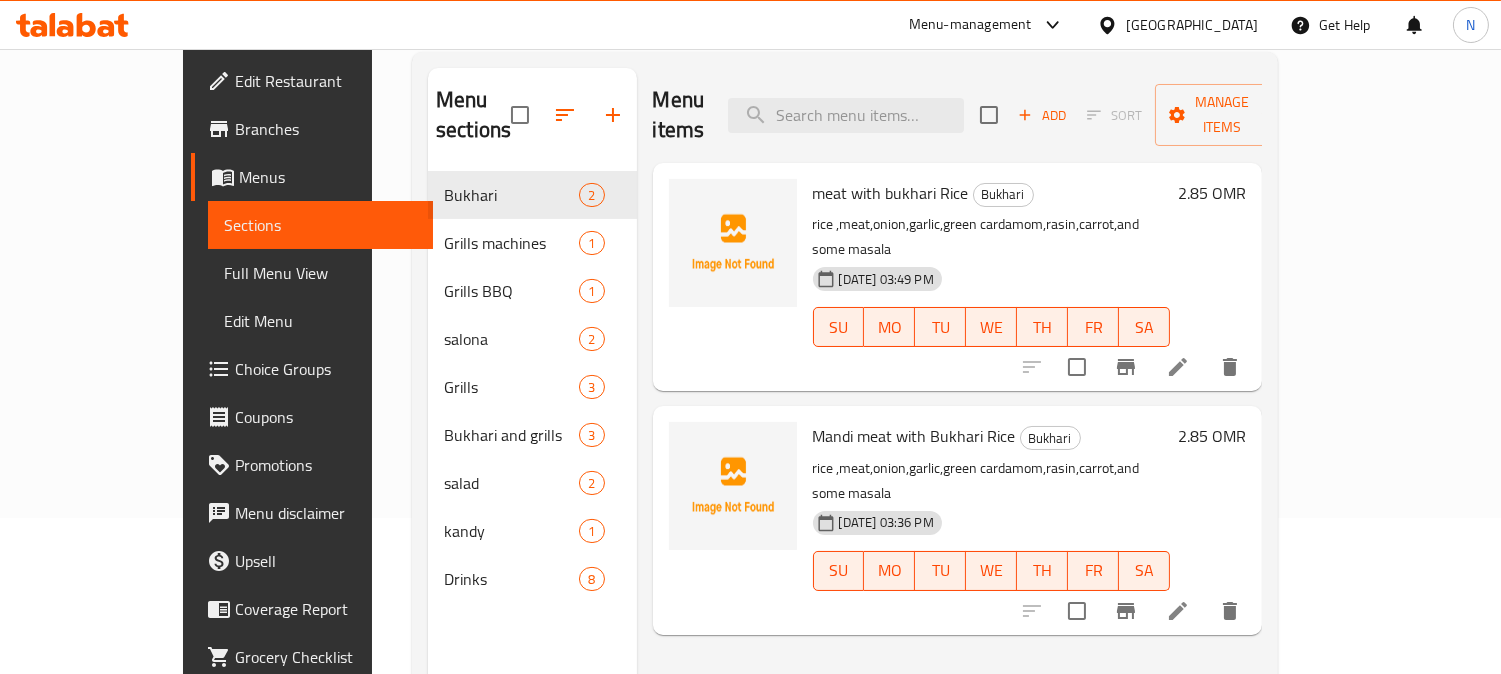 scroll, scrollTop: 111, scrollLeft: 0, axis: vertical 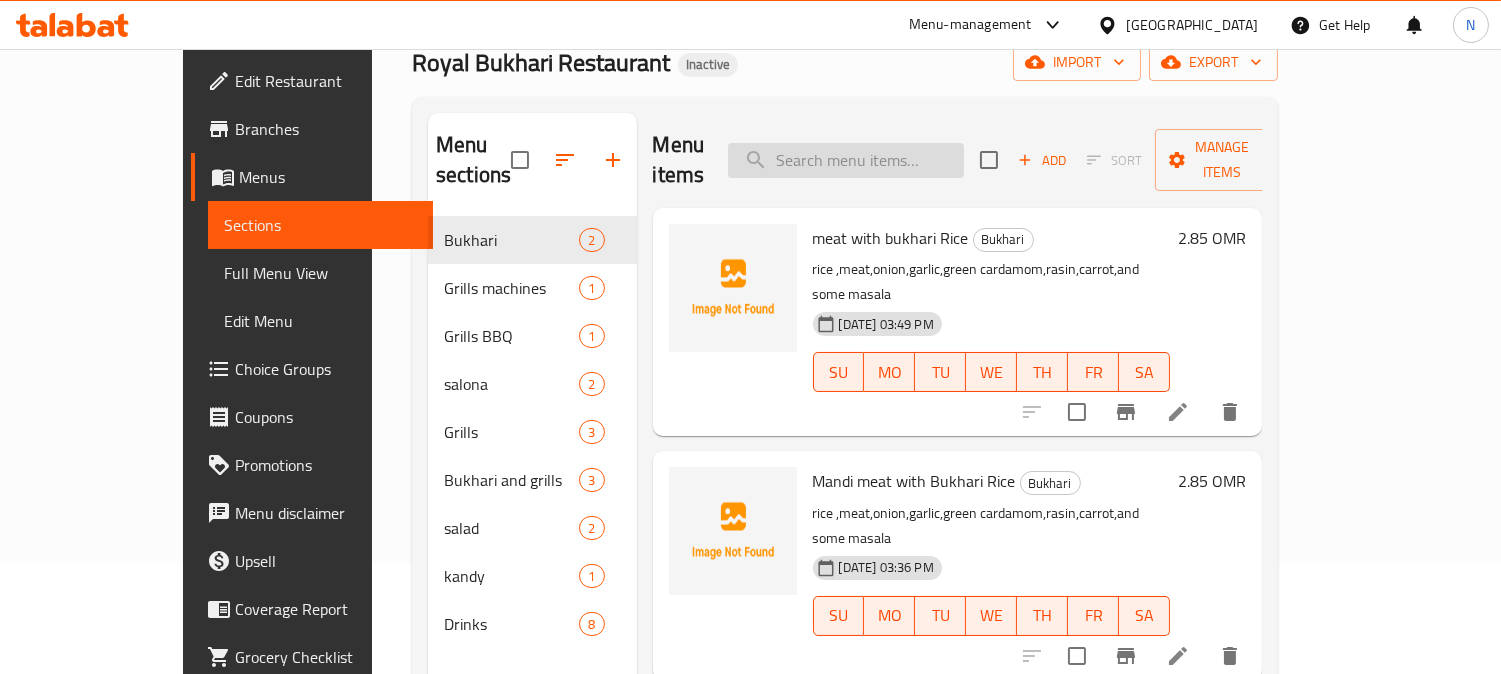 click at bounding box center (846, 160) 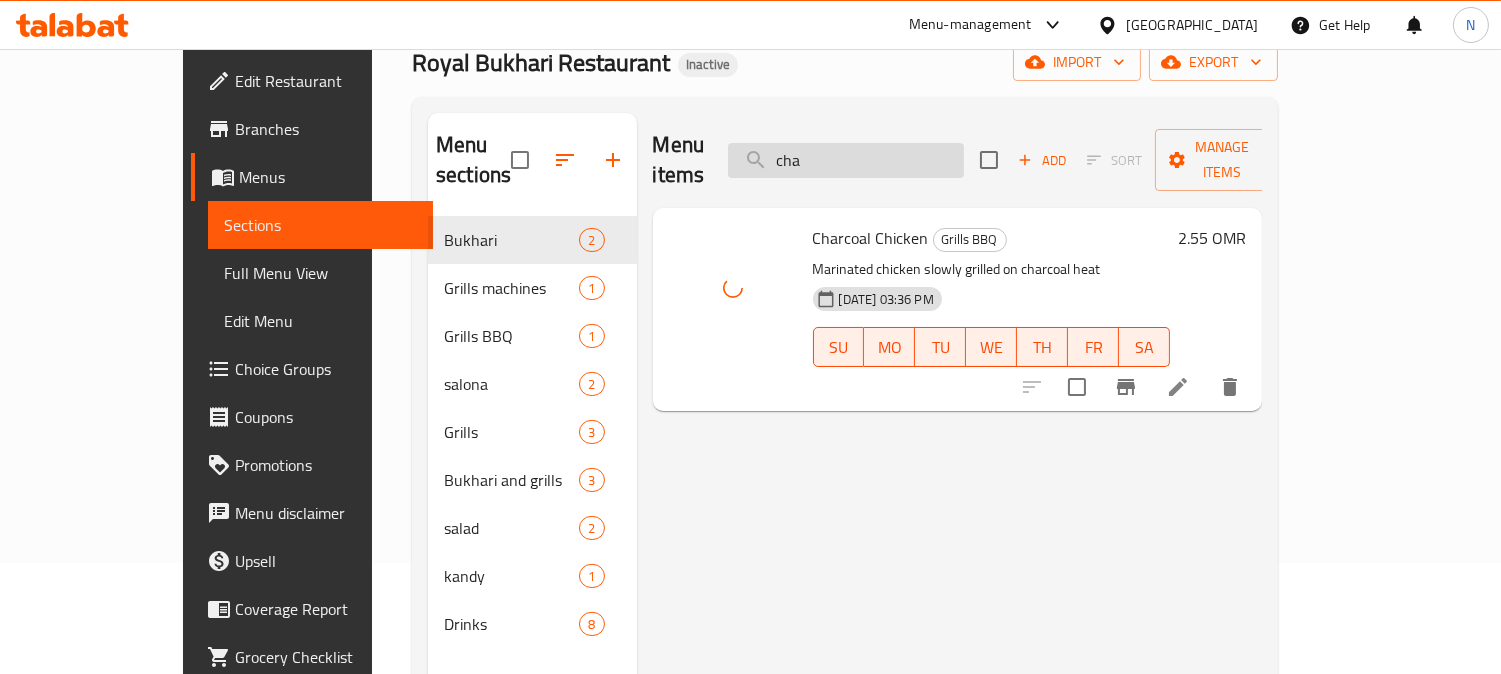 click on "cha" at bounding box center [846, 160] 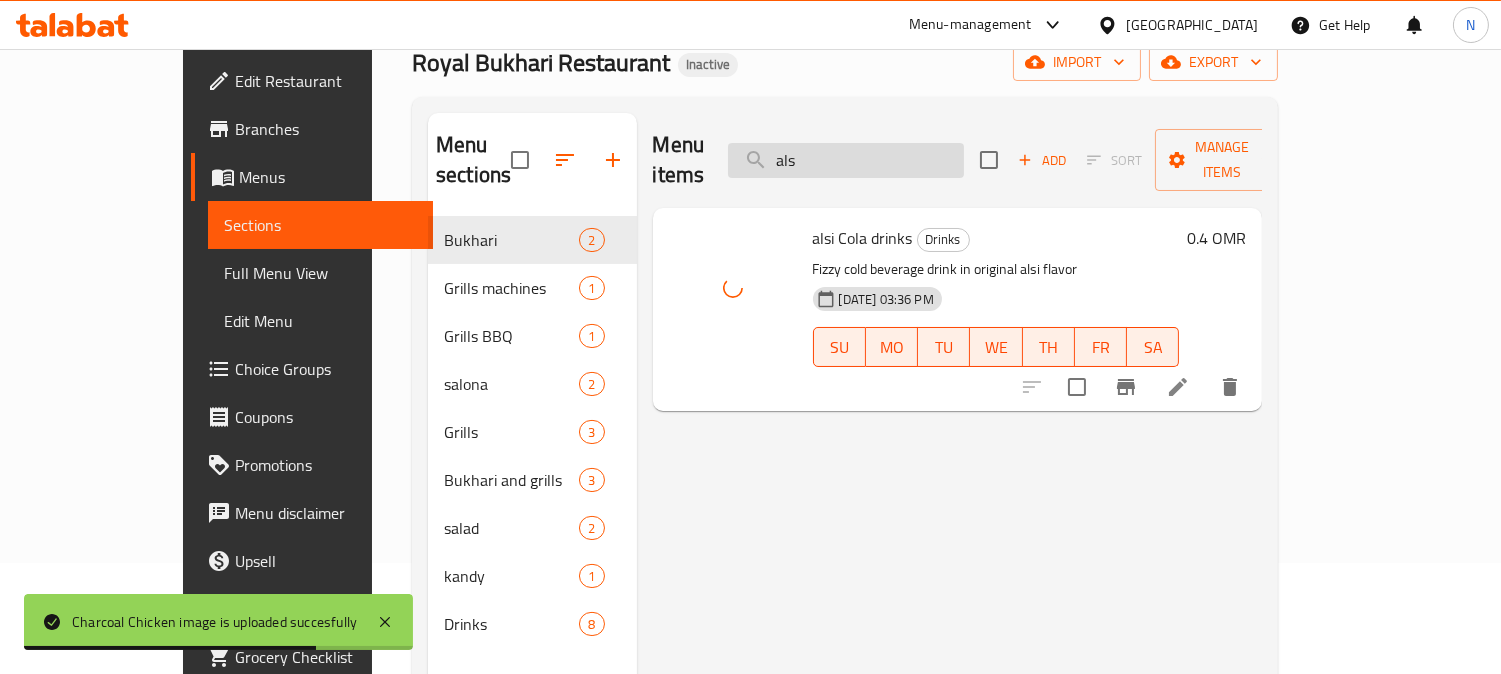 click on "als" at bounding box center [846, 160] 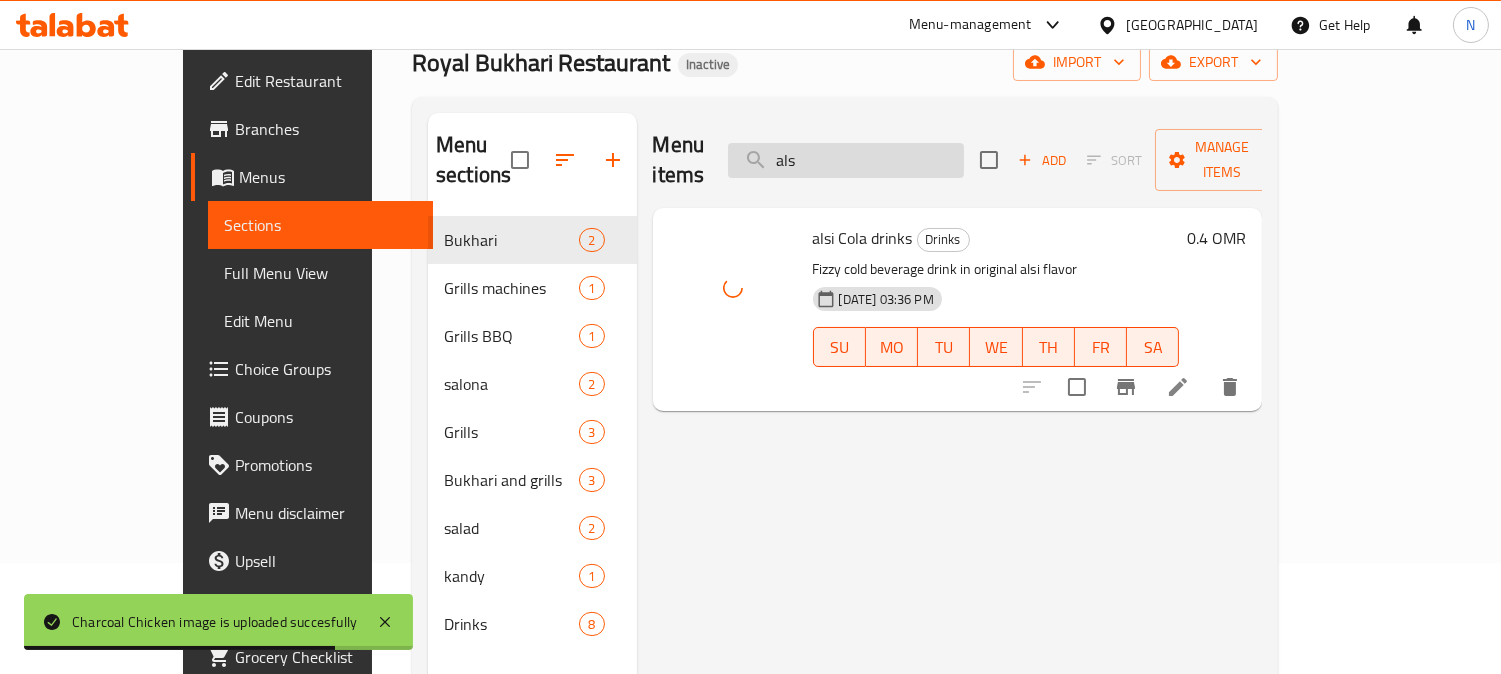 click on "als" at bounding box center (846, 160) 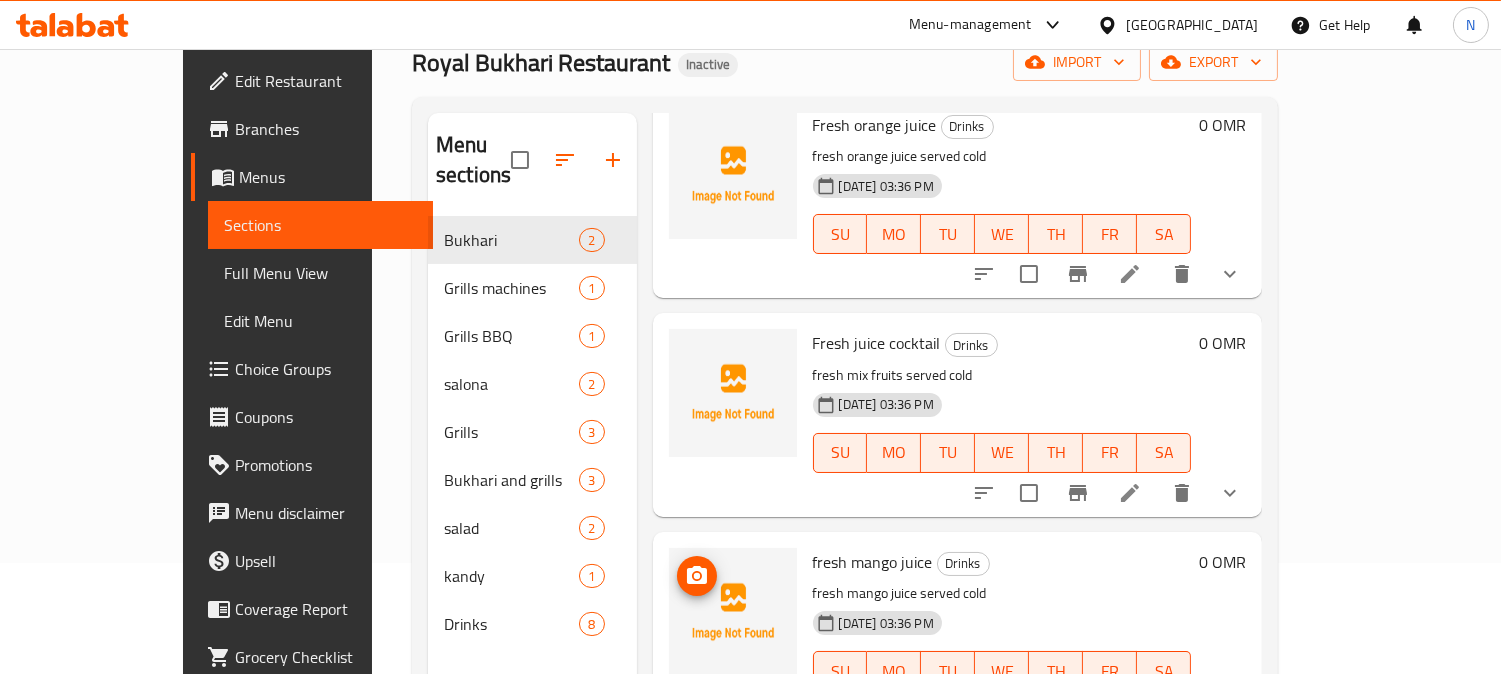 scroll, scrollTop: 1558, scrollLeft: 0, axis: vertical 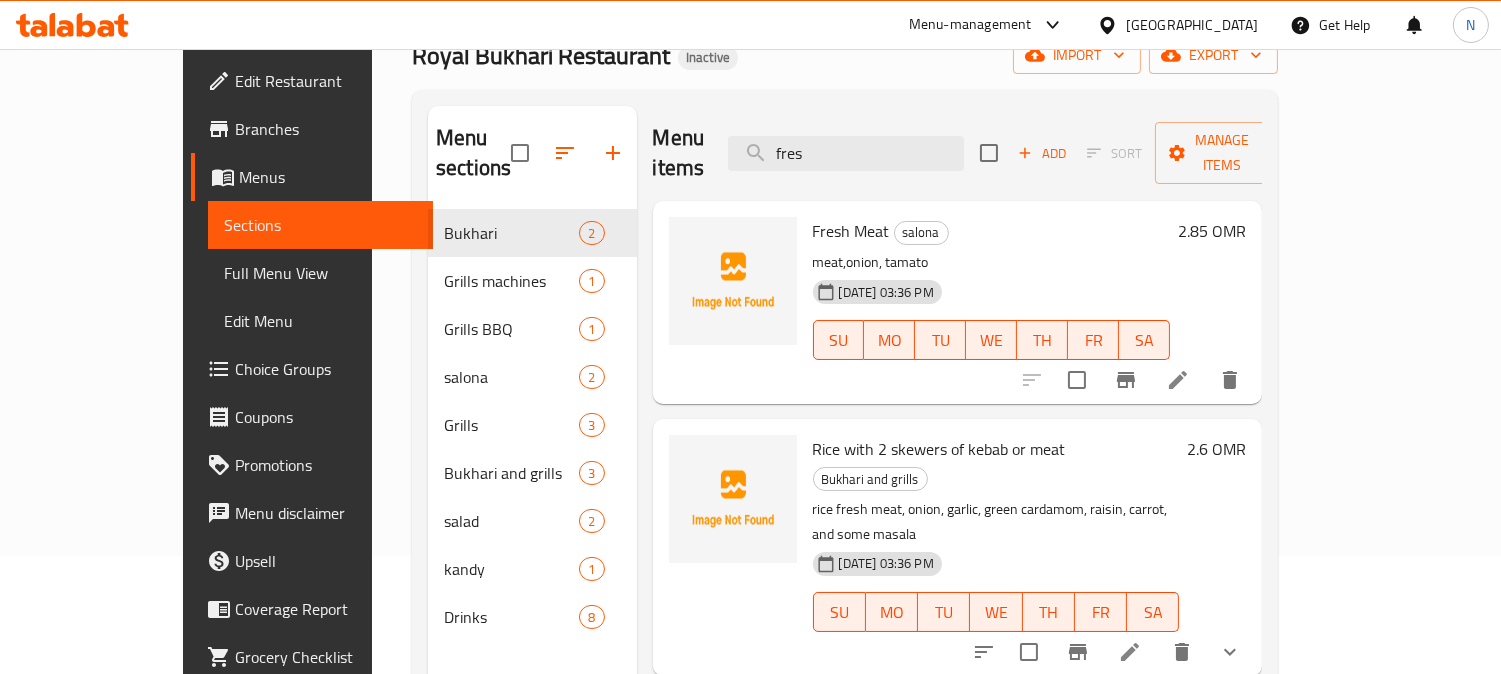 click on "salona" at bounding box center [921, 232] 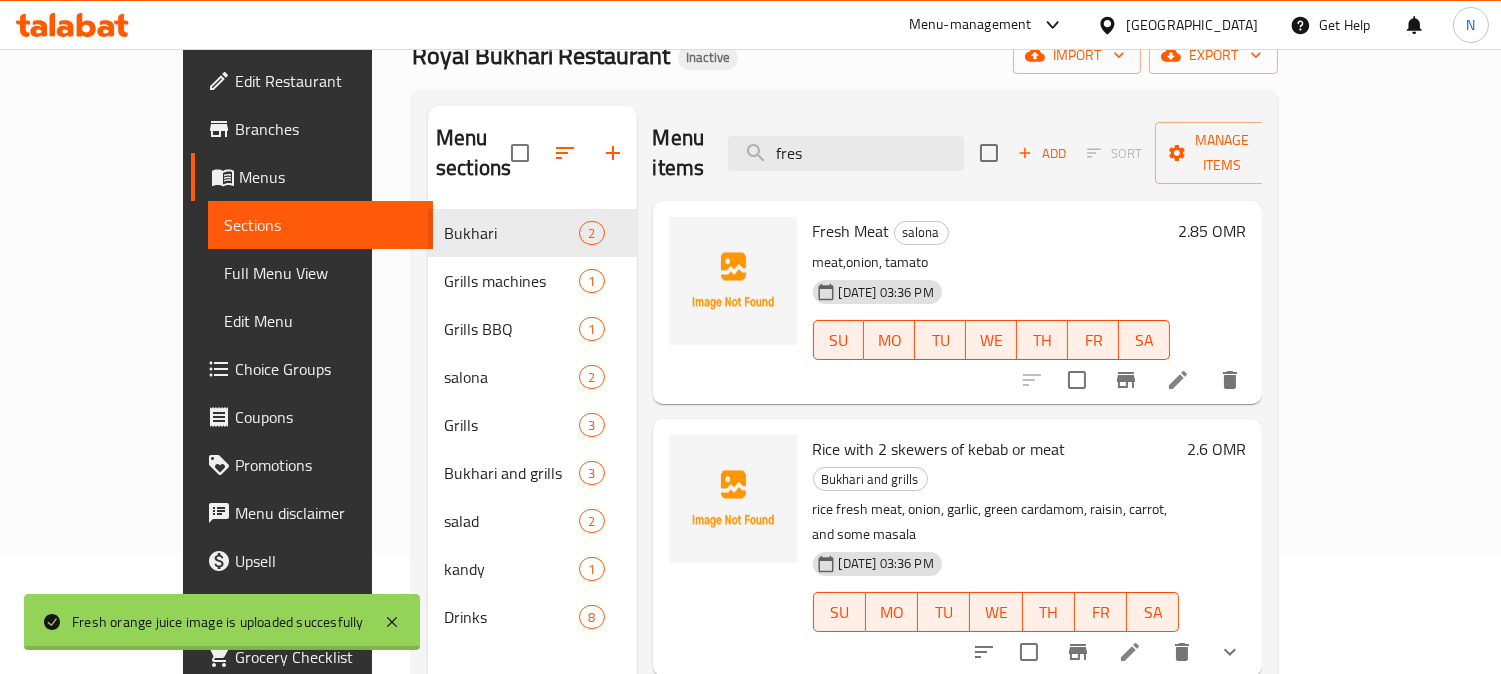 scroll, scrollTop: 0, scrollLeft: 0, axis: both 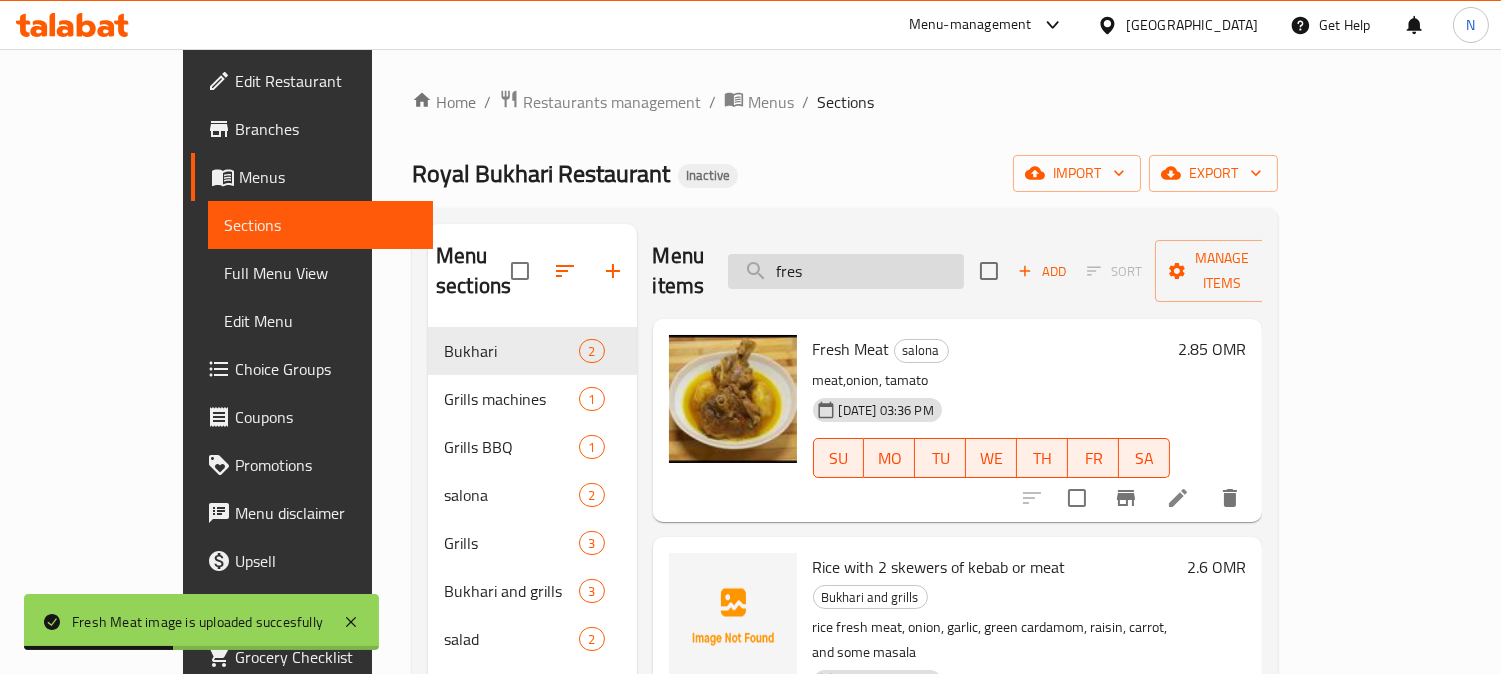 click on "fres" at bounding box center [846, 271] 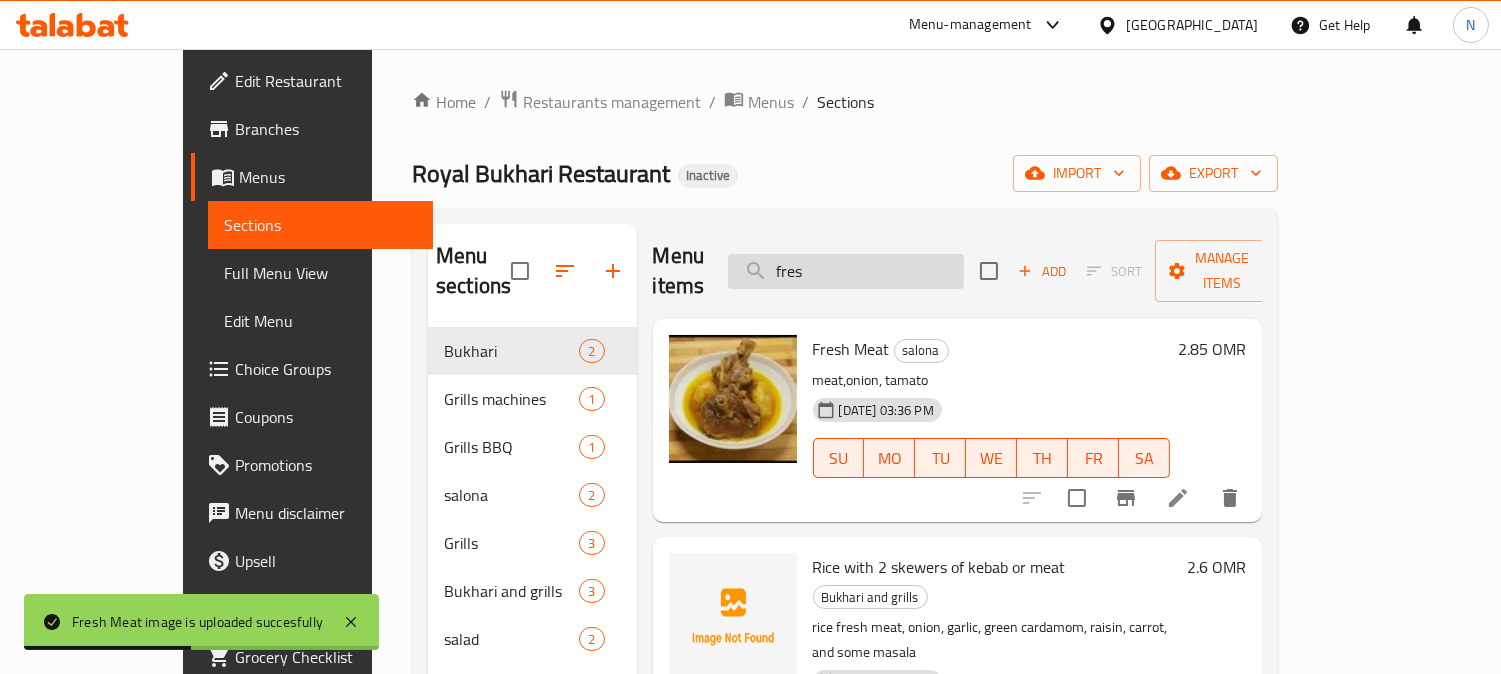 click on "fres" at bounding box center [846, 271] 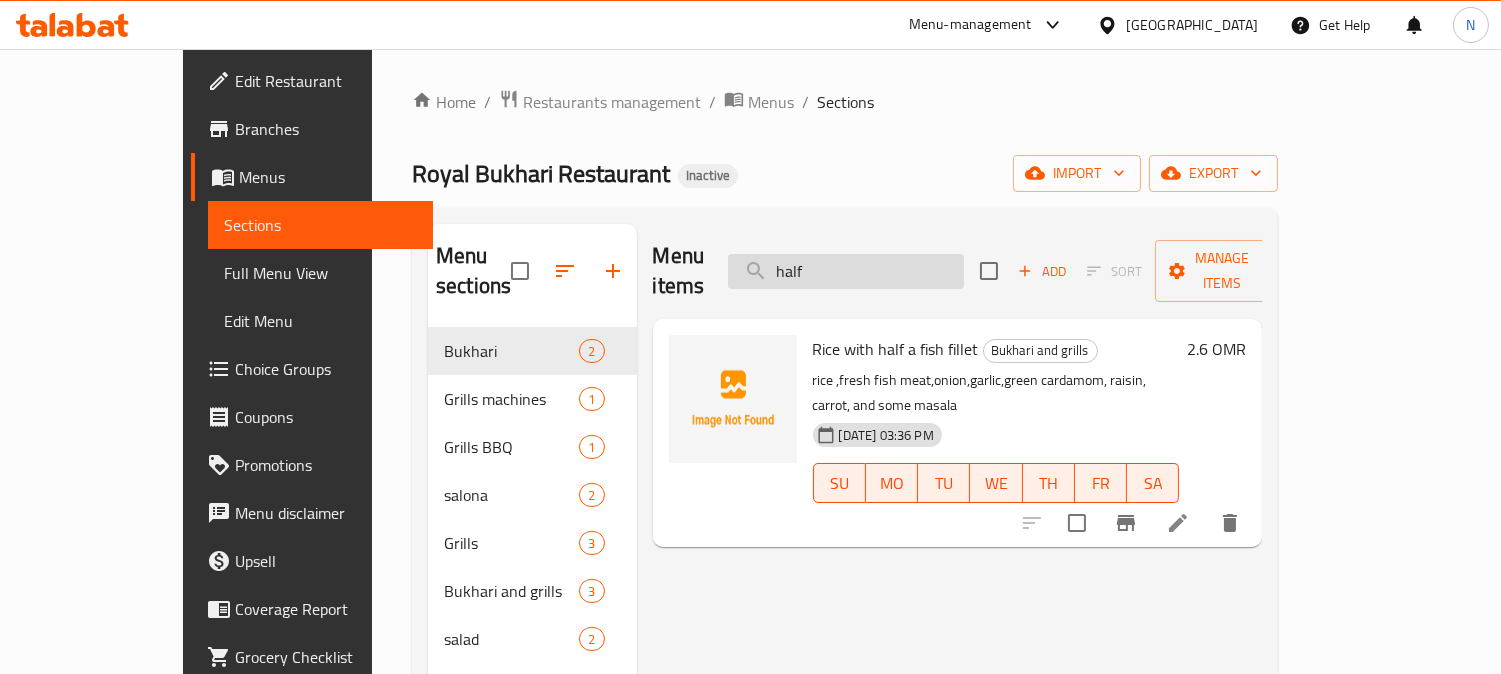 click on "half" at bounding box center (846, 271) 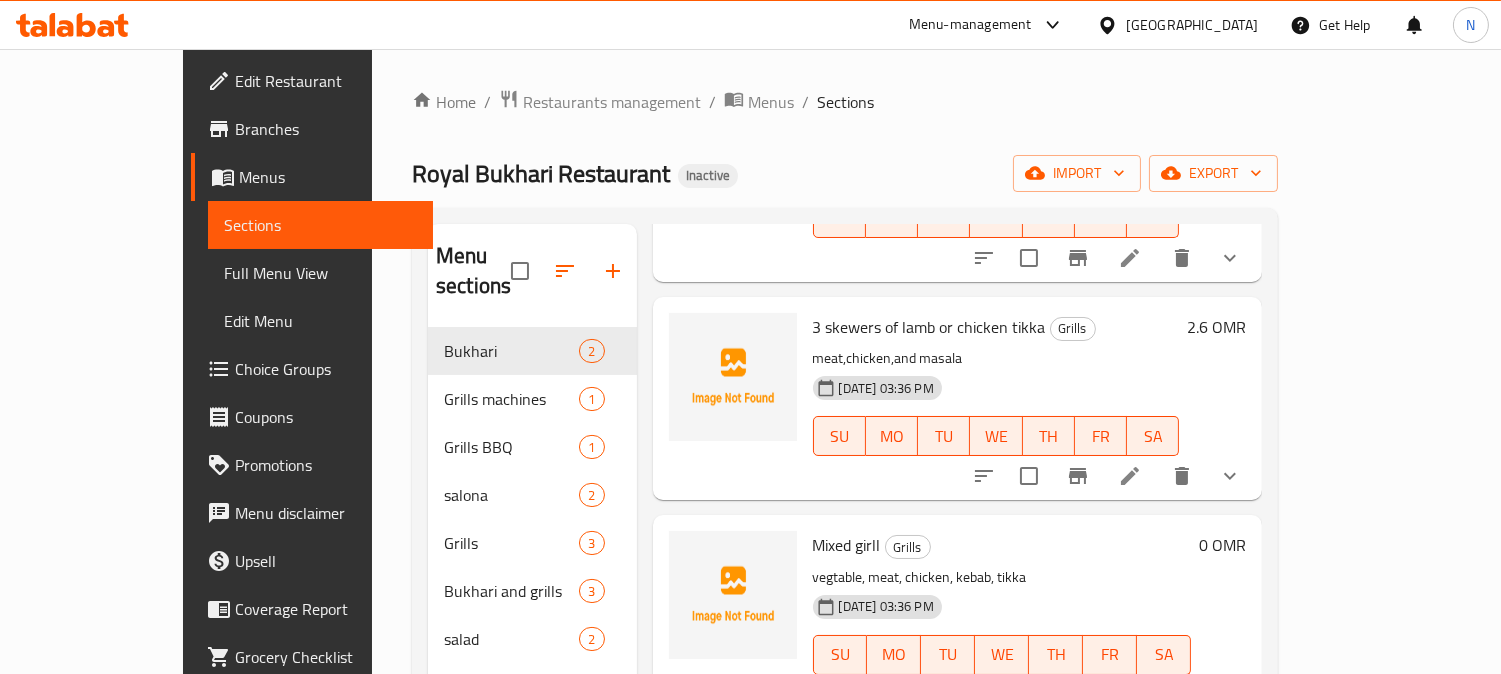 scroll, scrollTop: 904, scrollLeft: 0, axis: vertical 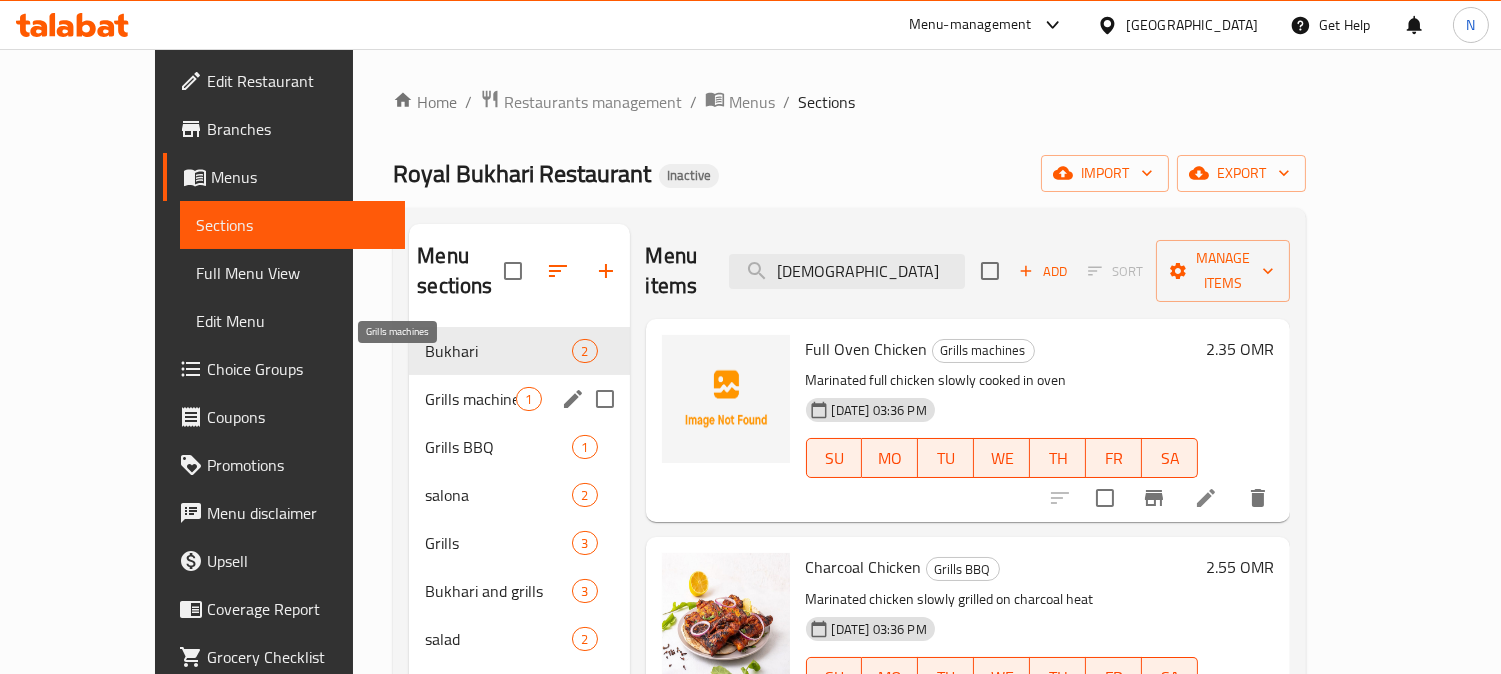 click on "Grills machines" at bounding box center [470, 399] 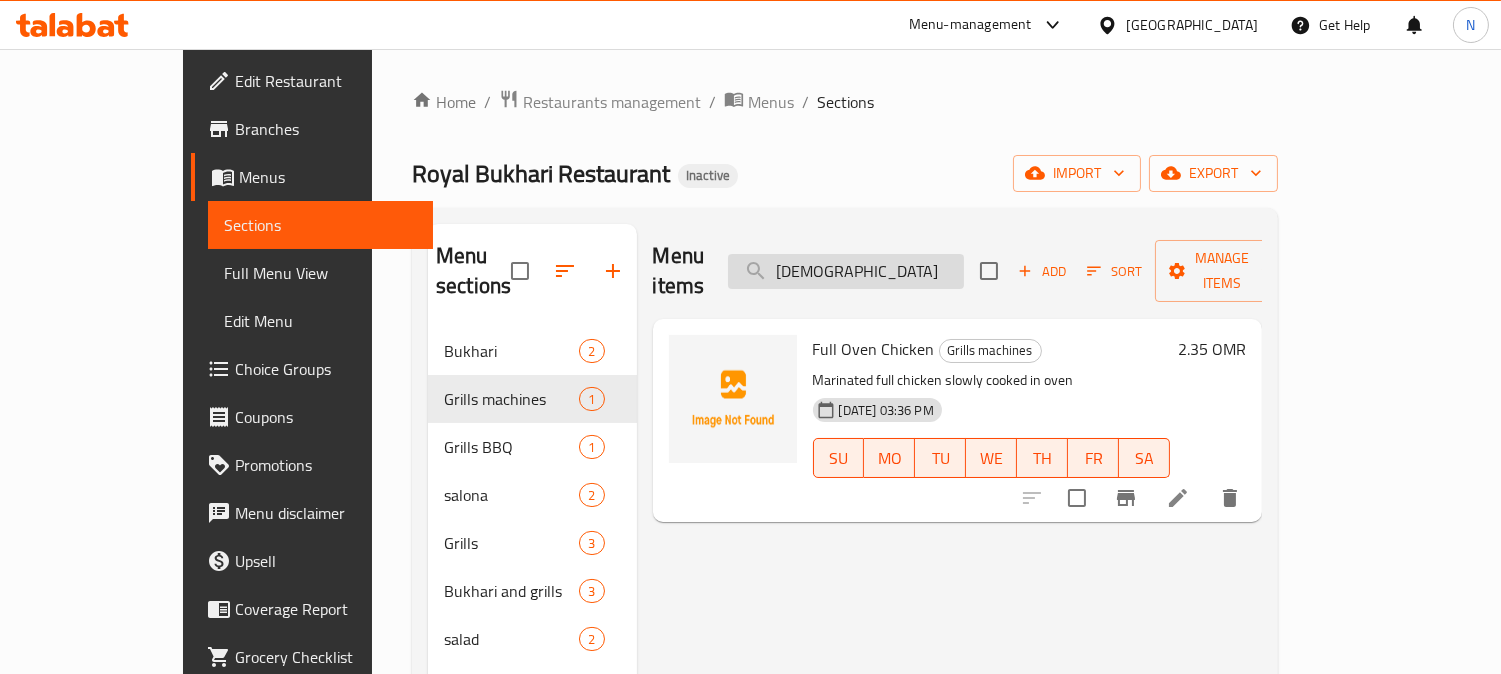 click on "chick" at bounding box center (846, 271) 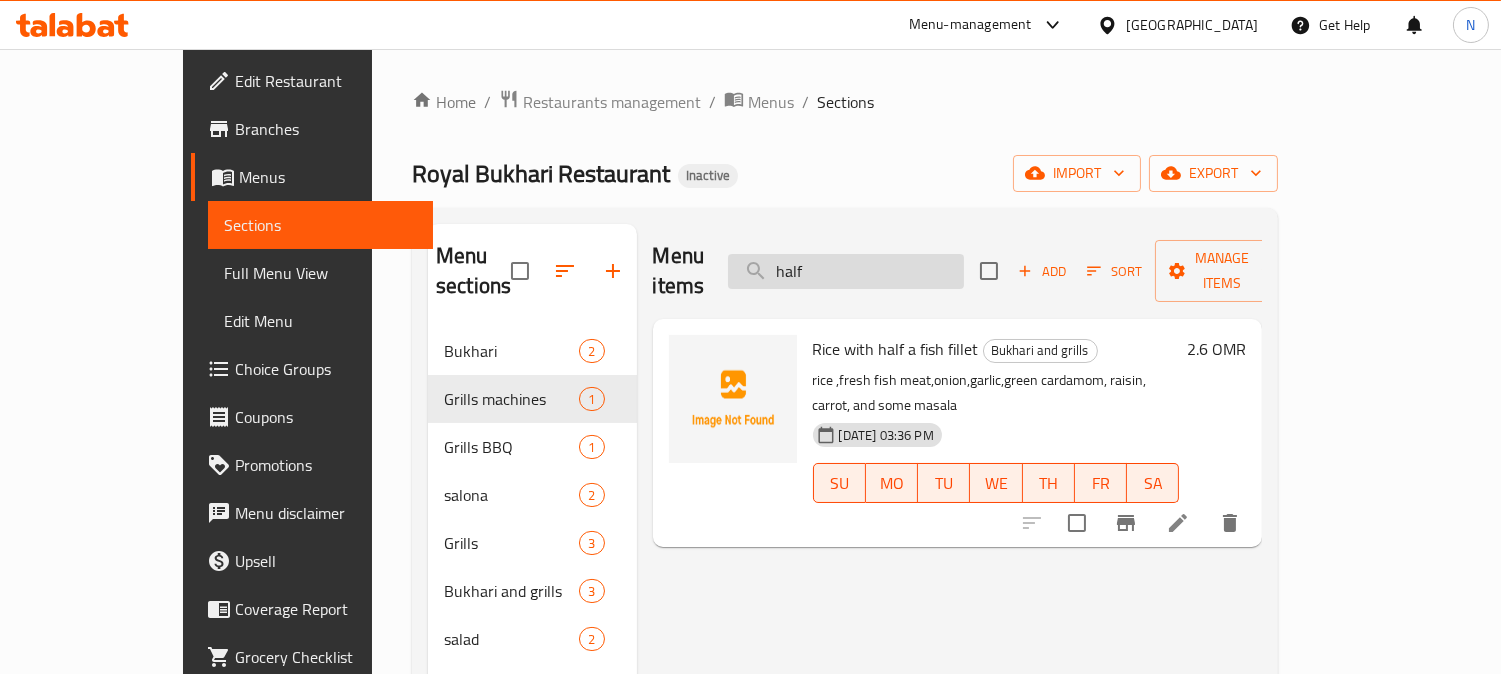 click on "half" at bounding box center [846, 271] 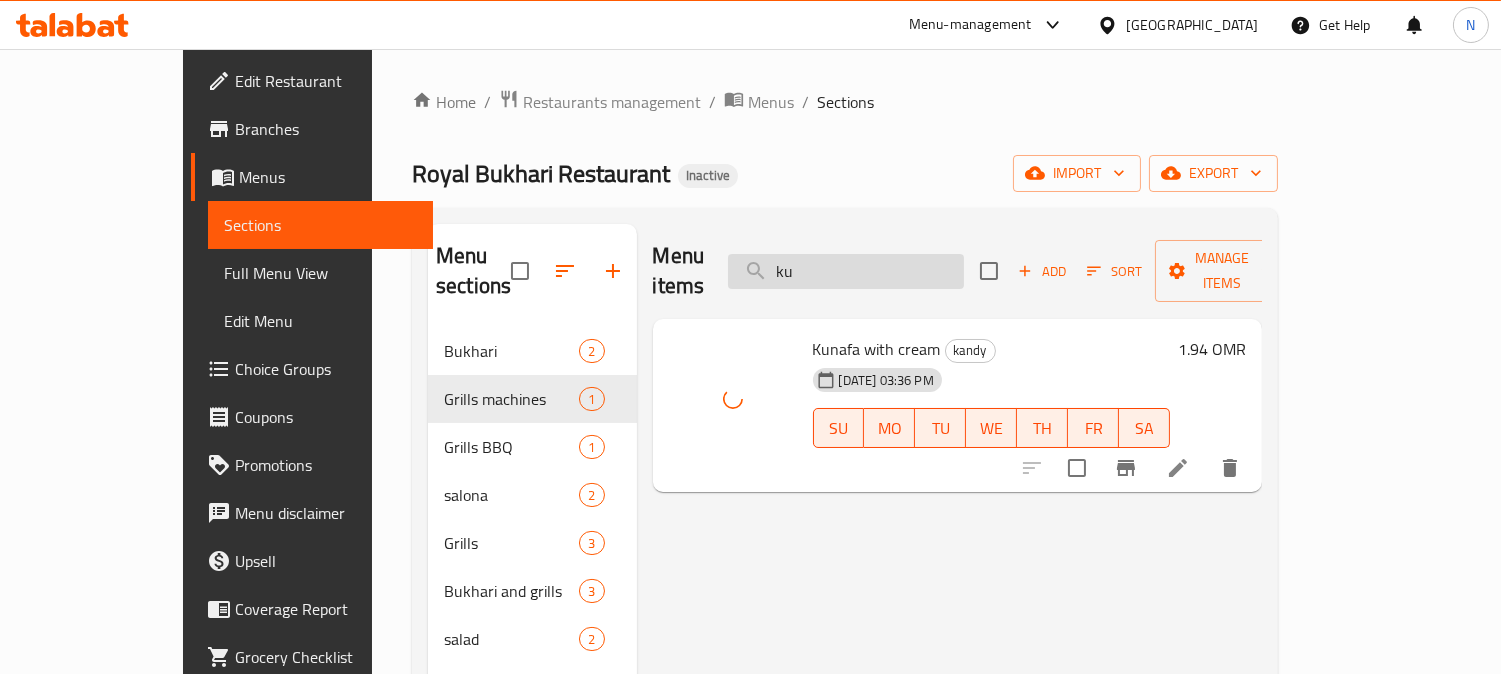 click on "ku" at bounding box center (846, 271) 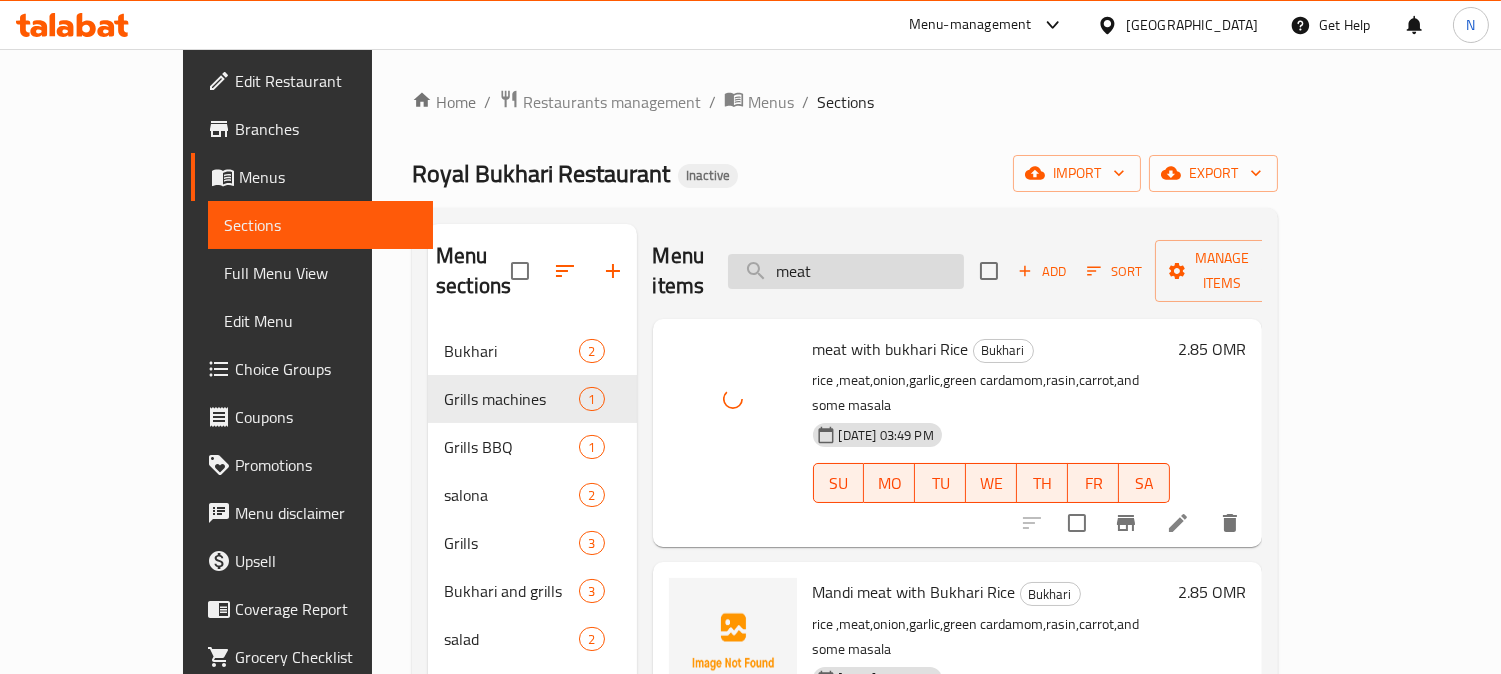 click on "meat" at bounding box center [846, 271] 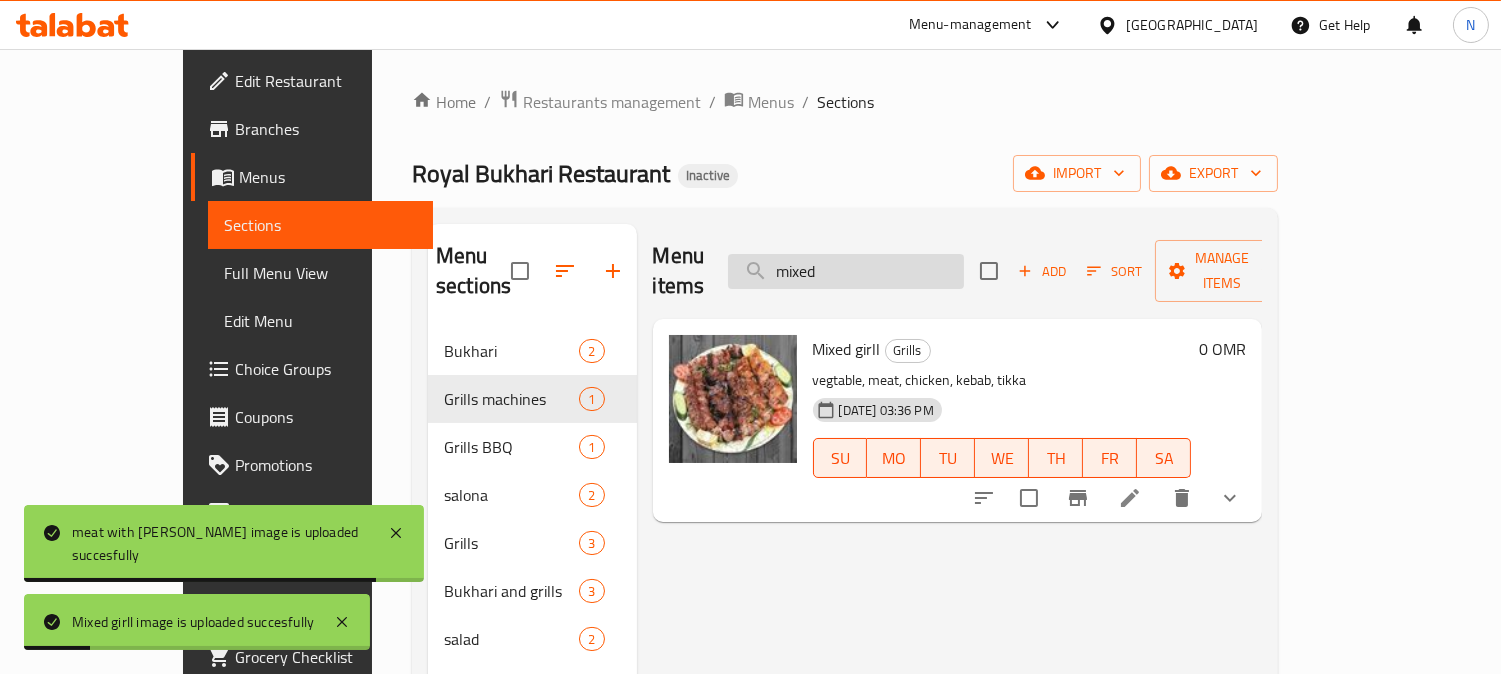 click on "mixed" at bounding box center (846, 271) 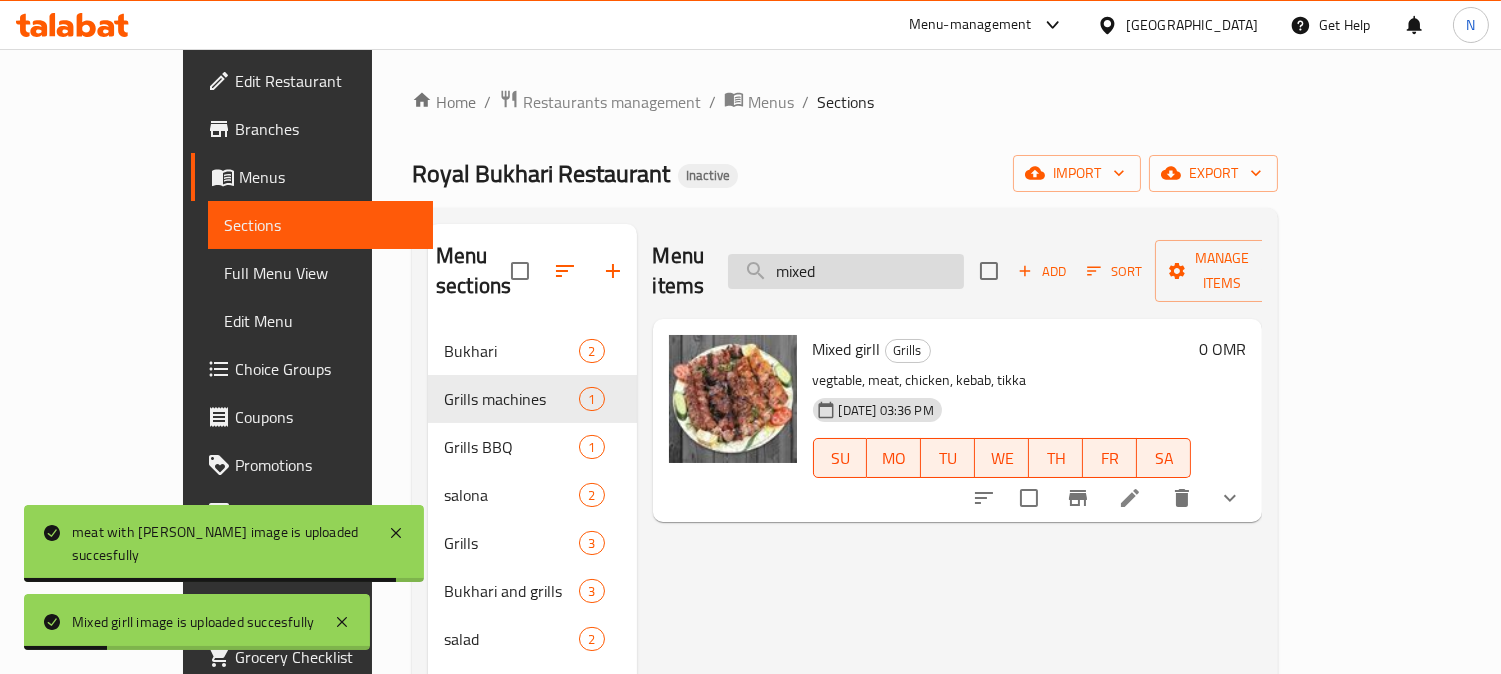 click on "mixed" at bounding box center (846, 271) 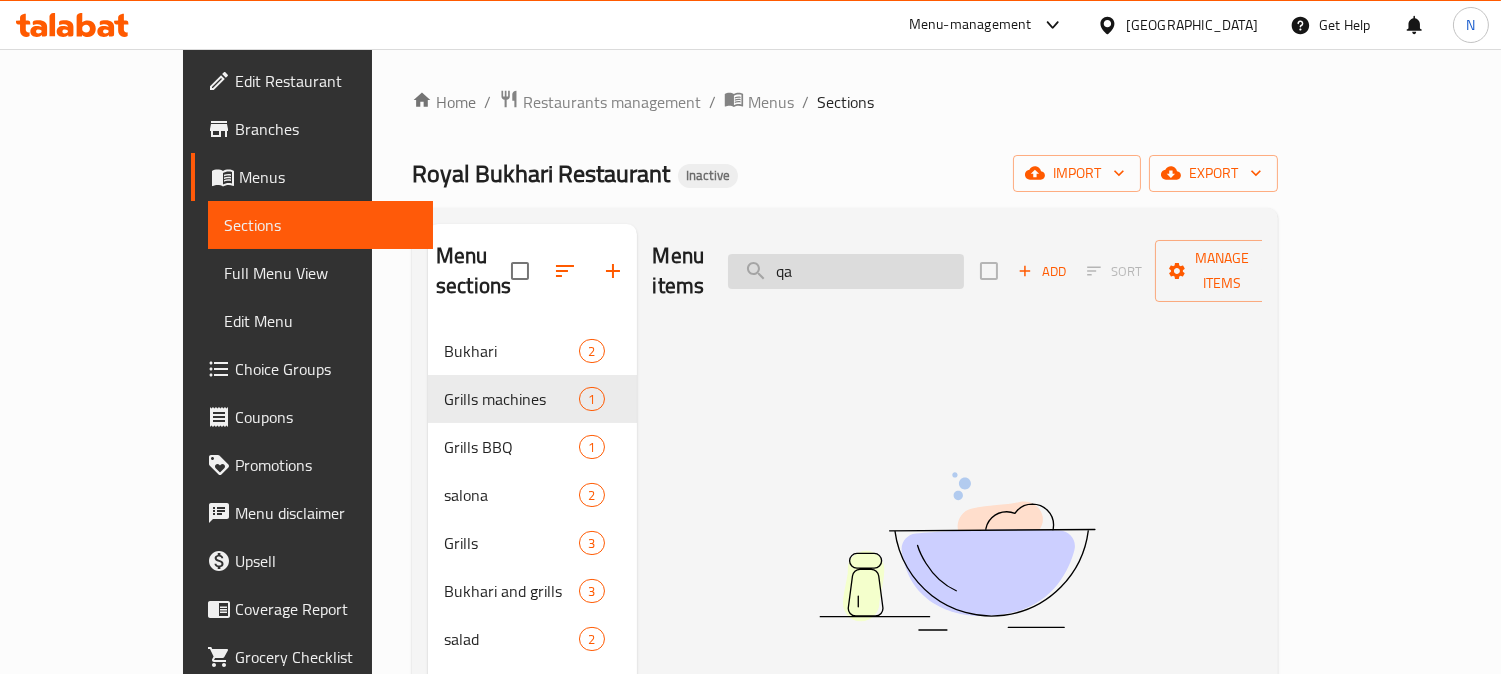 type on "q" 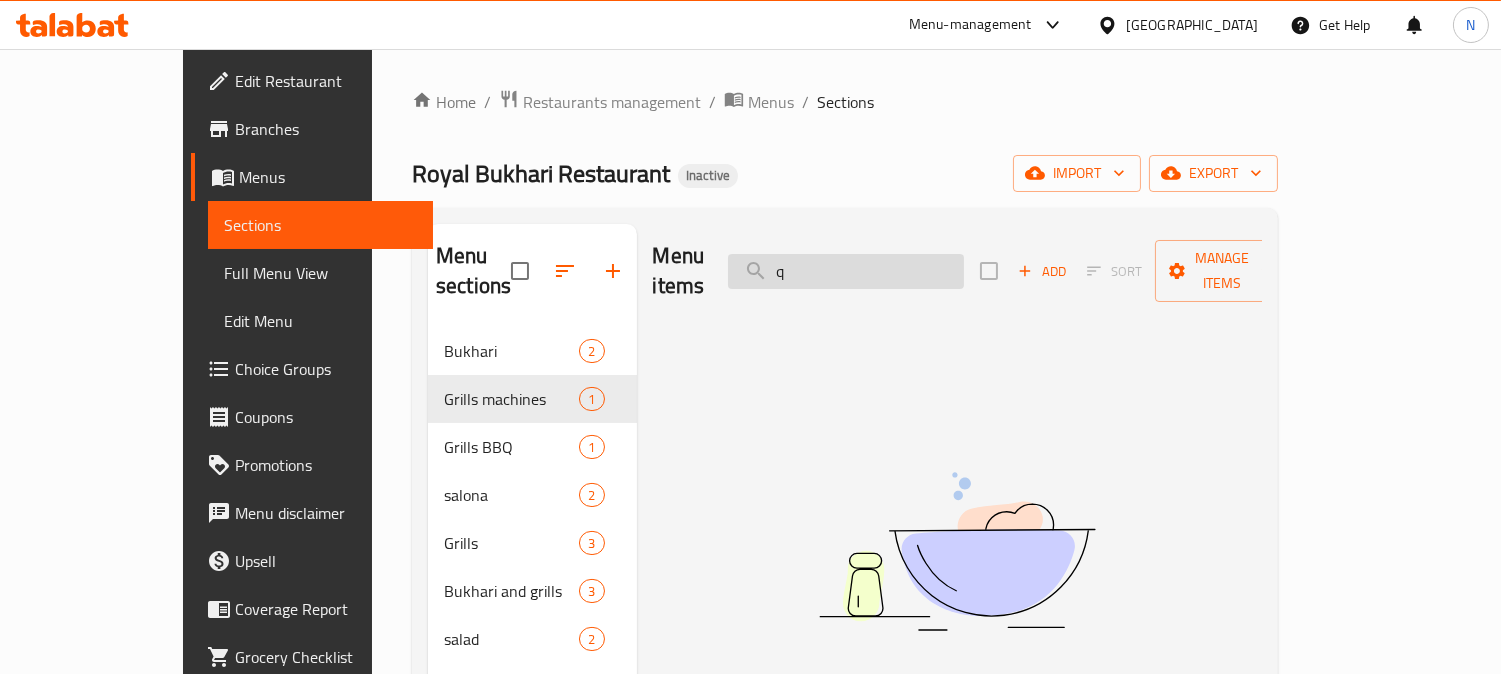click on "q" at bounding box center [846, 271] 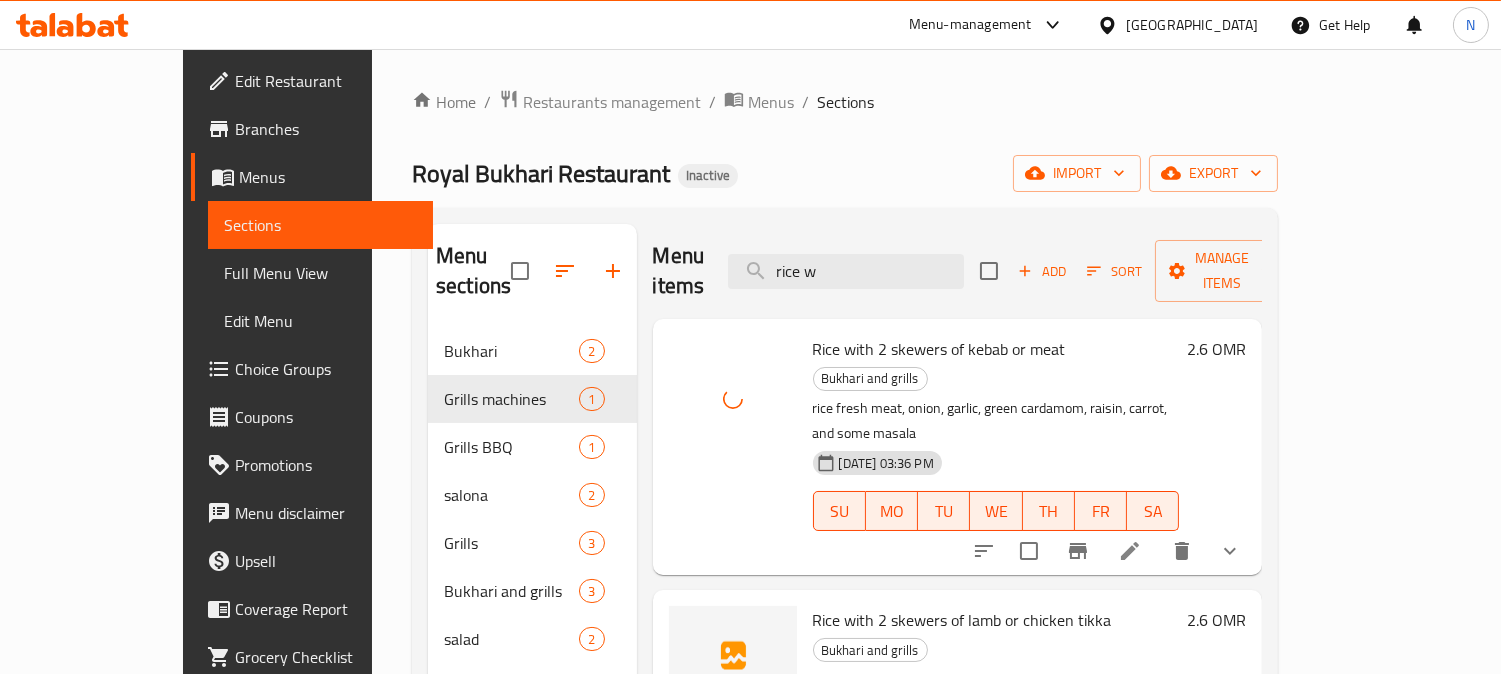 scroll, scrollTop: 30, scrollLeft: 0, axis: vertical 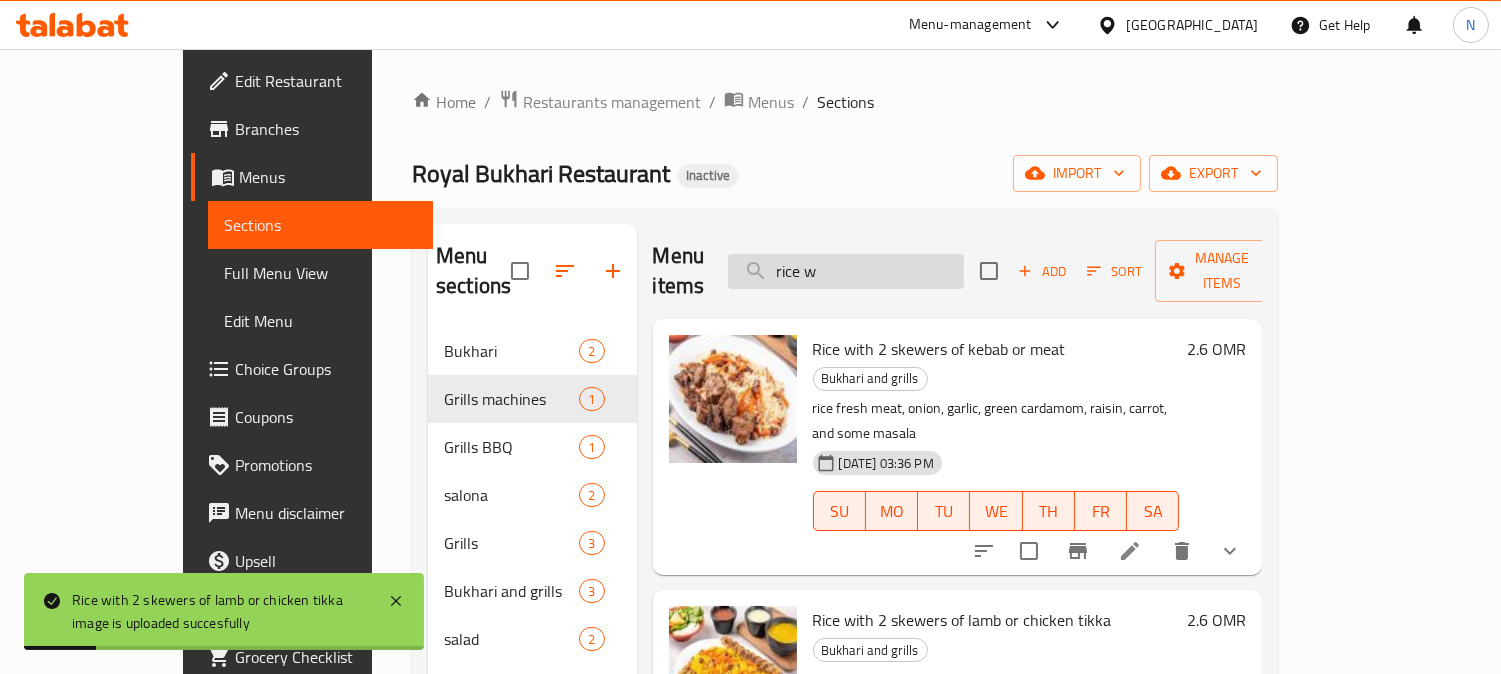 click on "rice w" at bounding box center (846, 271) 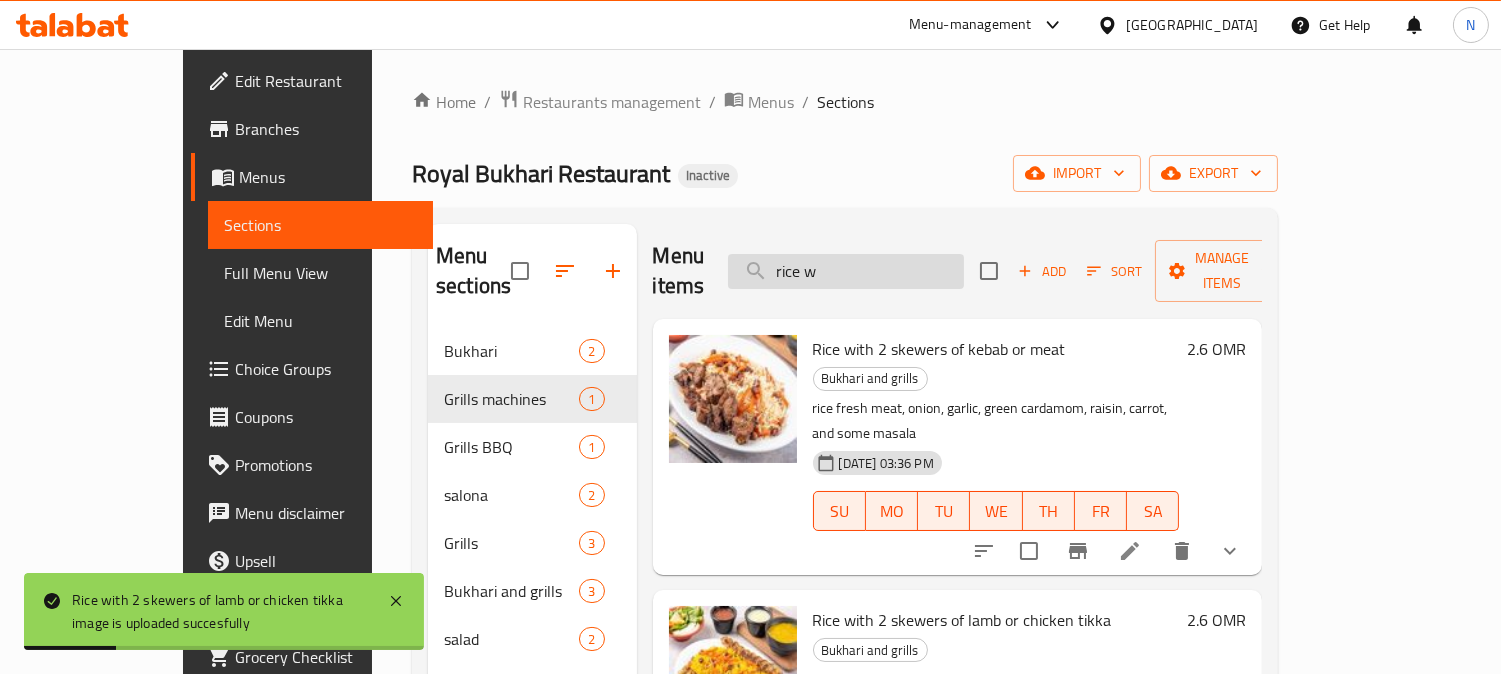 click on "rice w" at bounding box center [846, 271] 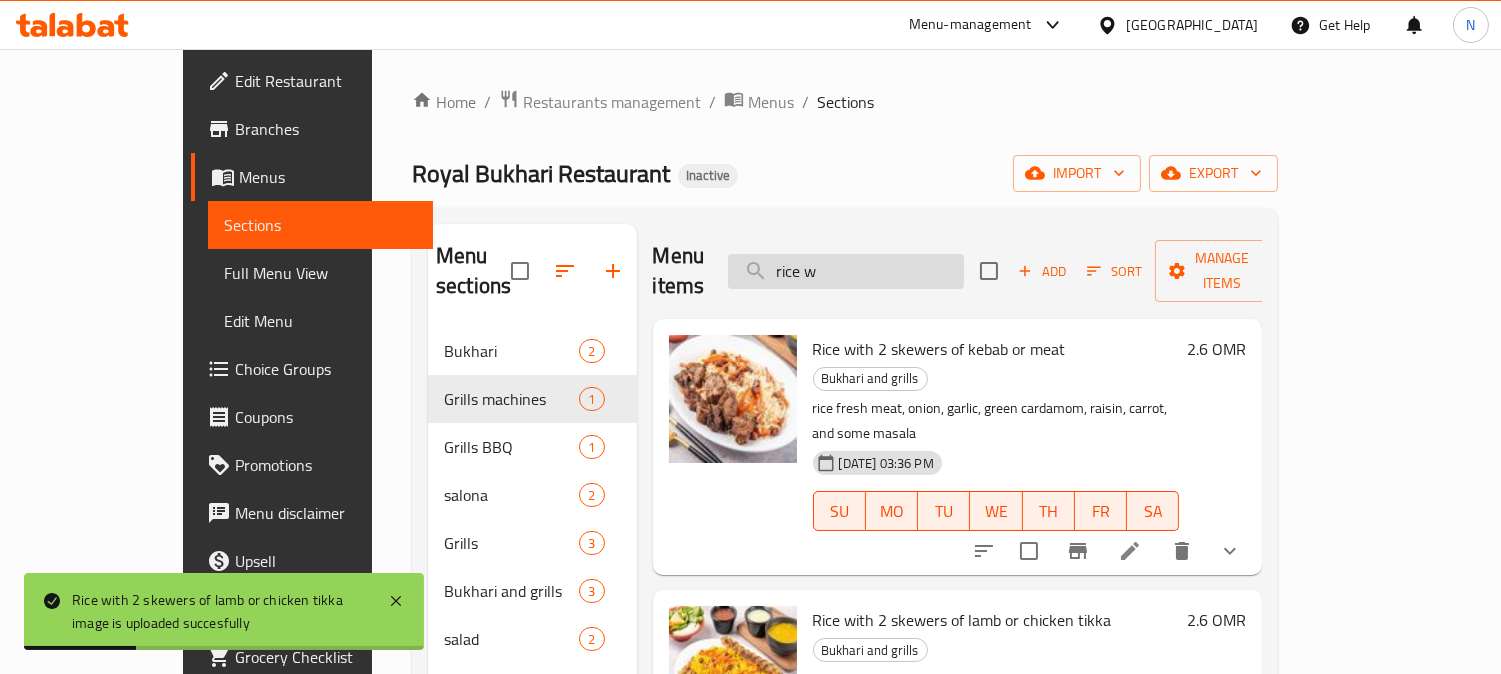 click on "rice w" at bounding box center [846, 271] 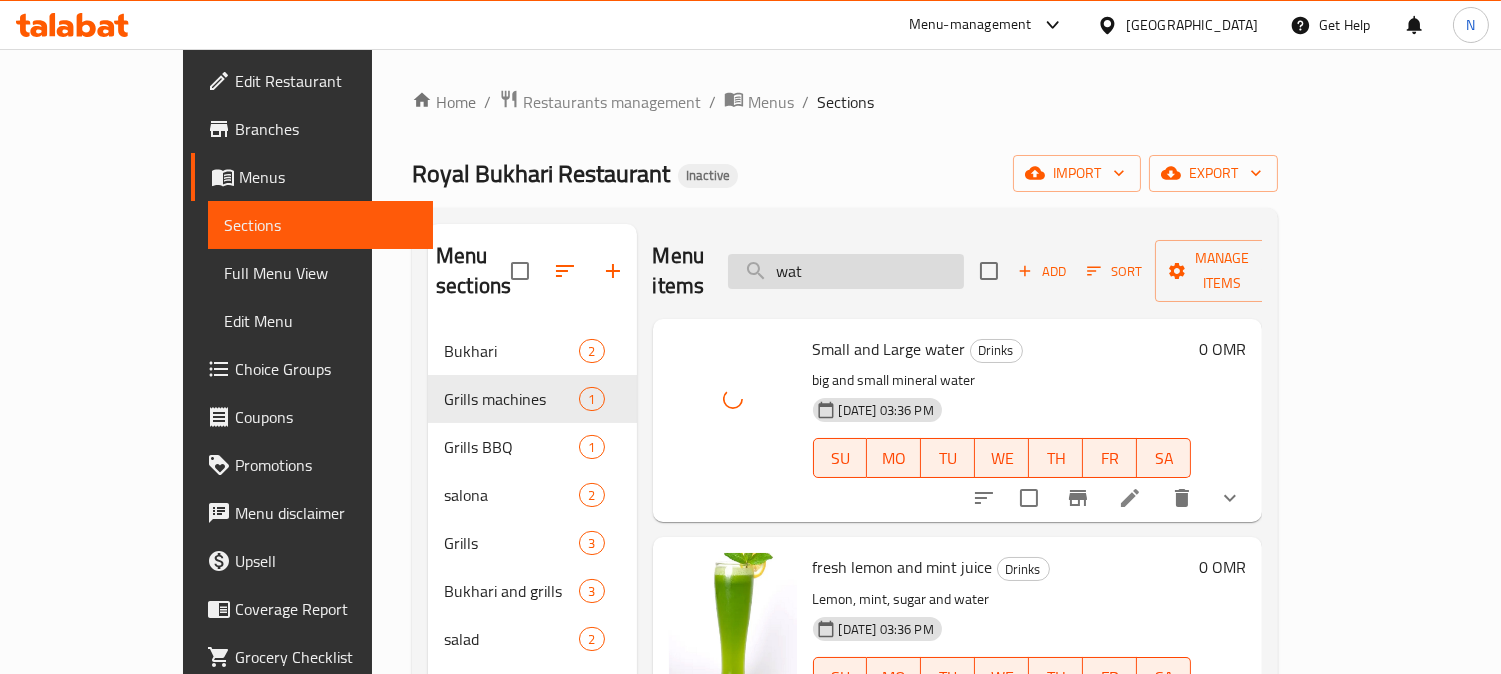 click on "wat" at bounding box center (846, 271) 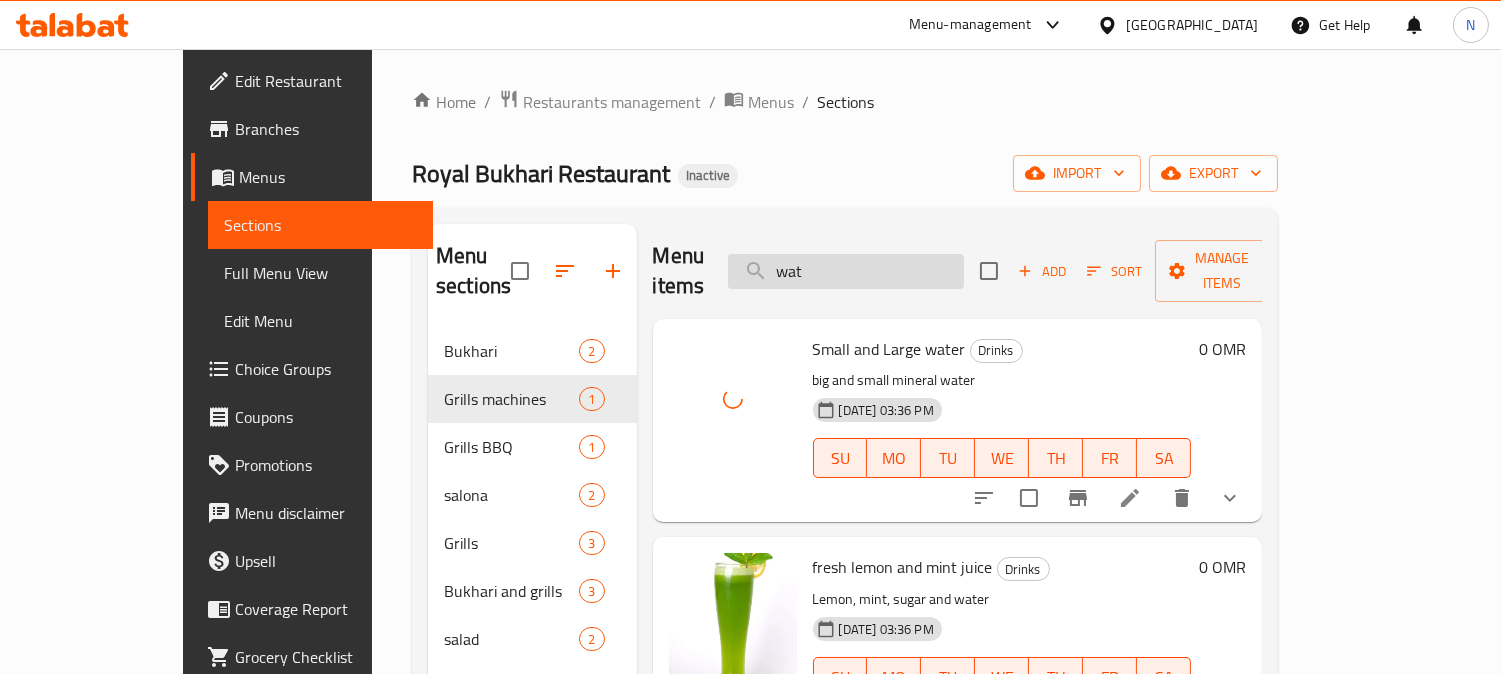 click on "wat" at bounding box center [846, 271] 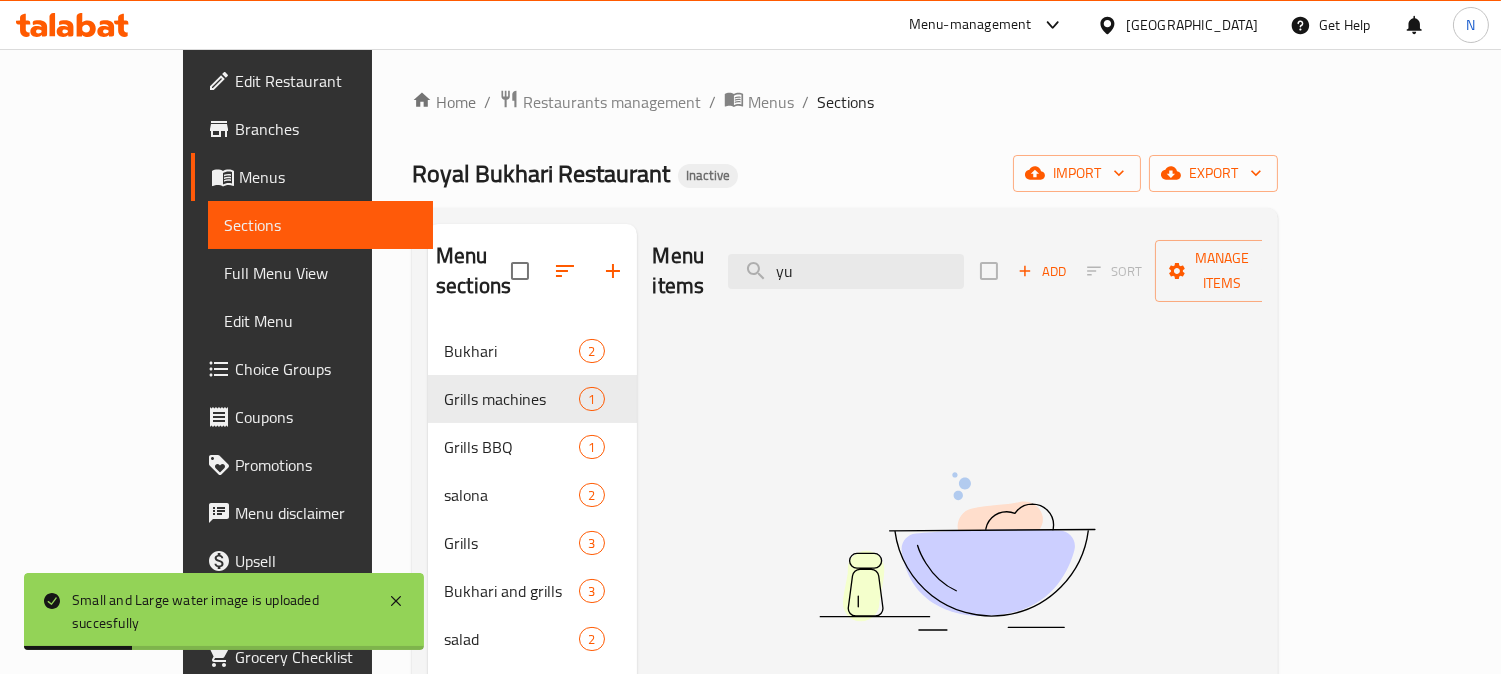 type on "y" 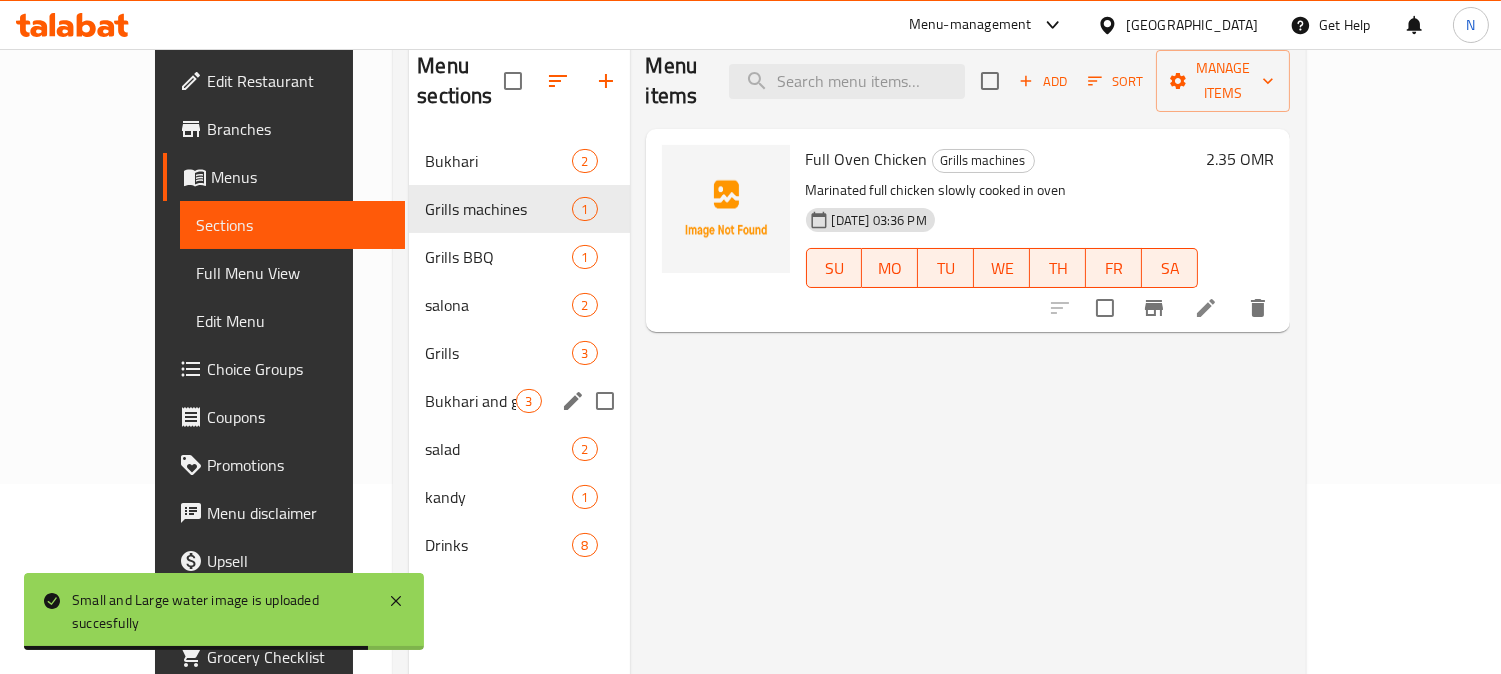 scroll, scrollTop: 222, scrollLeft: 0, axis: vertical 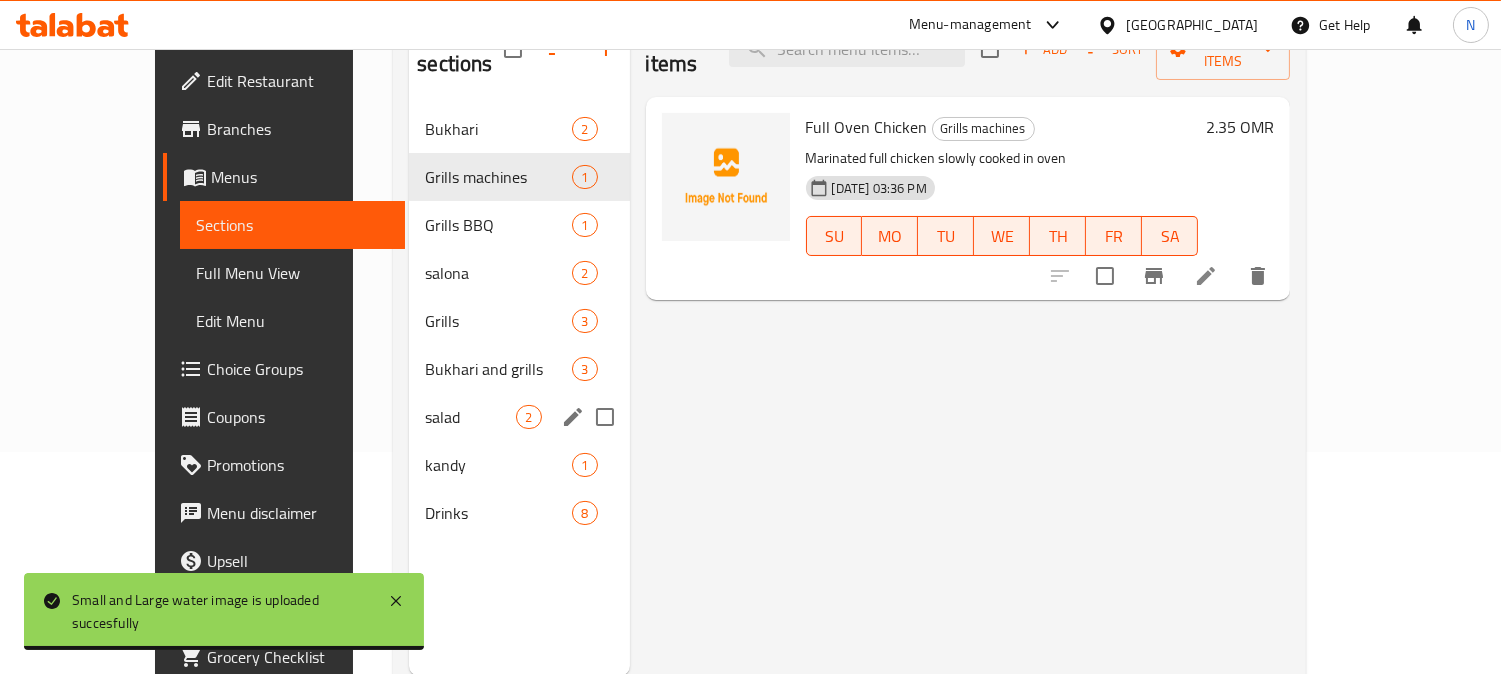 type 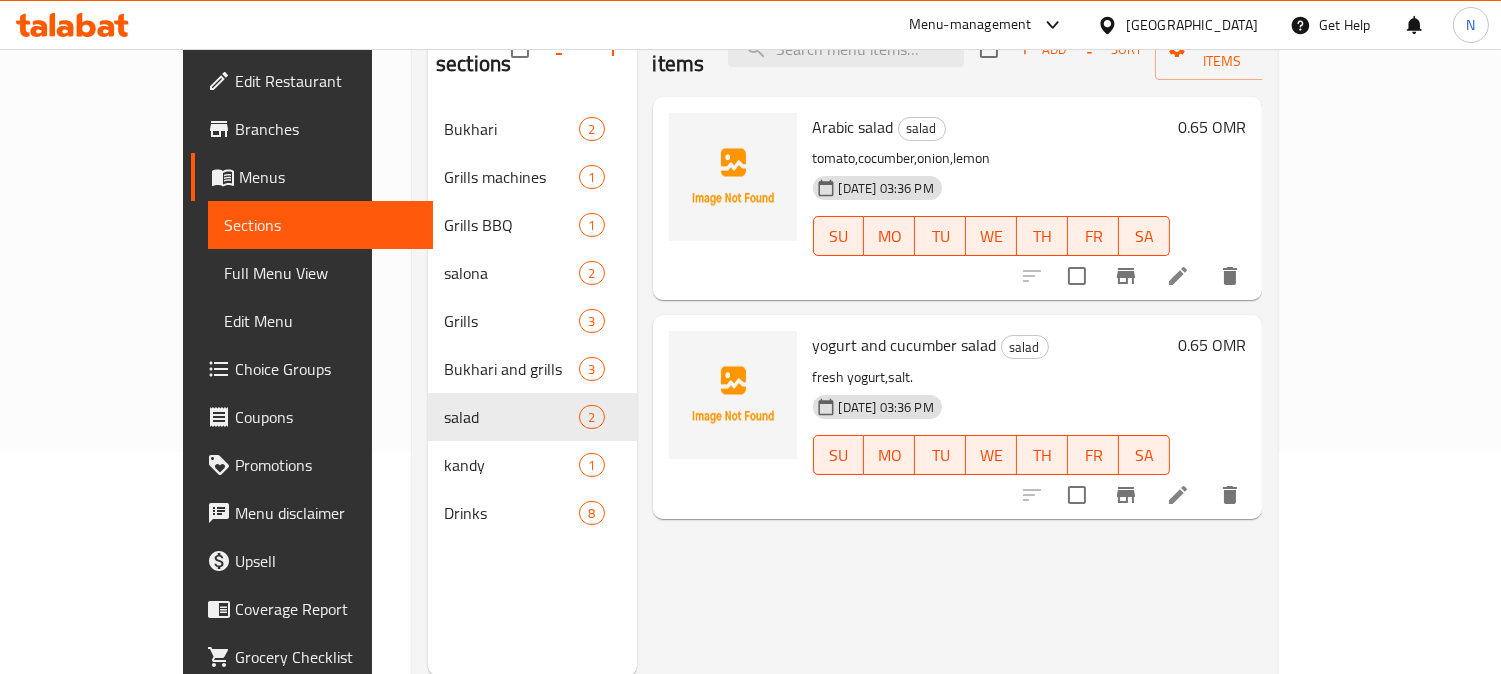 scroll, scrollTop: 111, scrollLeft: 0, axis: vertical 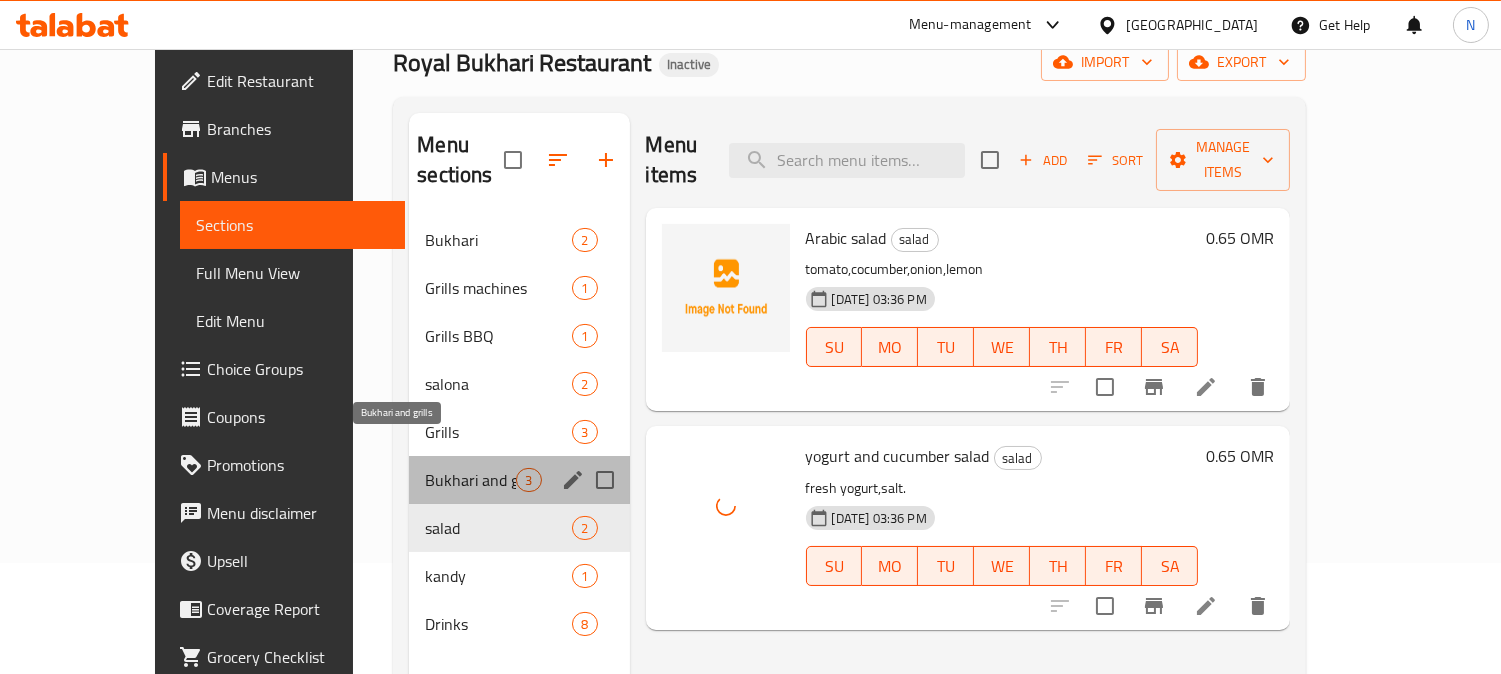 click on "Bukhari and grills" at bounding box center (470, 480) 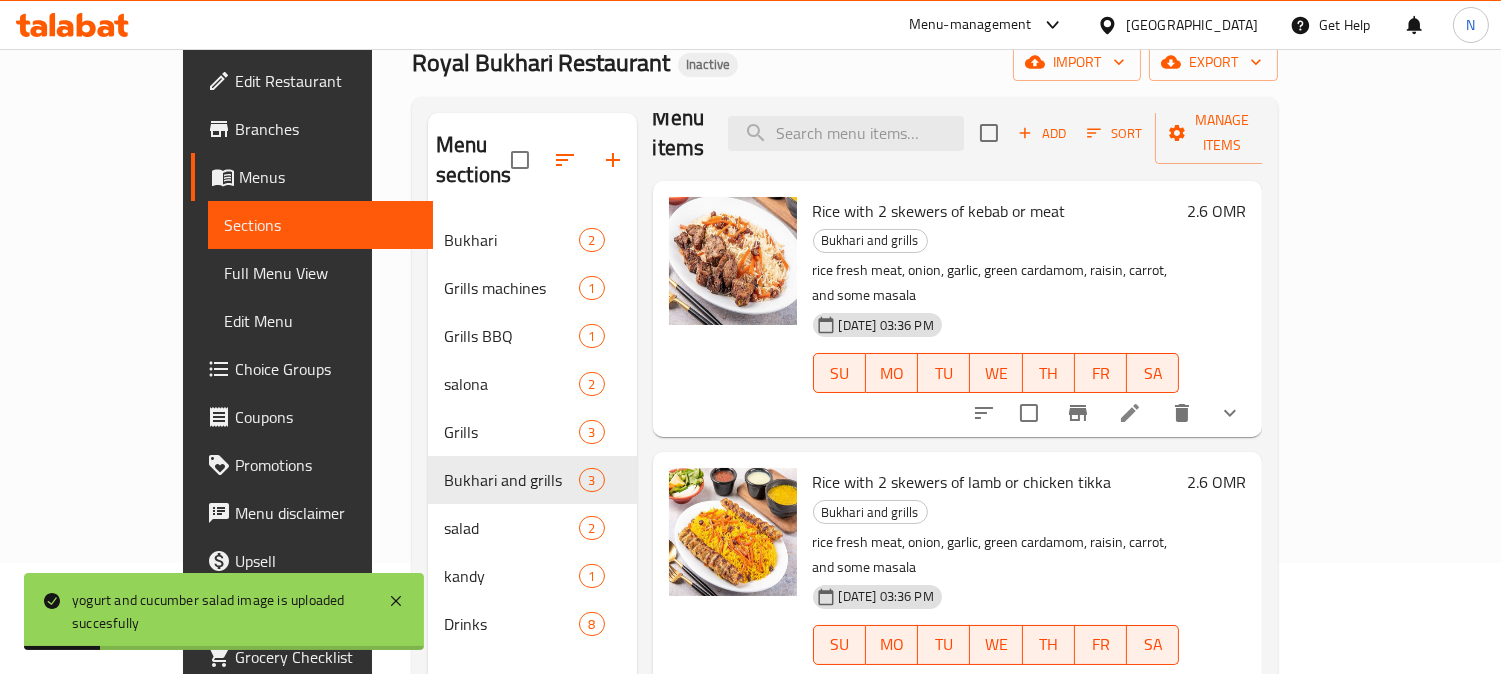 scroll, scrollTop: 30, scrollLeft: 0, axis: vertical 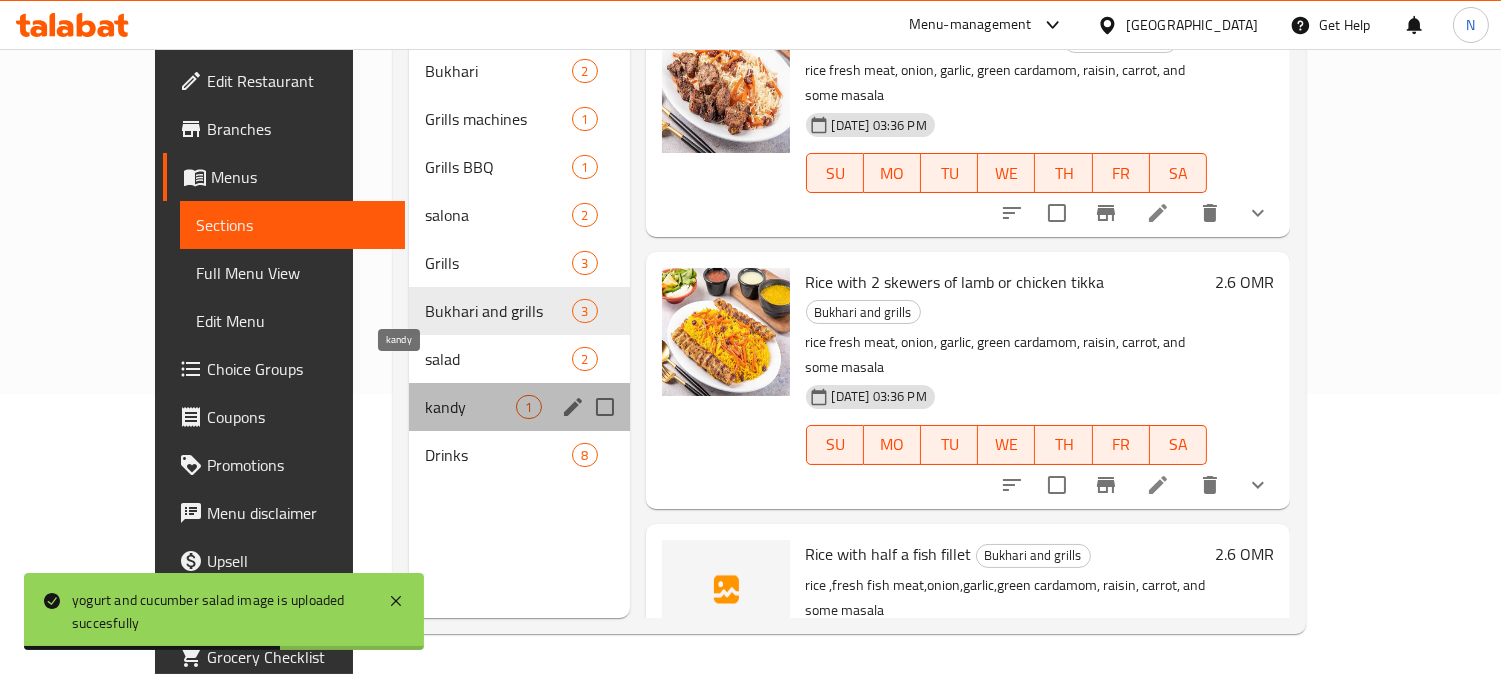 click on "kandy" at bounding box center (470, 407) 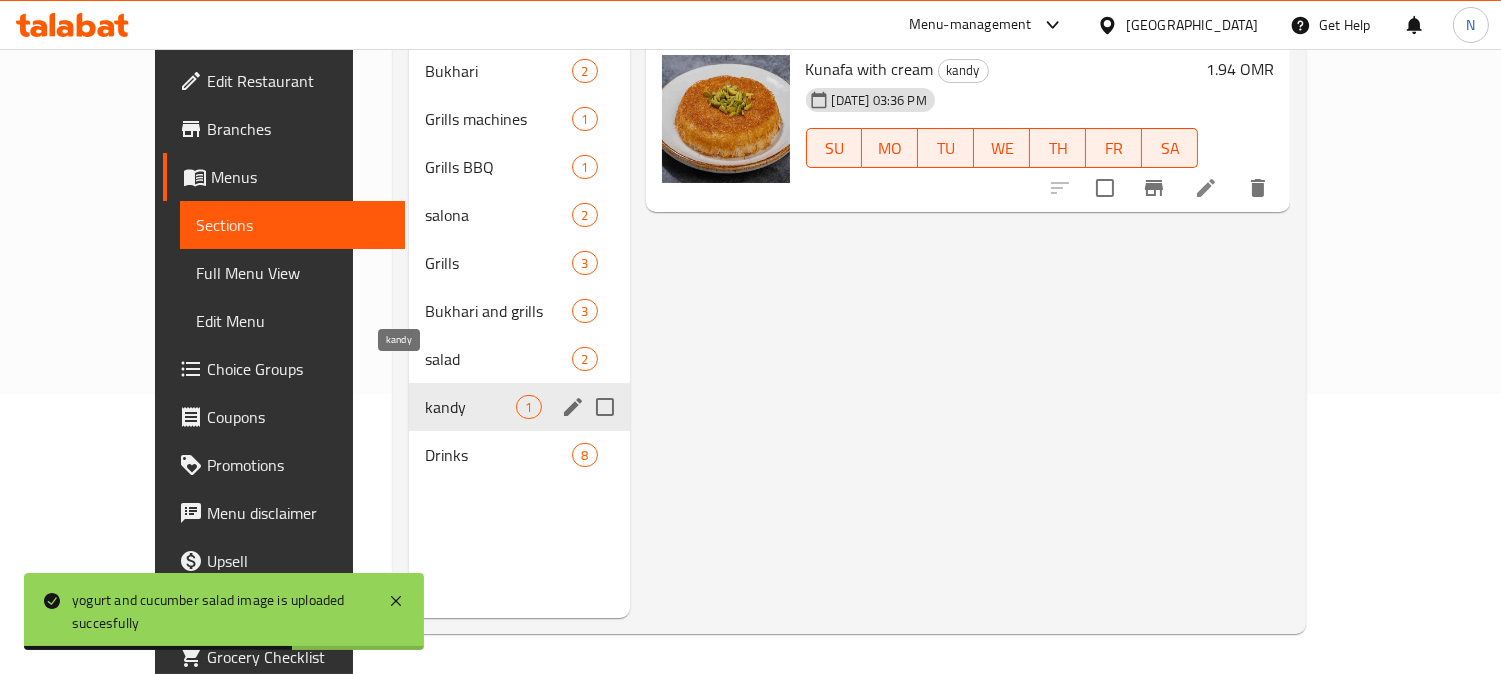 scroll, scrollTop: 0, scrollLeft: 0, axis: both 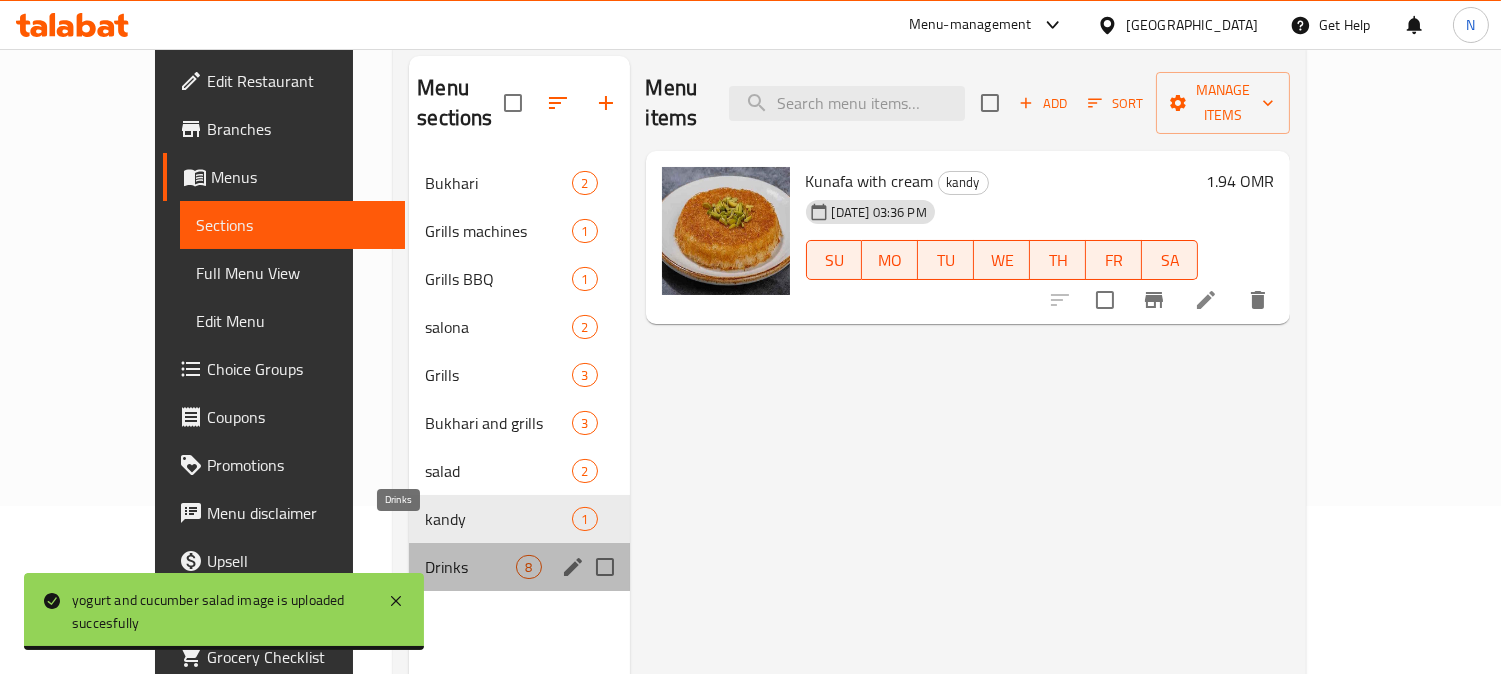 click on "Drinks" at bounding box center (470, 567) 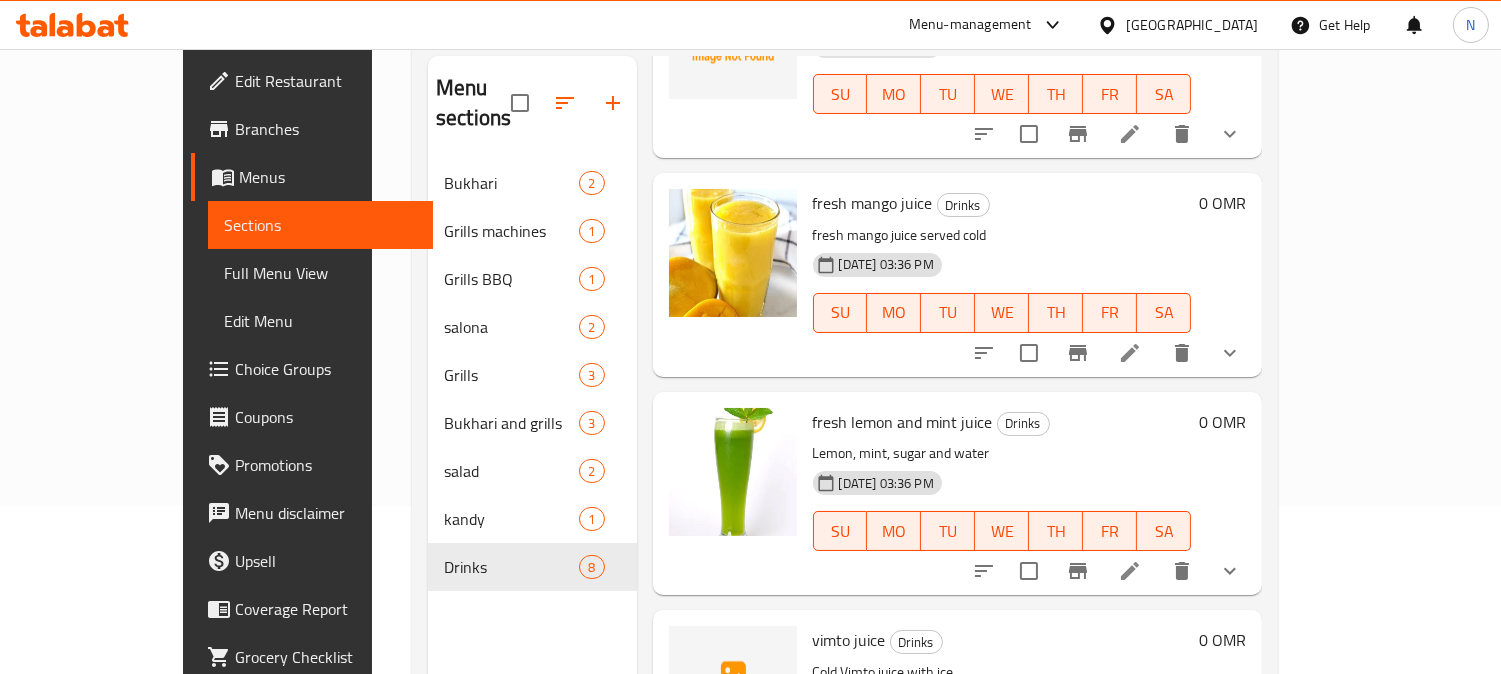 scroll, scrollTop: 1122, scrollLeft: 0, axis: vertical 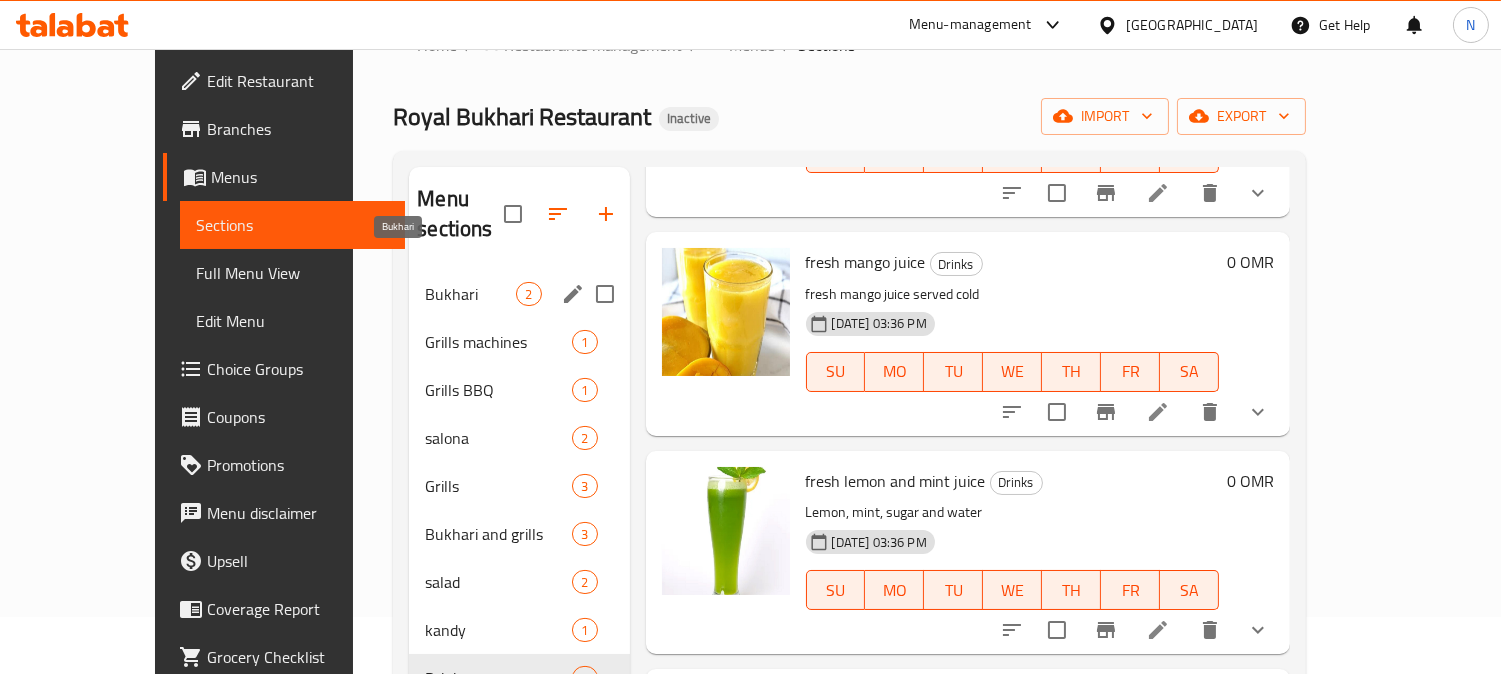 click on "Bukhari" at bounding box center [470, 294] 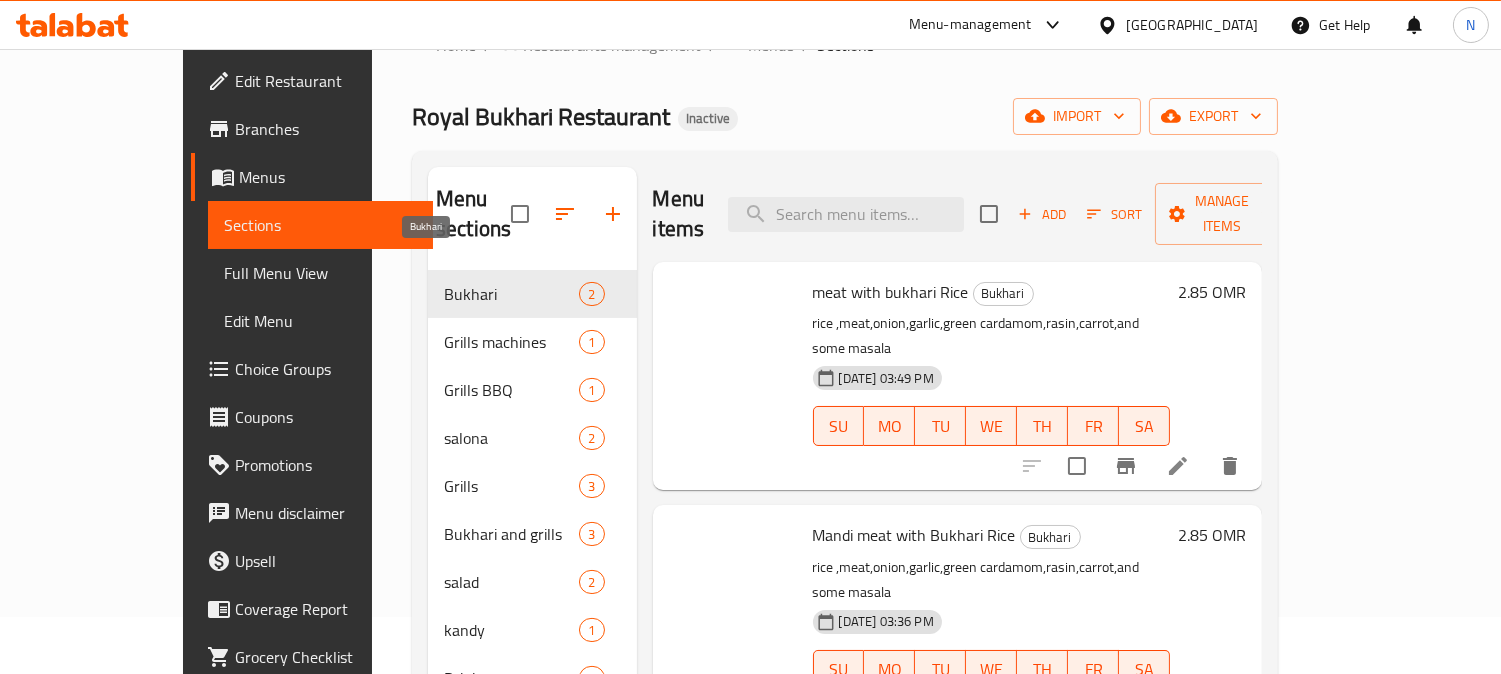 scroll, scrollTop: 0, scrollLeft: 0, axis: both 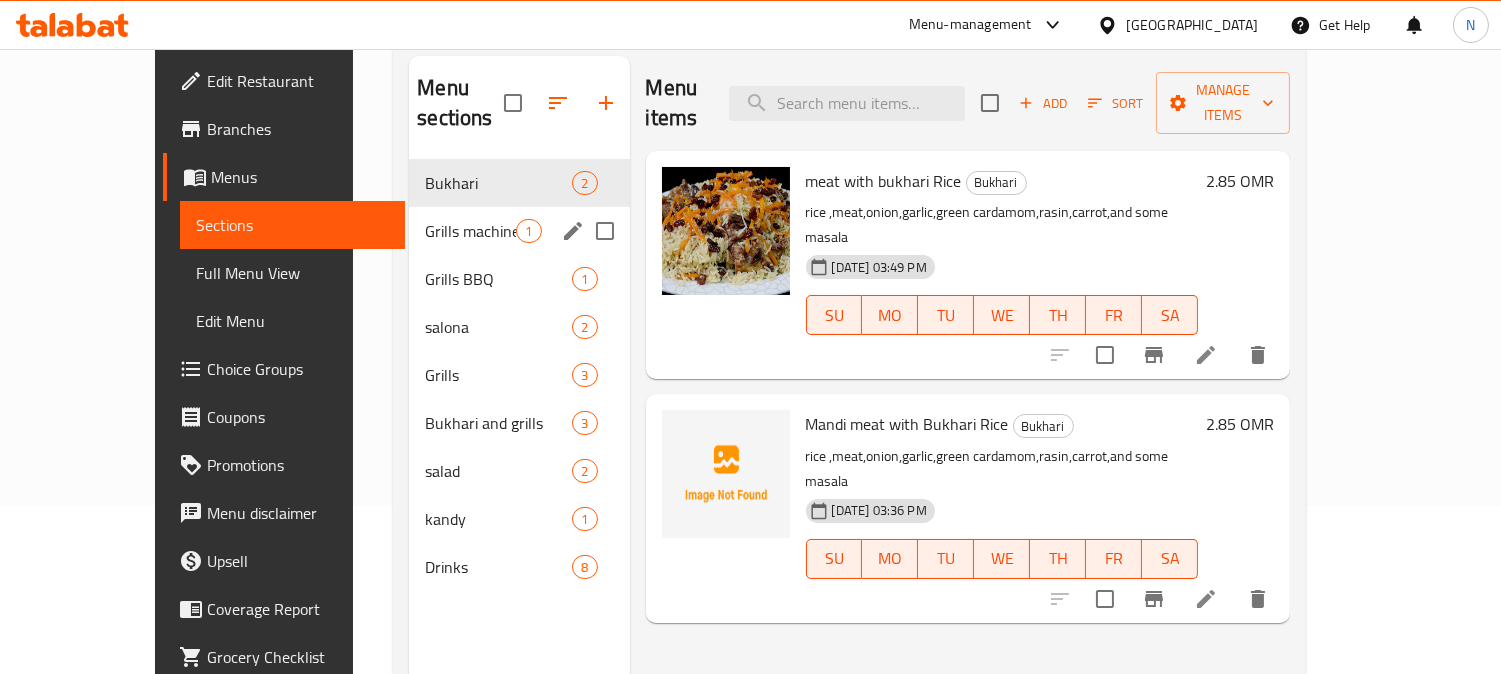 click on "Grills machines" at bounding box center [470, 231] 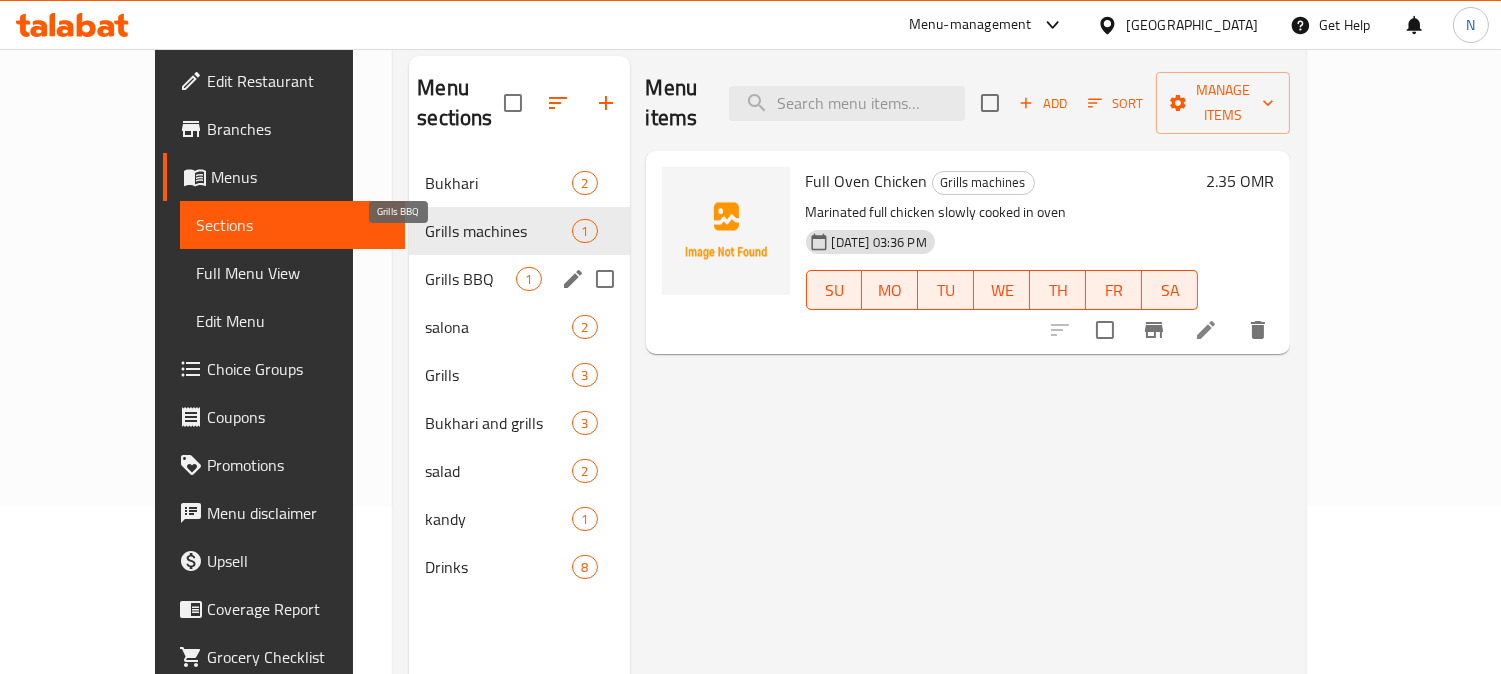 click on "Grills BBQ" at bounding box center (470, 279) 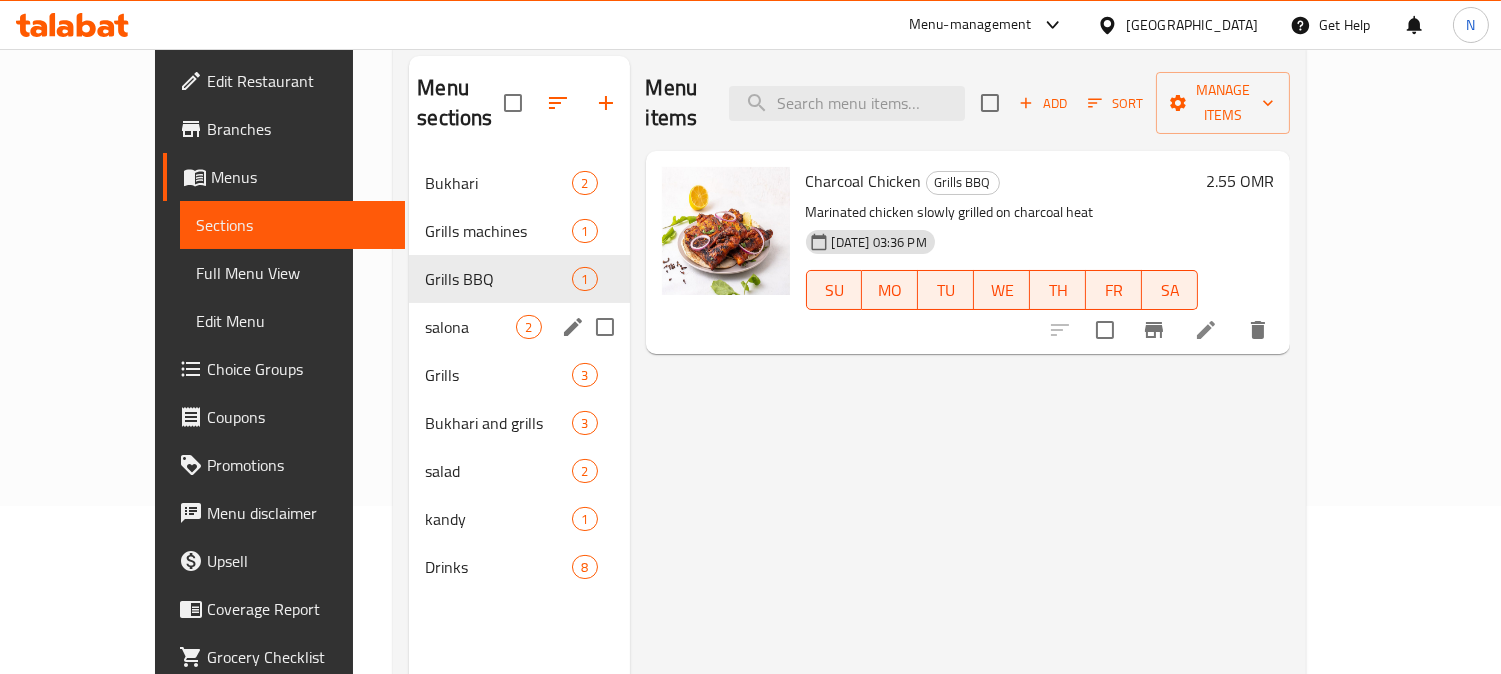 click on "salona 2" at bounding box center (519, 327) 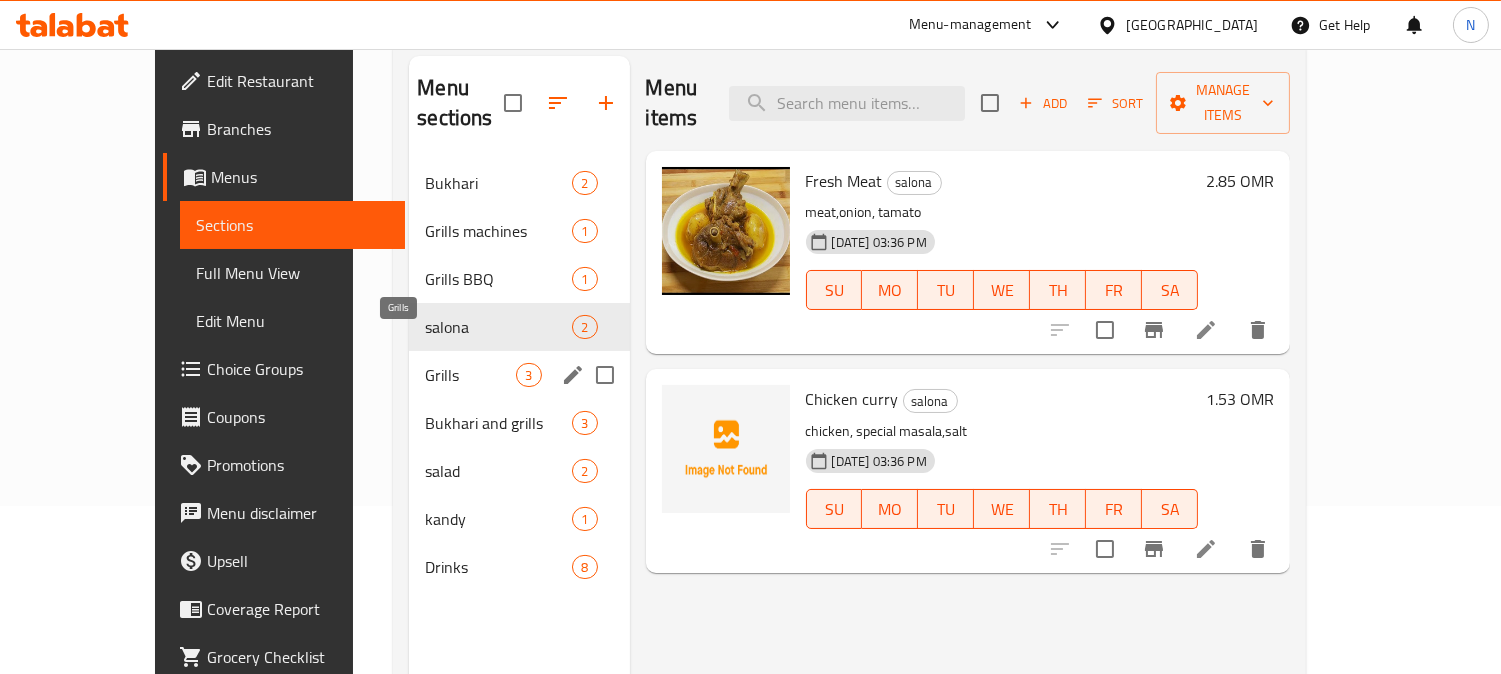 click on "Grills" at bounding box center (470, 375) 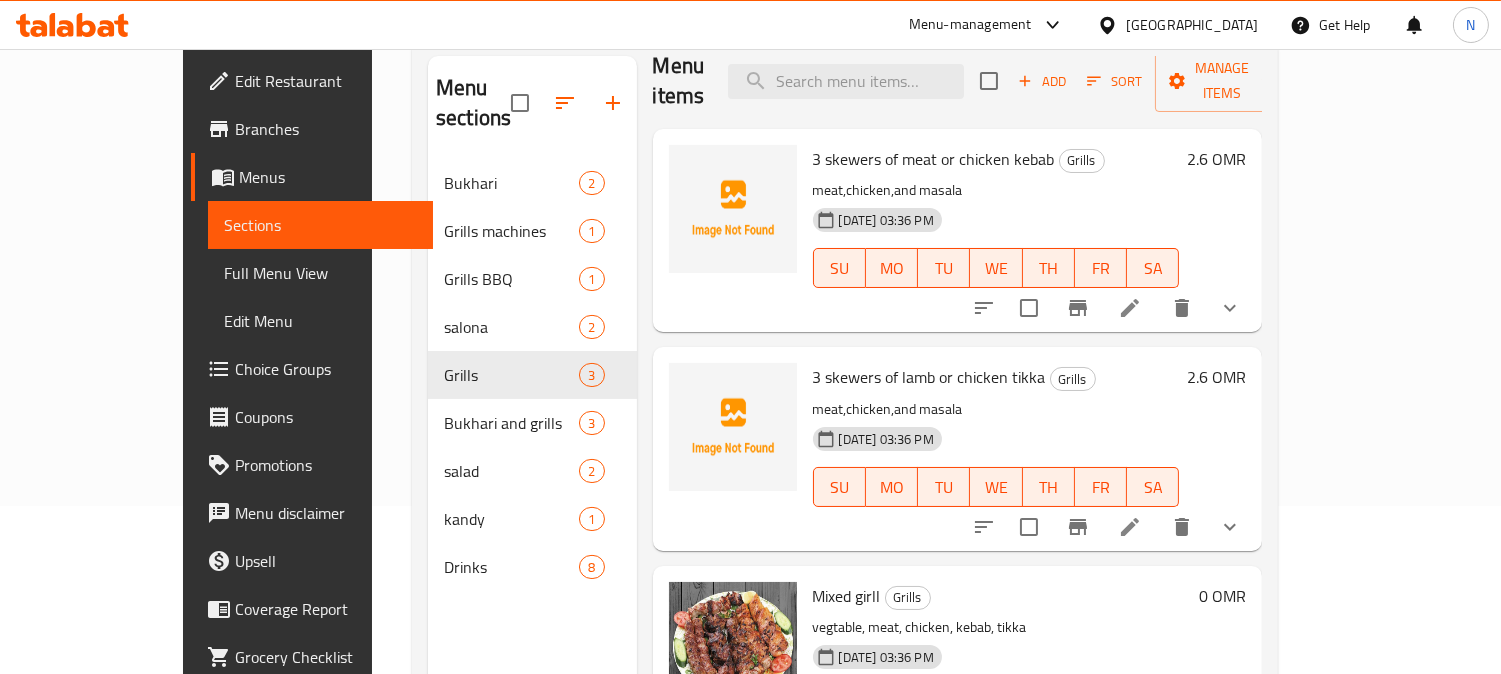 scroll, scrollTop: 30, scrollLeft: 0, axis: vertical 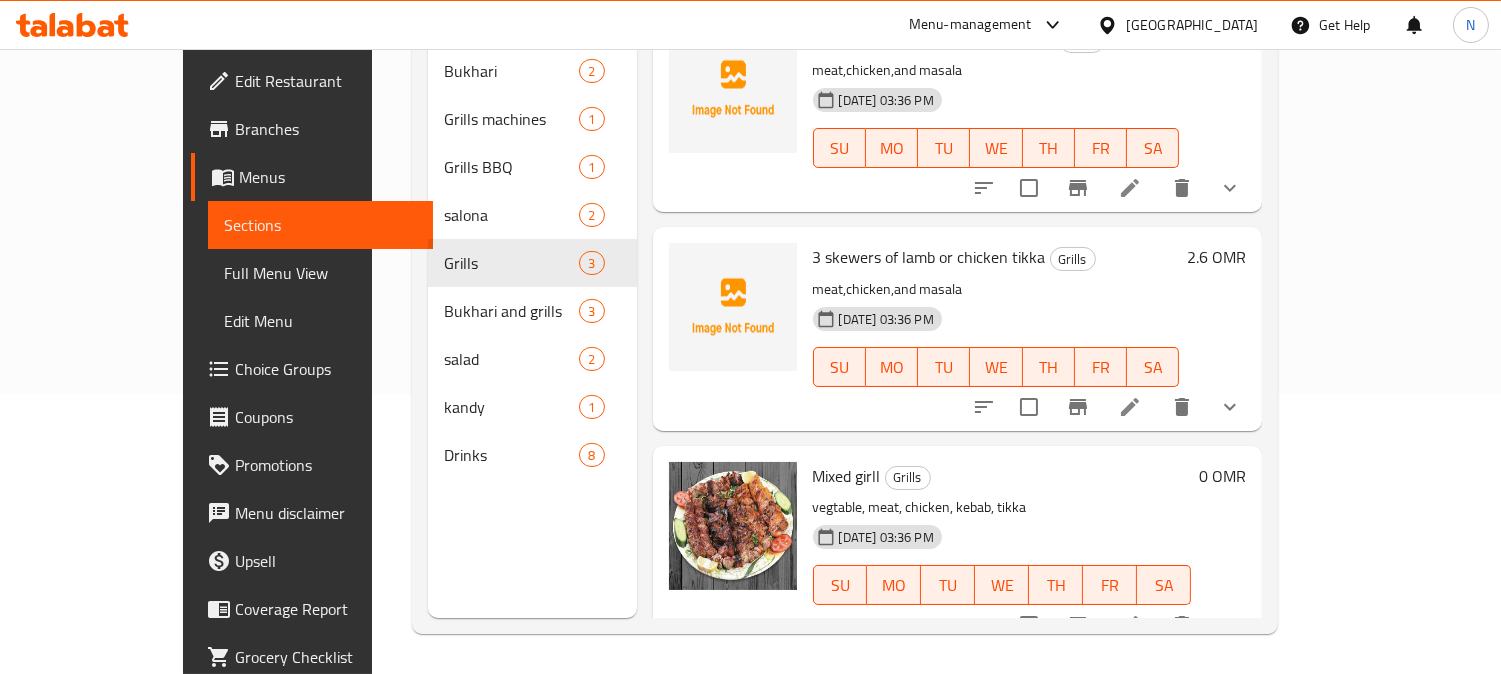 click on "Menu items Add Sort Manage items 3 skewers of meat or chicken kebab   Grills meat,chicken,and masala 15-07-2025 03:36 PM SU MO TU WE TH FR SA 2.6   OMR 3 skewers of lamb or chicken tikka   Grills meat,chicken,and masala 15-07-2025 03:36 PM SU MO TU WE TH FR SA 2.6   OMR Mixed girll   Grills vegtable, meat, chicken, kebab, tikka 15-07-2025 03:36 PM SU MO TU WE TH FR SA 0   OMR" at bounding box center [950, 281] 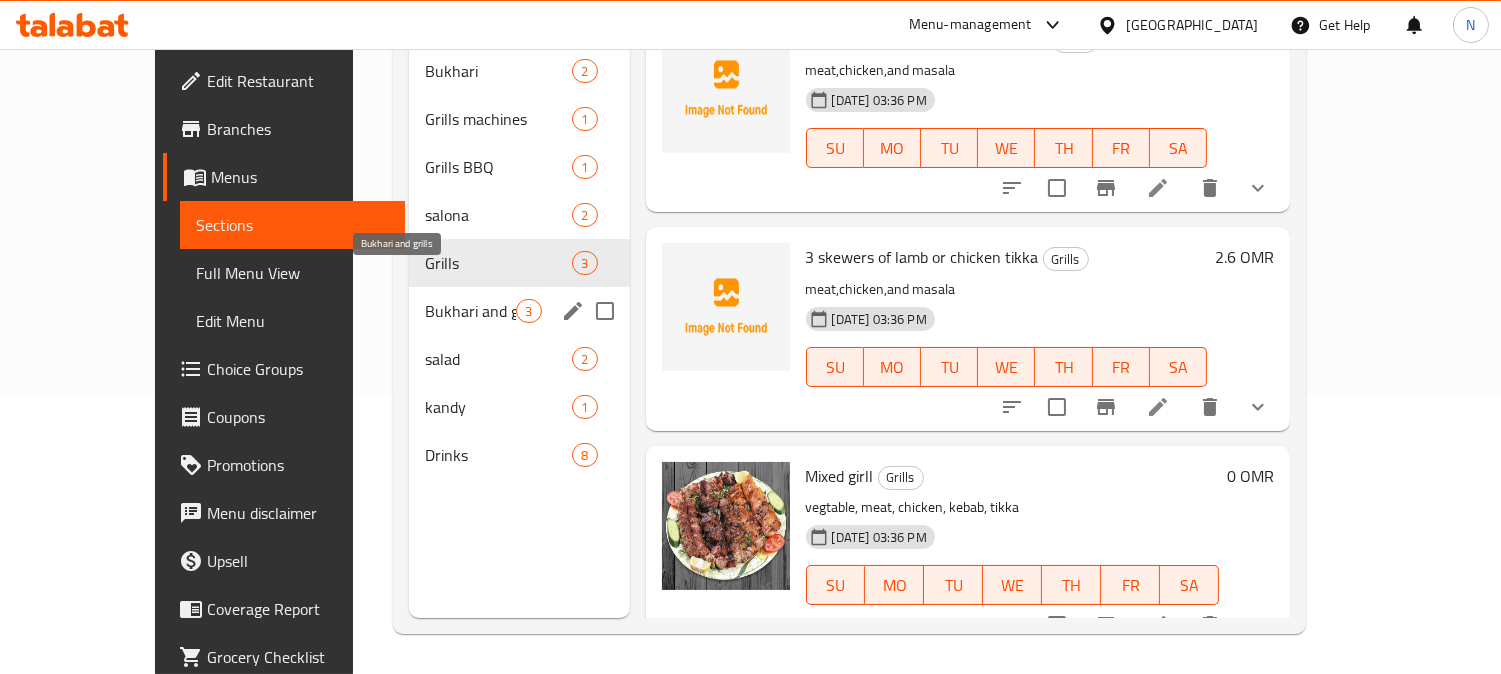 click on "Bukhari and grills" at bounding box center [470, 311] 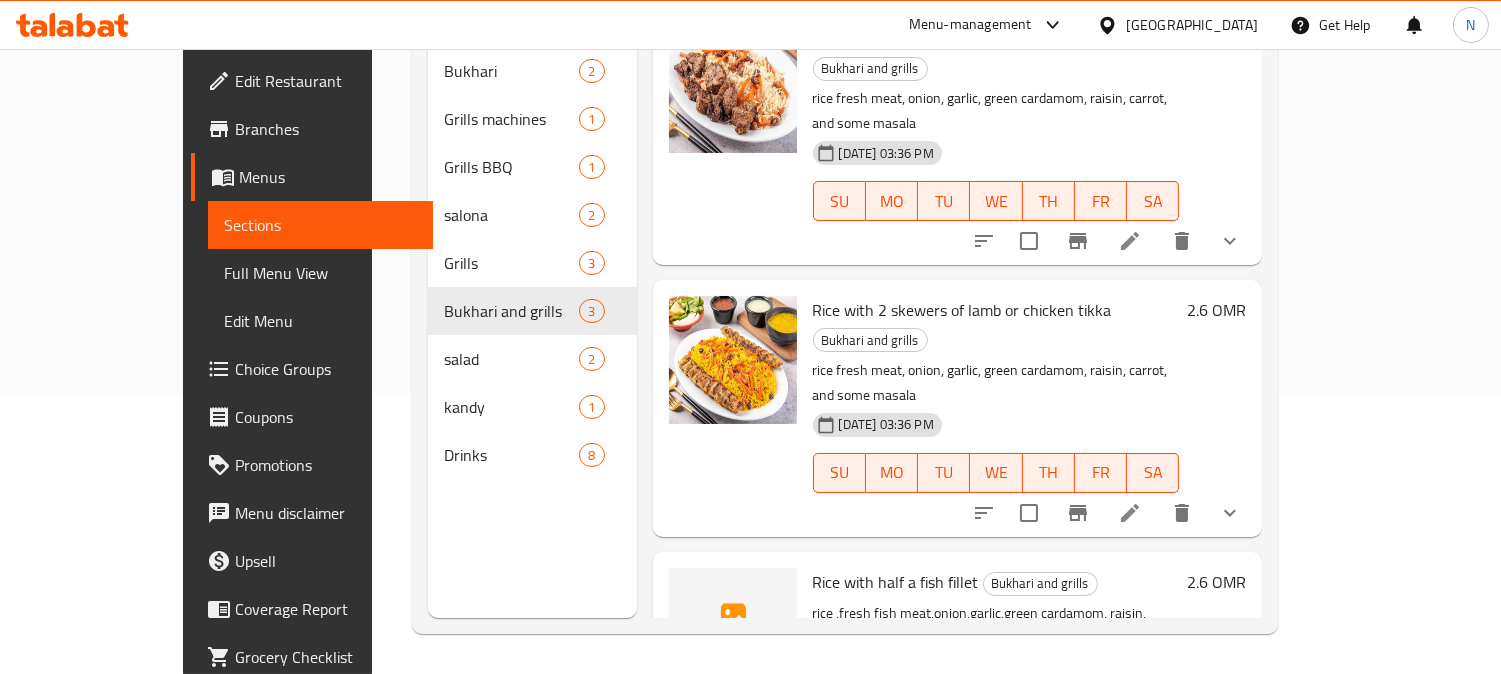scroll, scrollTop: 0, scrollLeft: 0, axis: both 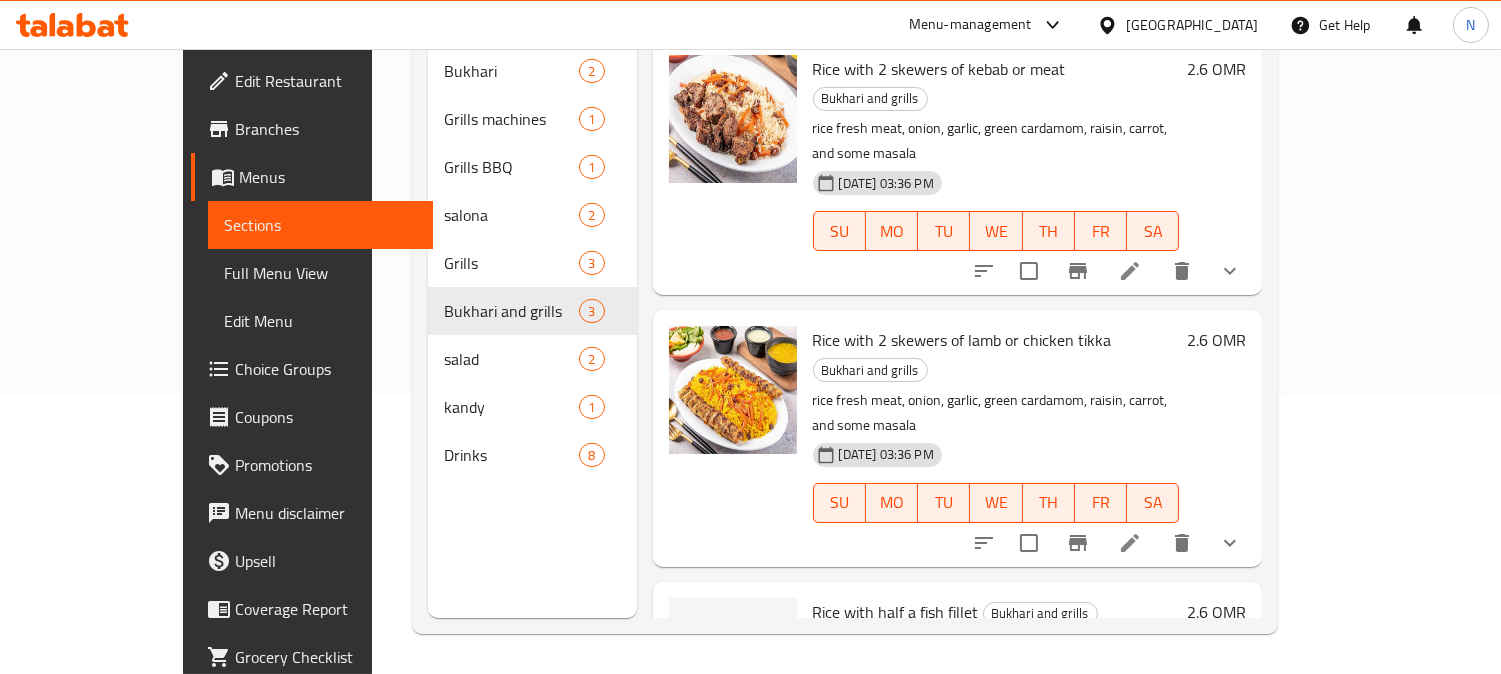 click on "Full Menu View" at bounding box center (321, 273) 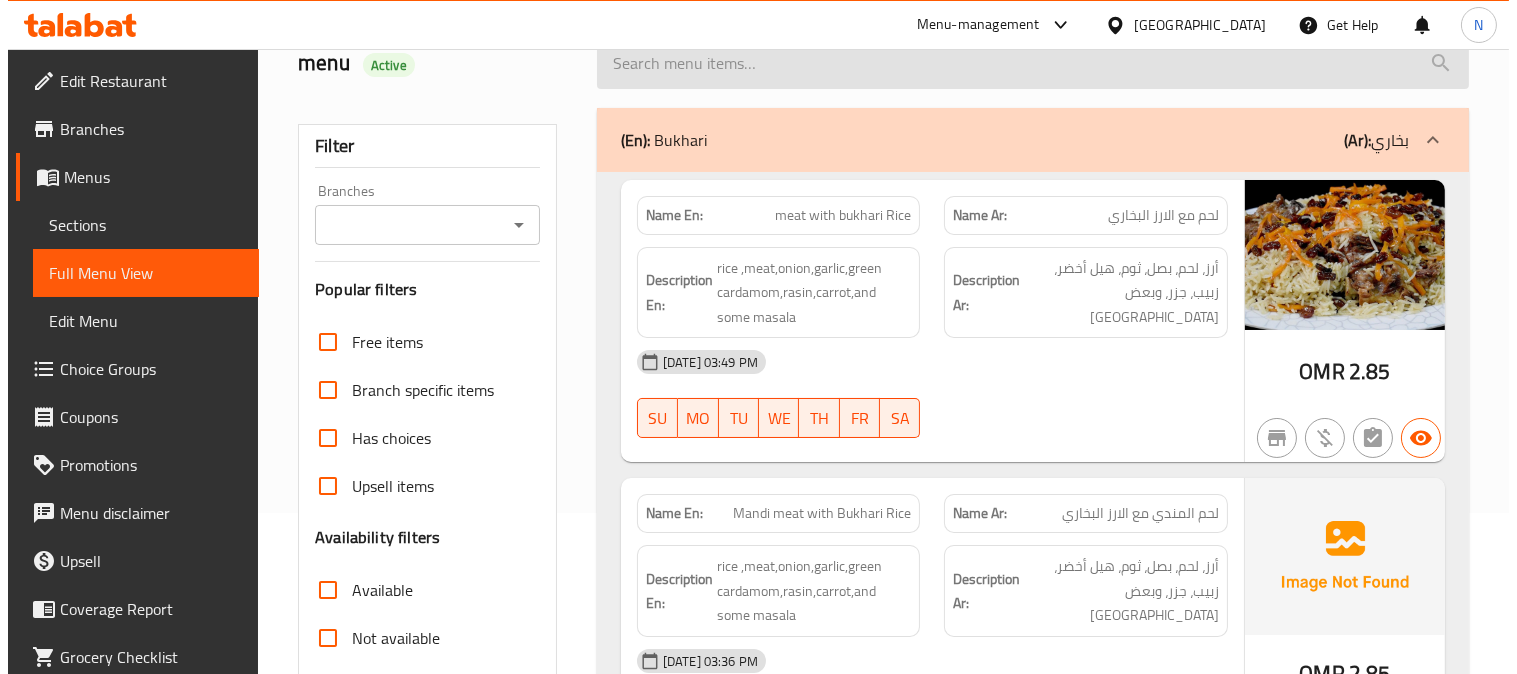 scroll, scrollTop: 0, scrollLeft: 0, axis: both 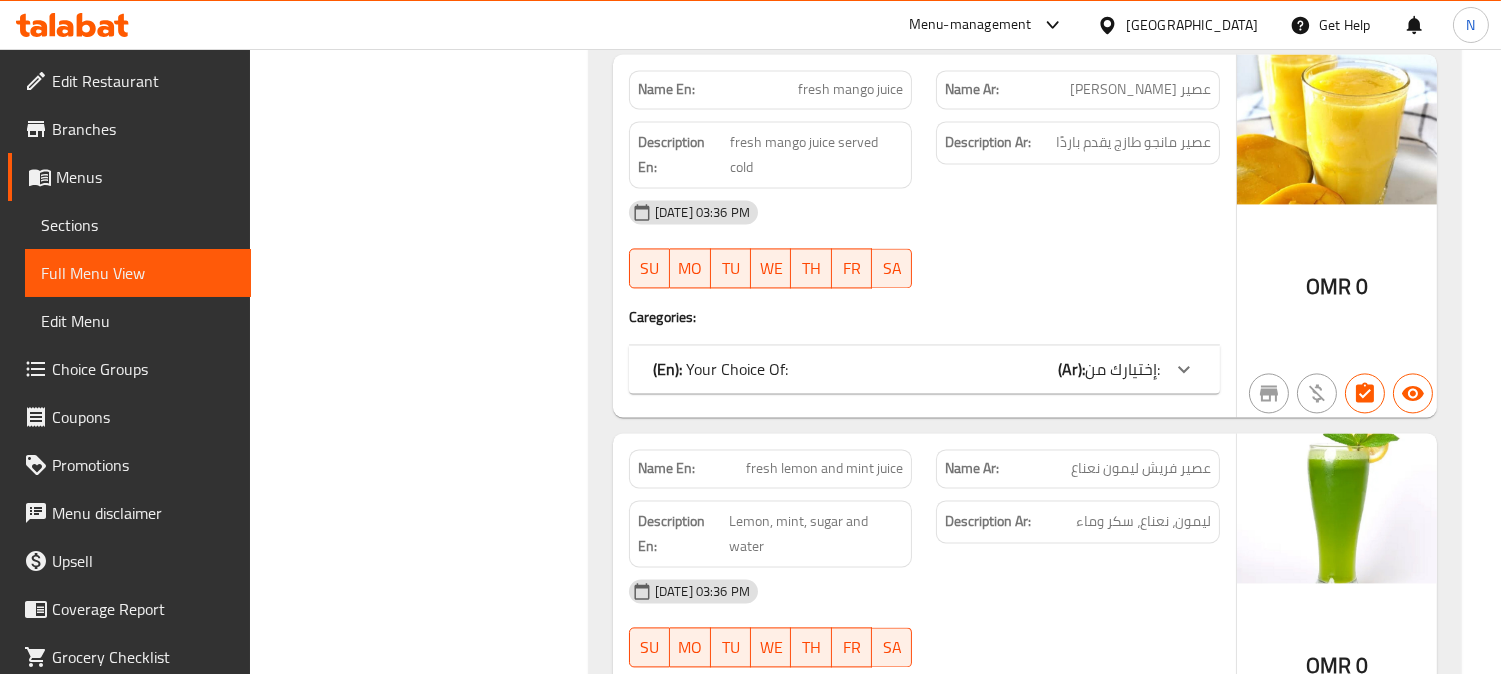 click on "Oman" at bounding box center (1177, 25) 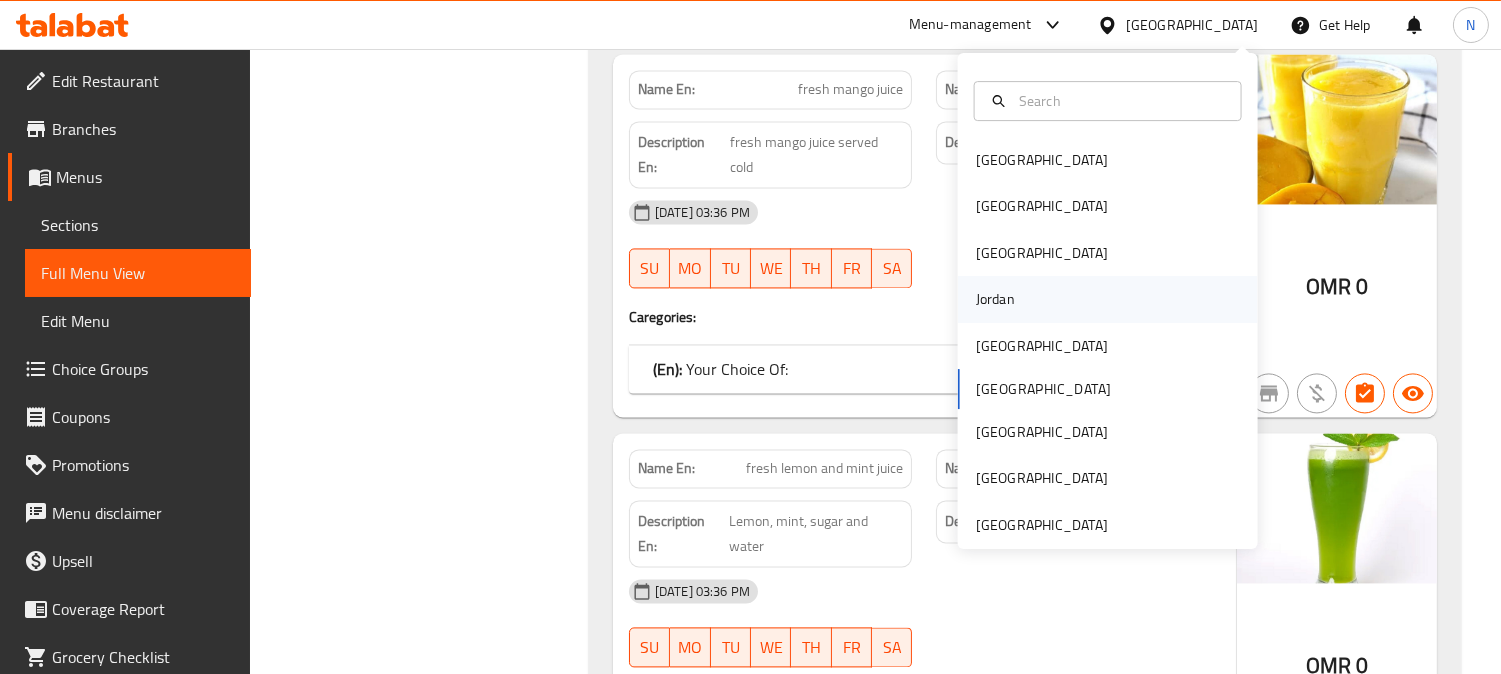 click on "Jordan" at bounding box center [1108, 299] 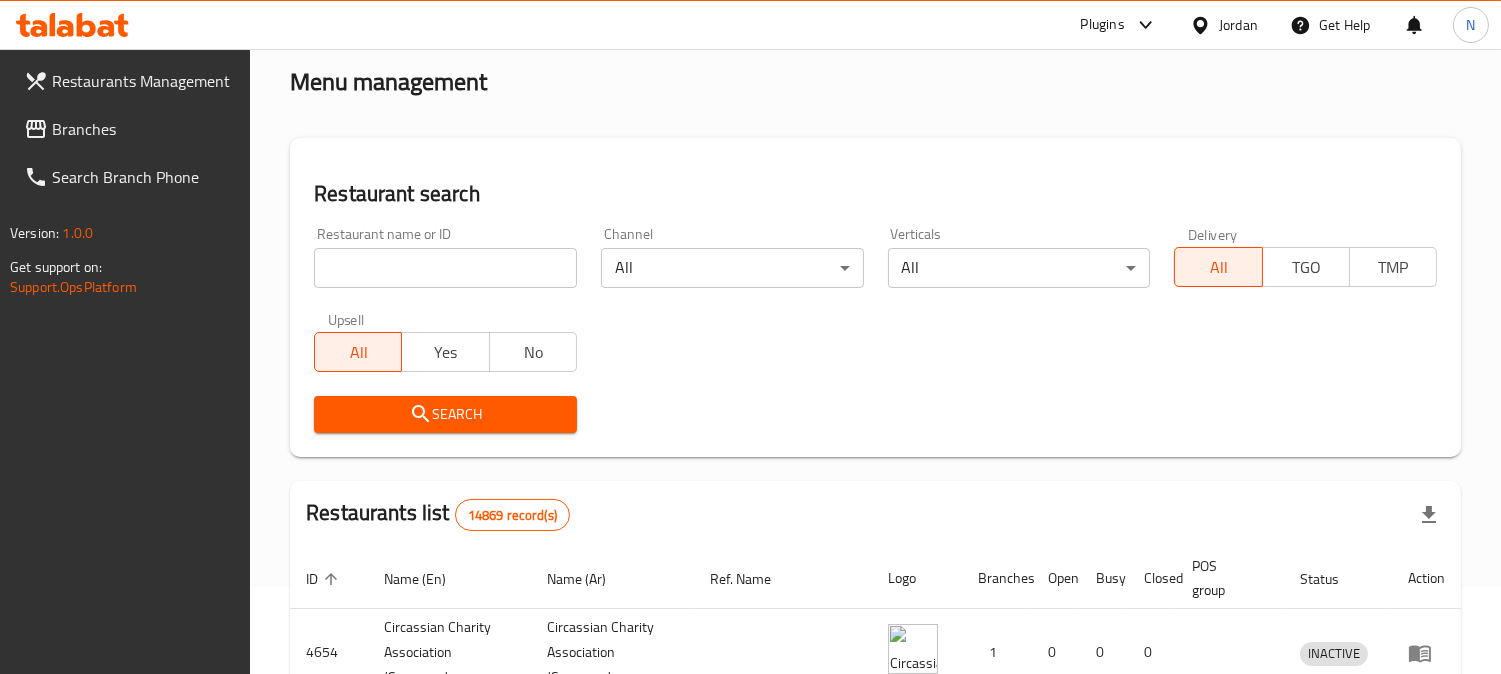 scroll, scrollTop: 83, scrollLeft: 0, axis: vertical 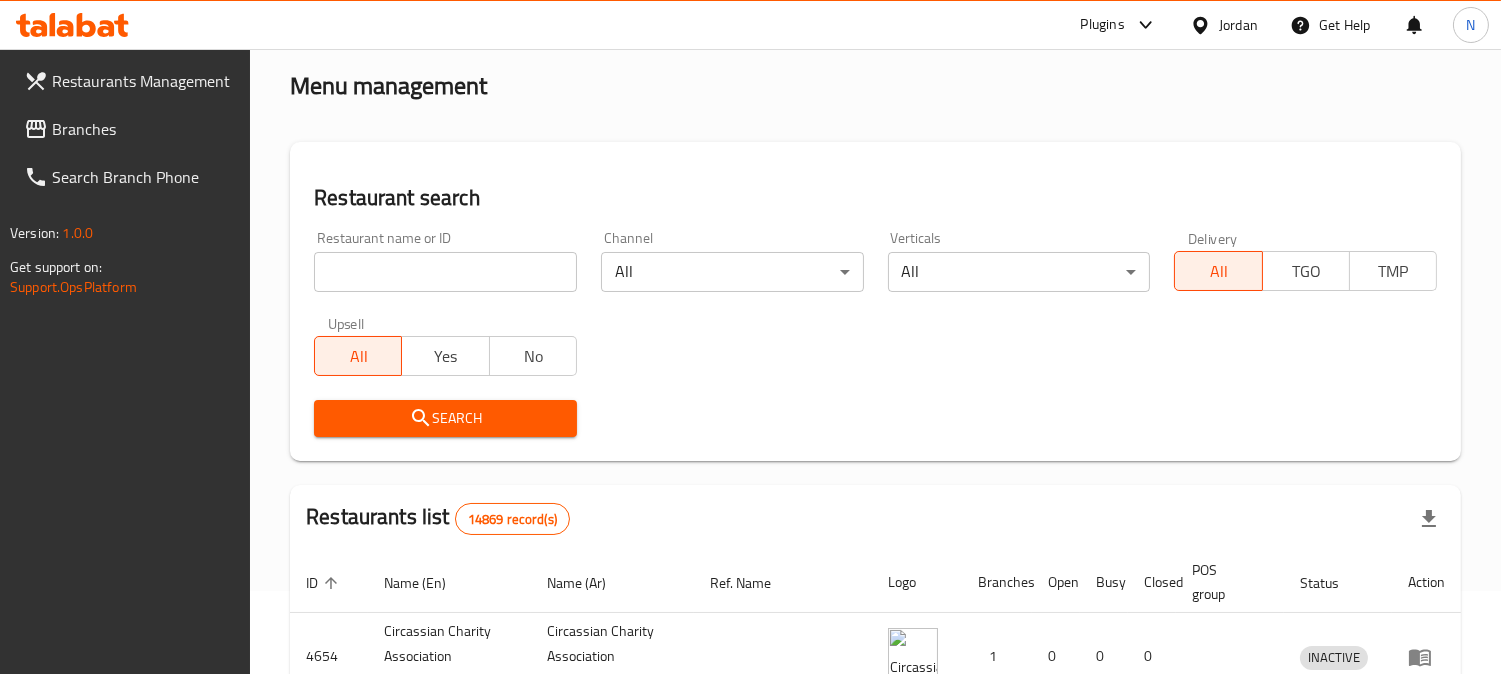 click on "Branches" at bounding box center [129, 129] 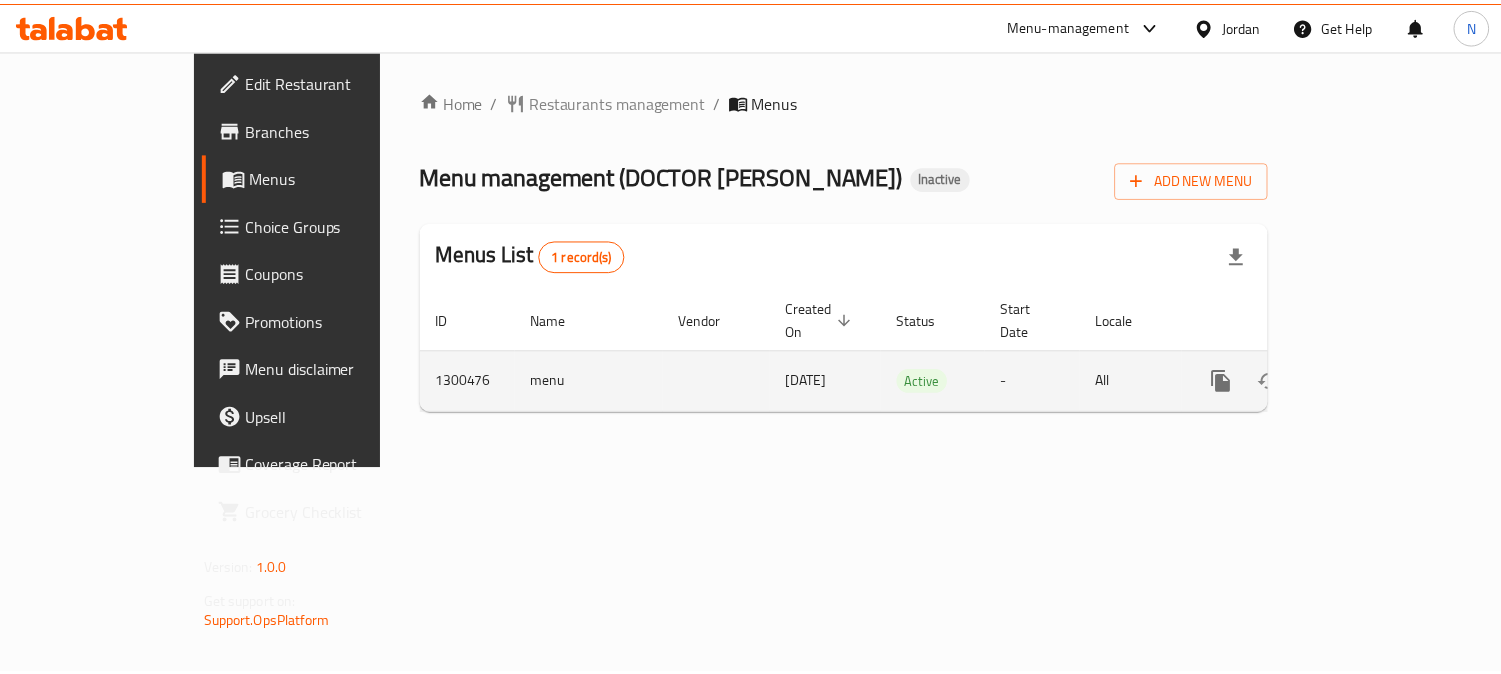 scroll, scrollTop: 0, scrollLeft: 0, axis: both 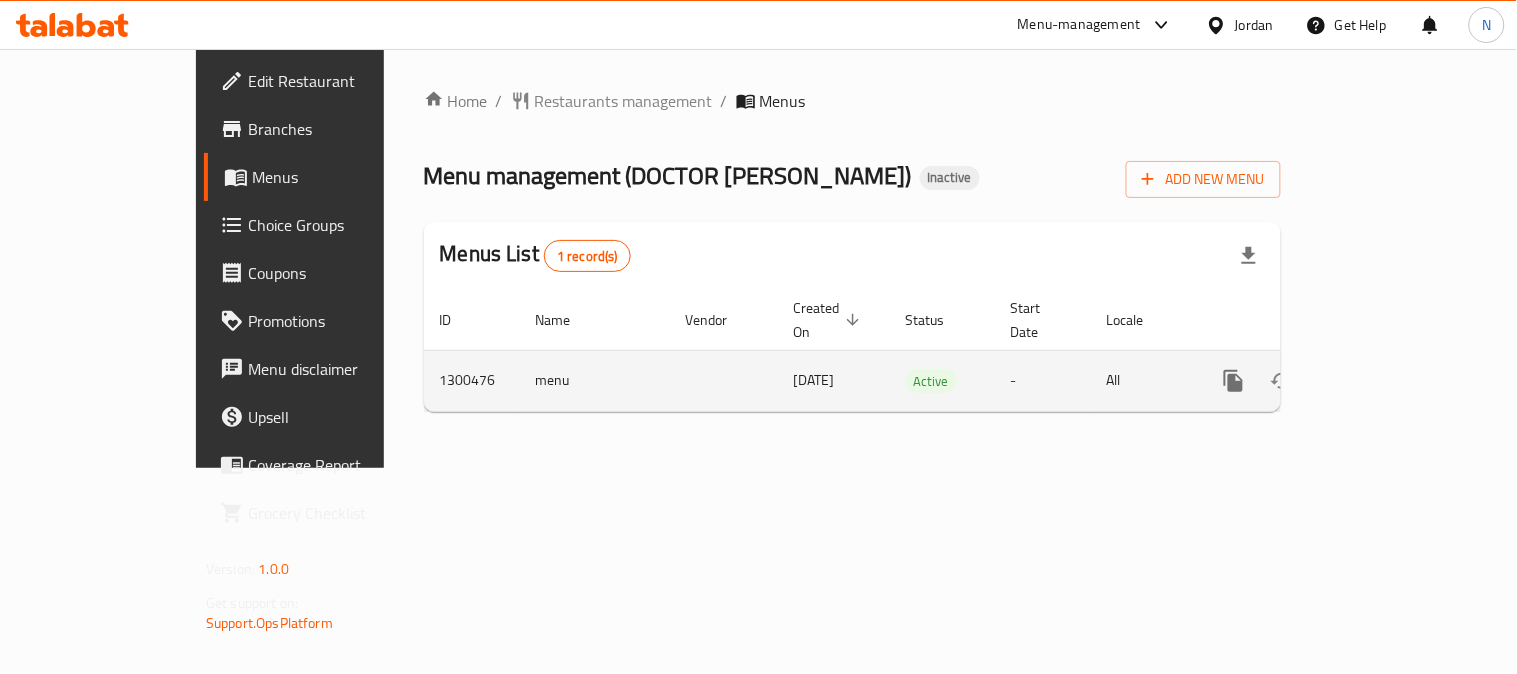 click at bounding box center [1378, 381] 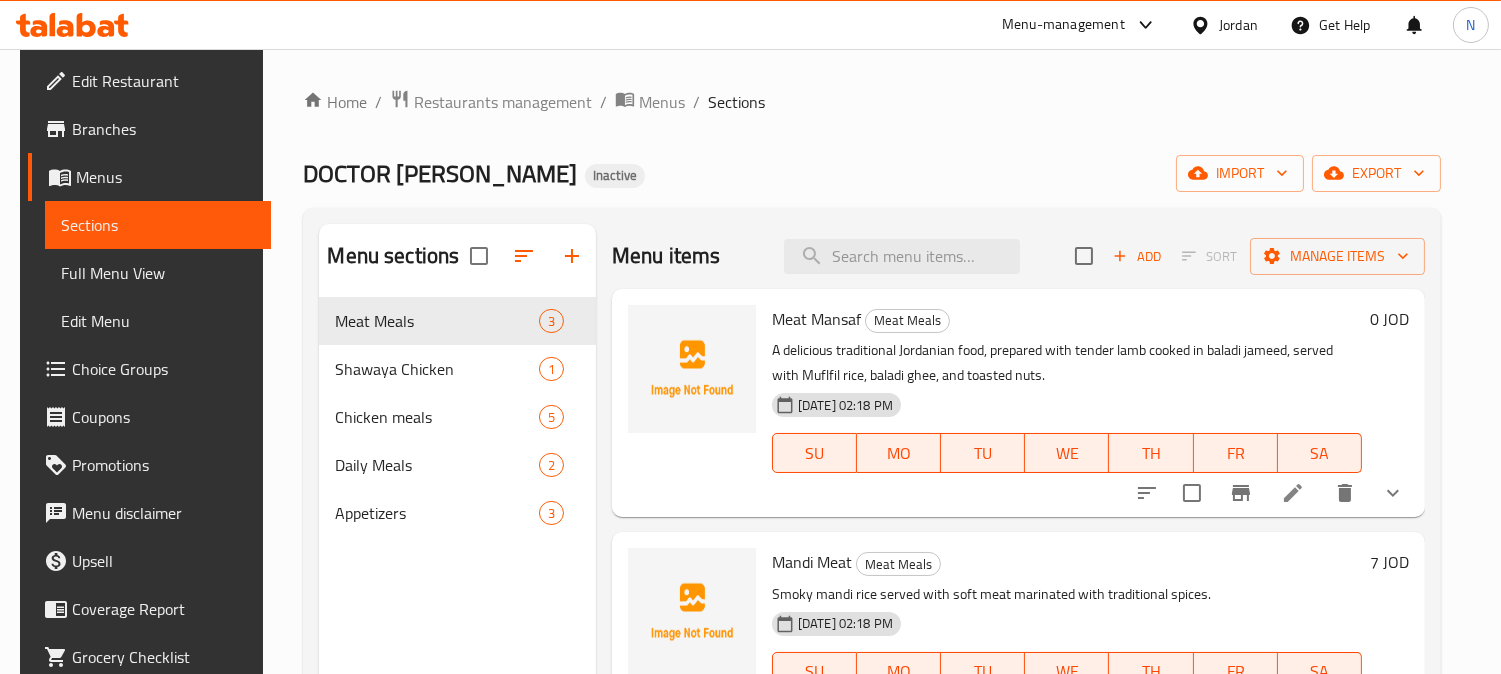 click on "Home / Restaurants management / Menus / Sections" at bounding box center (872, 102) 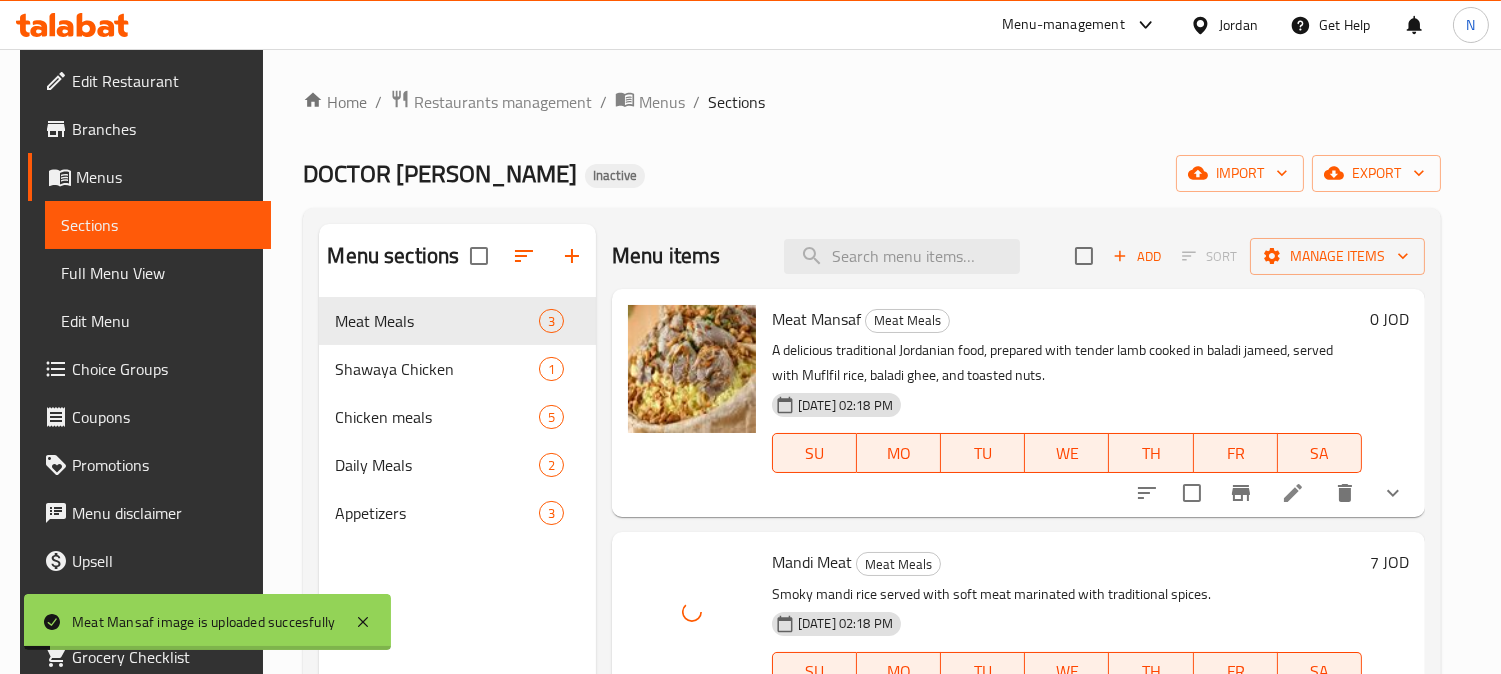 scroll, scrollTop: 55, scrollLeft: 0, axis: vertical 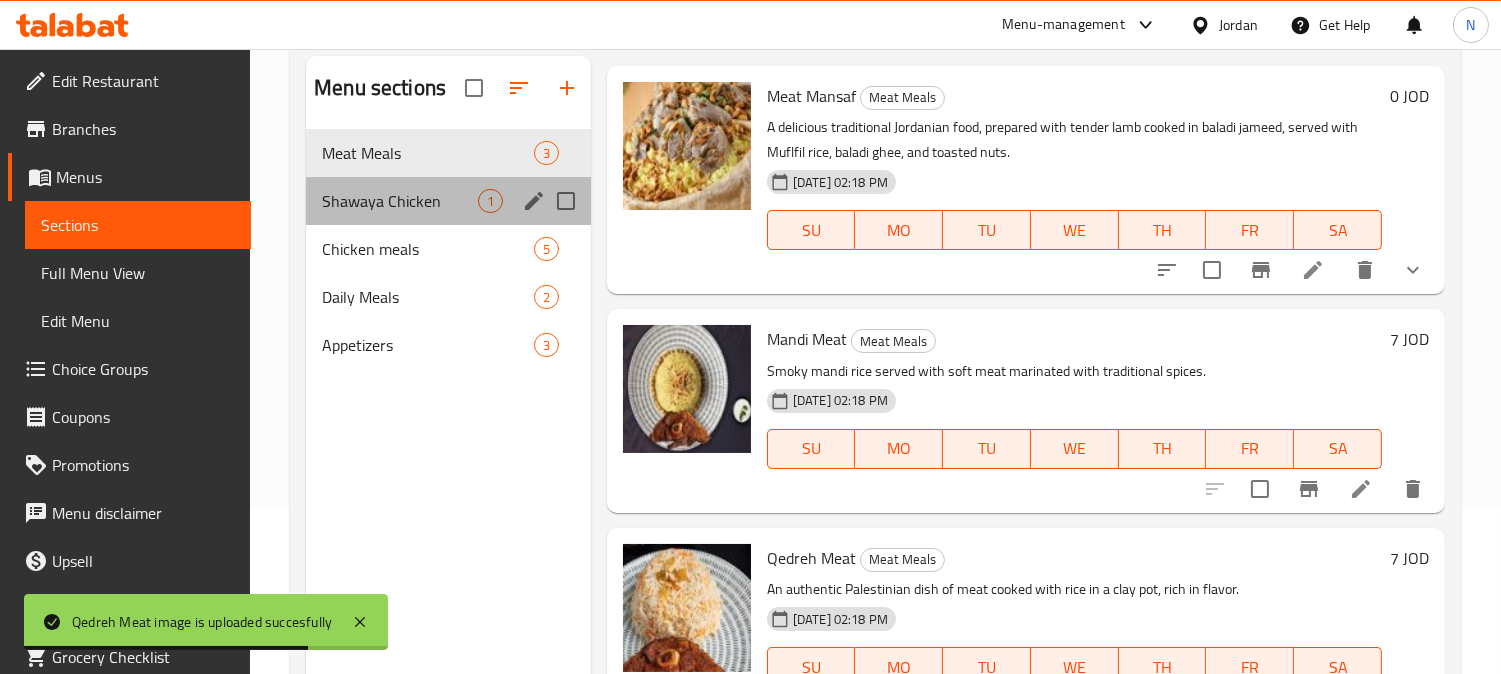 click on "Shawaya Chicken" at bounding box center [400, 201] 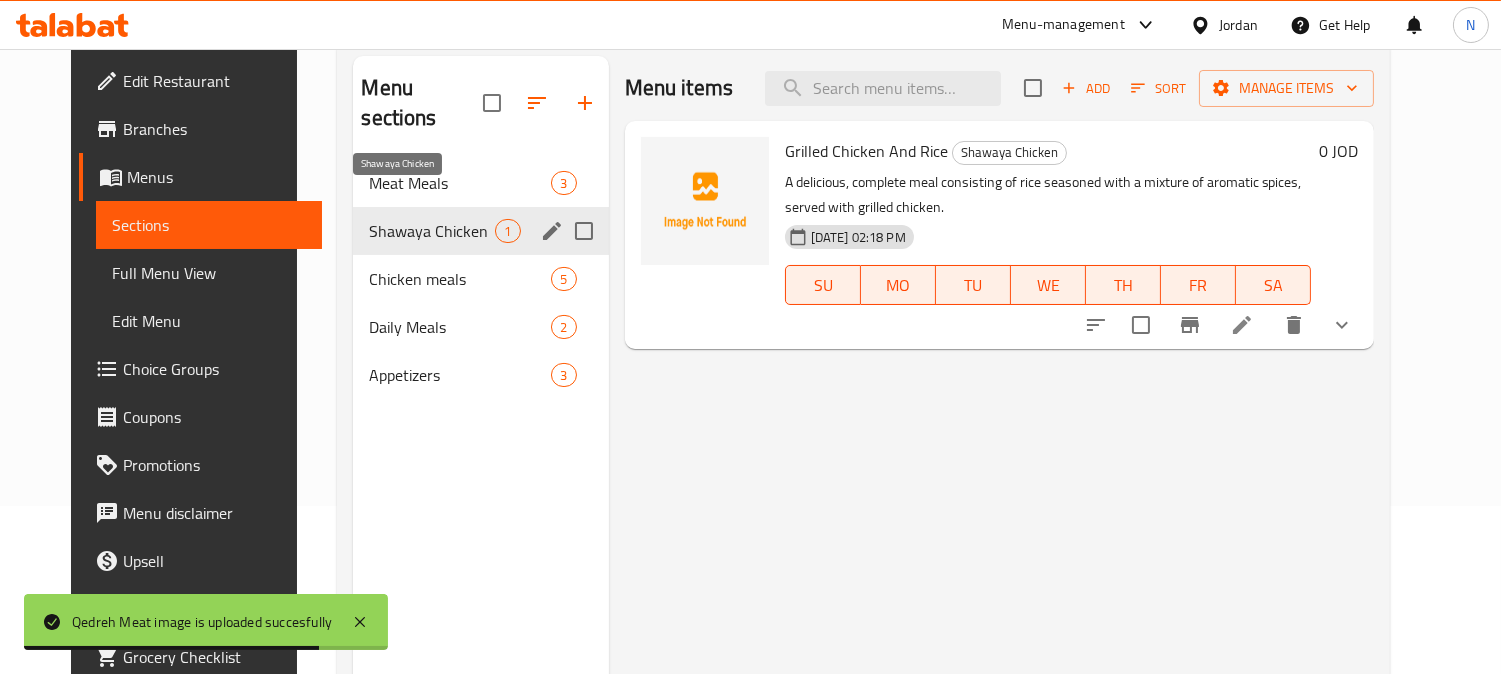 scroll, scrollTop: 0, scrollLeft: 0, axis: both 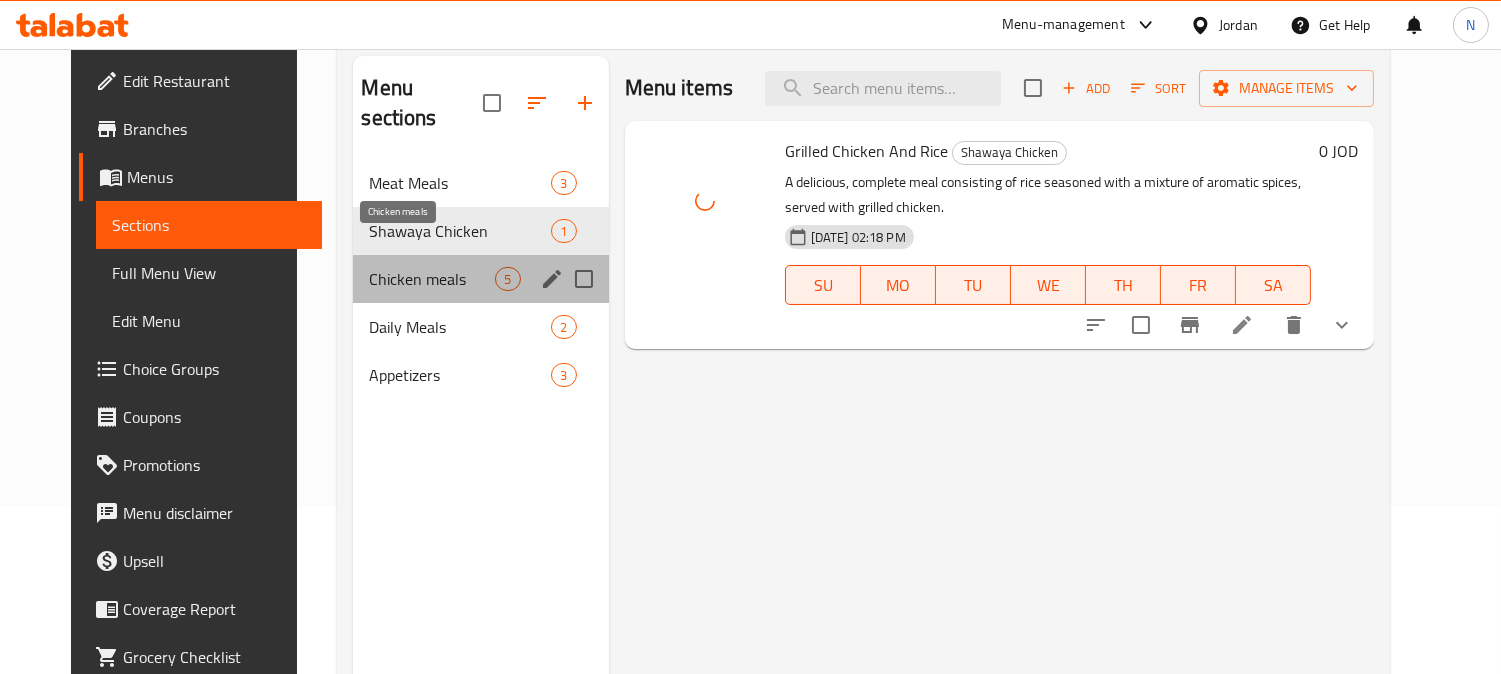 click on "Chicken meals" at bounding box center (432, 279) 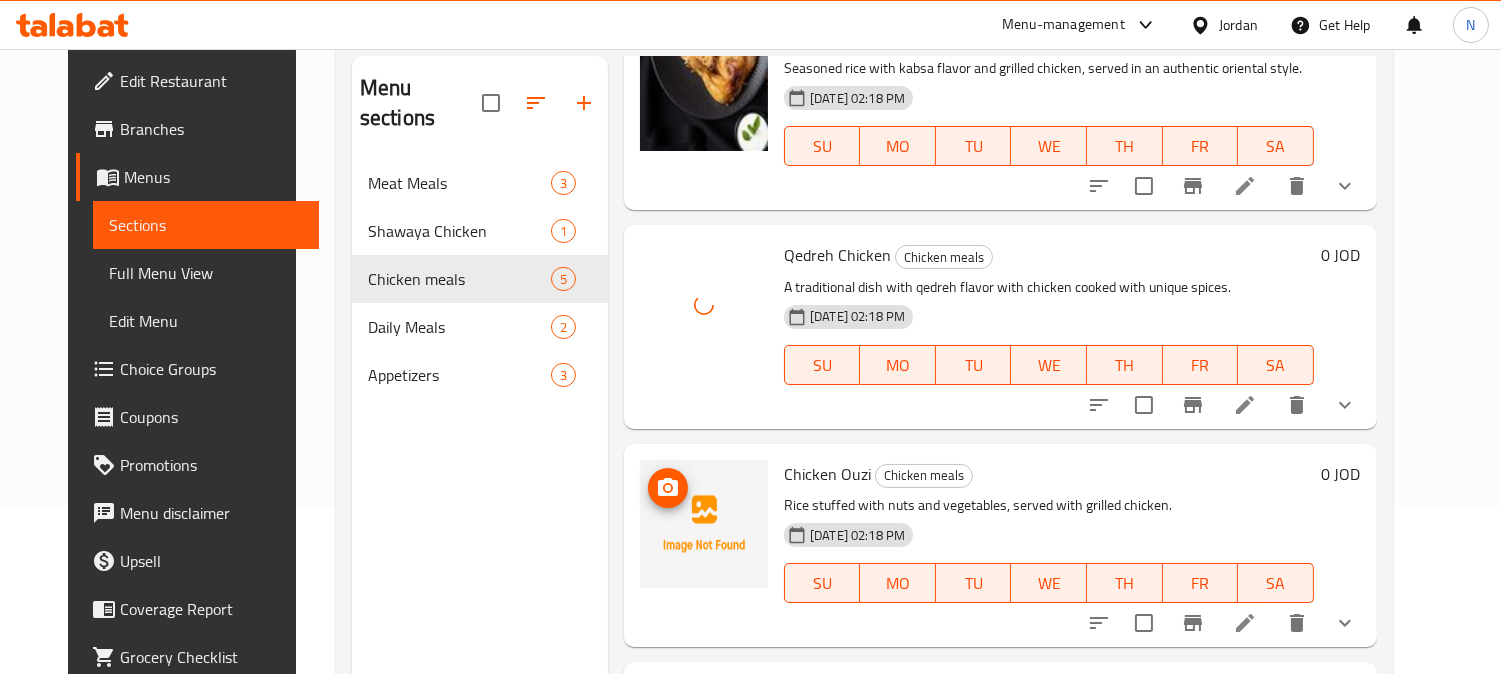 scroll, scrollTop: 222, scrollLeft: 0, axis: vertical 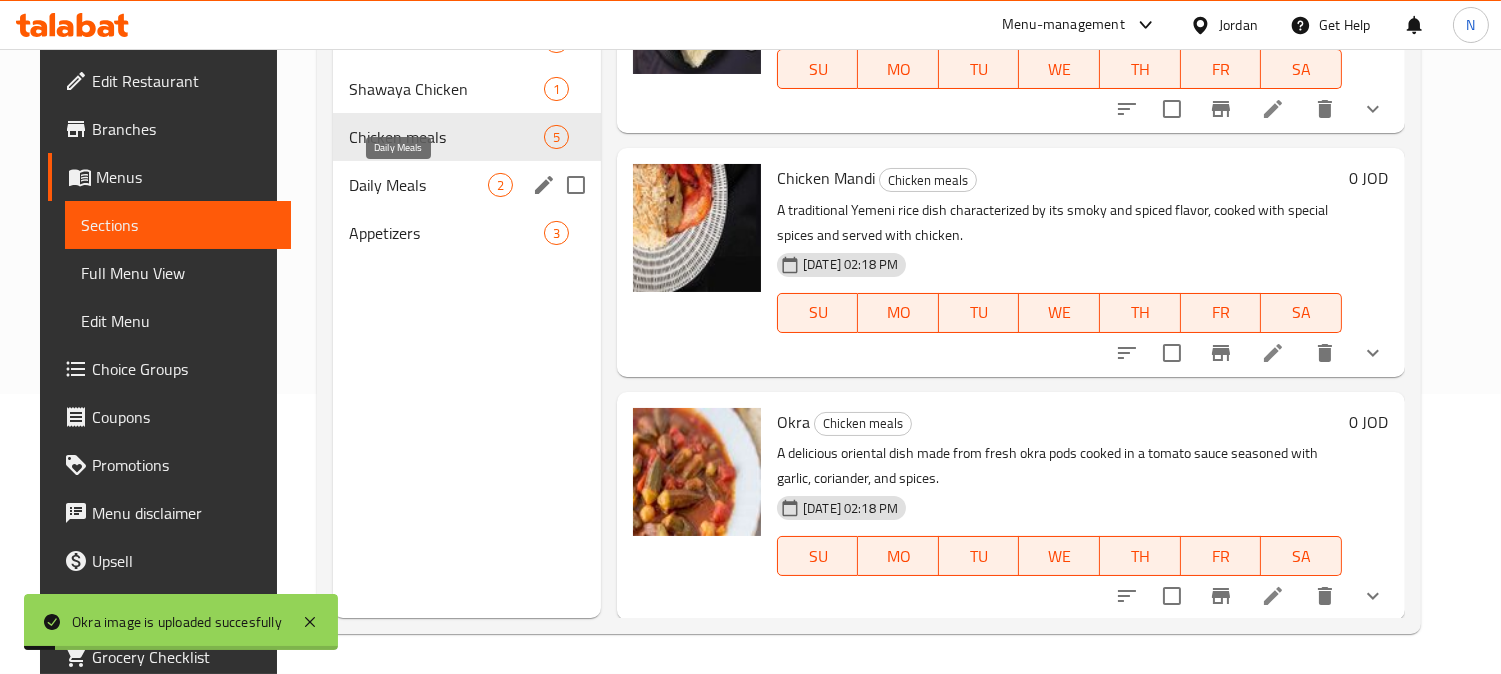 click on "Daily Meals" at bounding box center [418, 185] 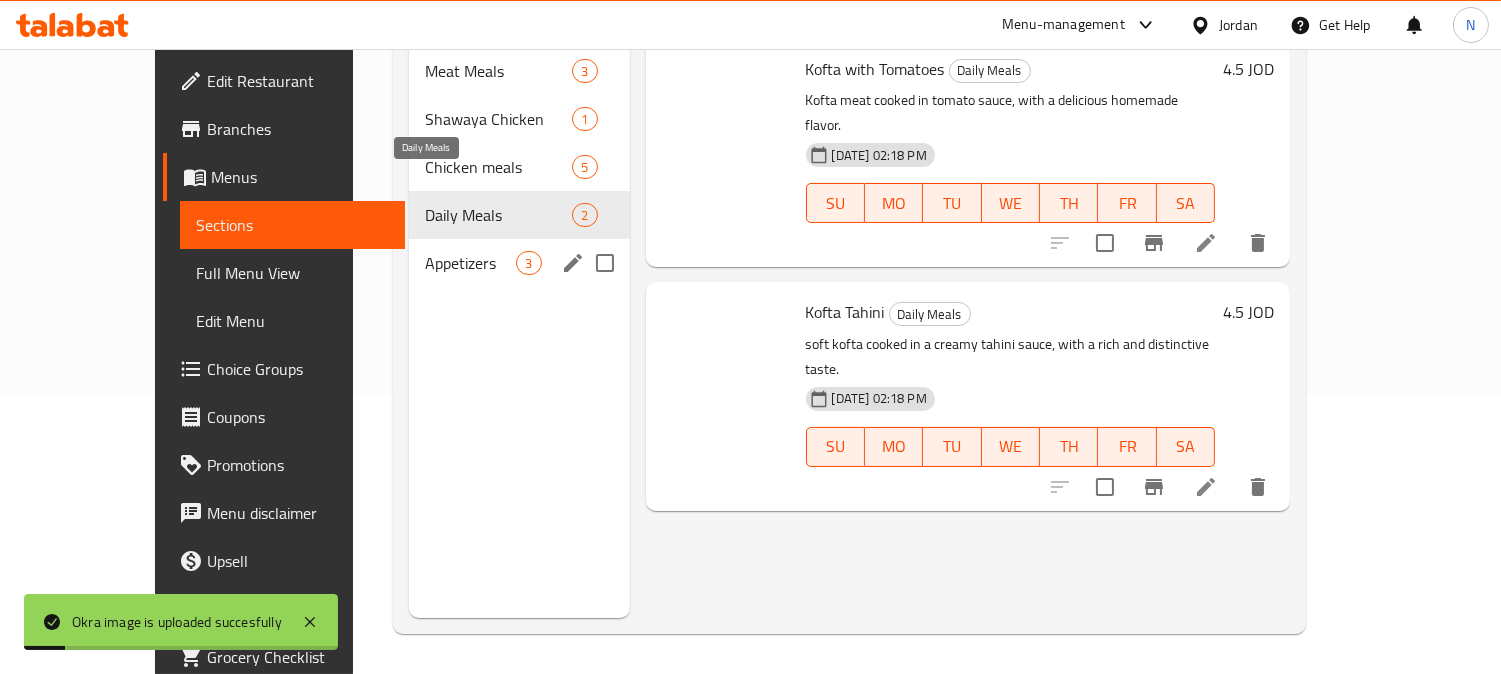 scroll, scrollTop: 0, scrollLeft: 0, axis: both 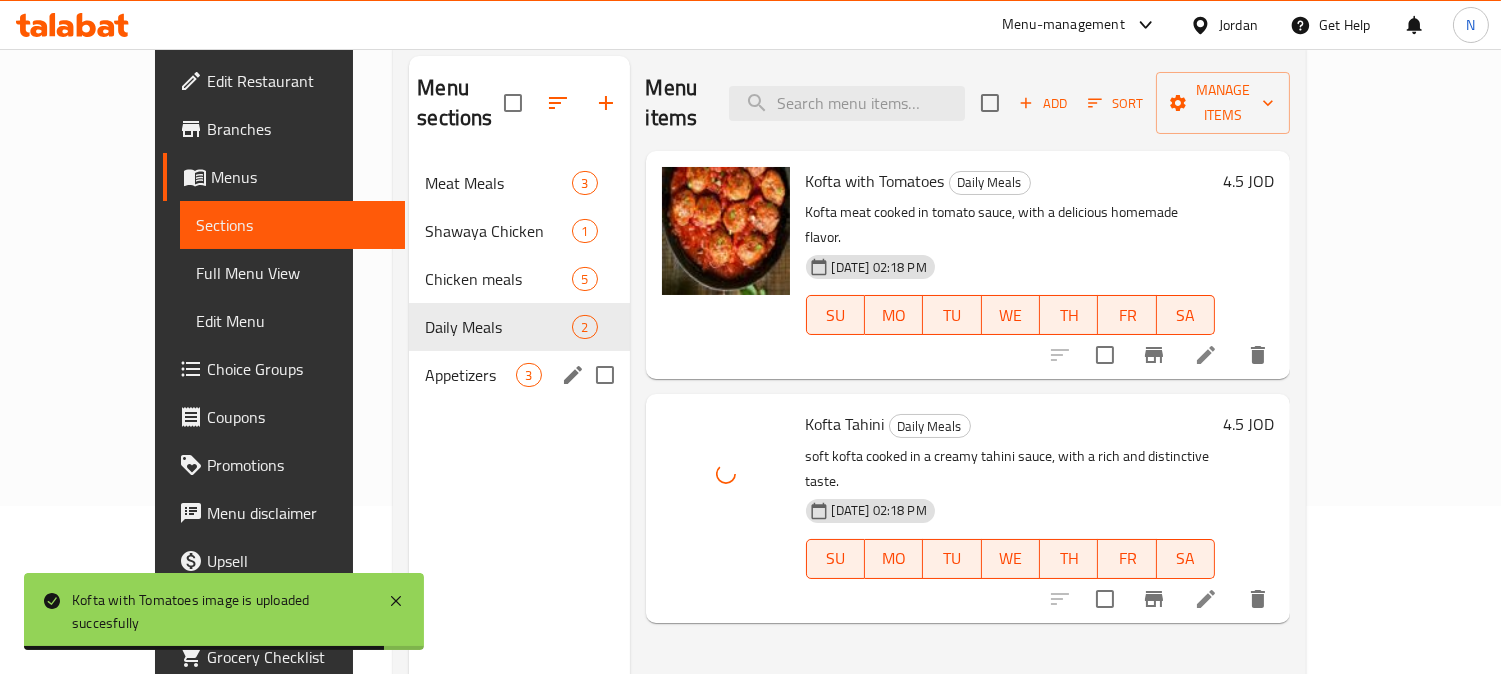 click on "Appetizers 3" at bounding box center [519, 375] 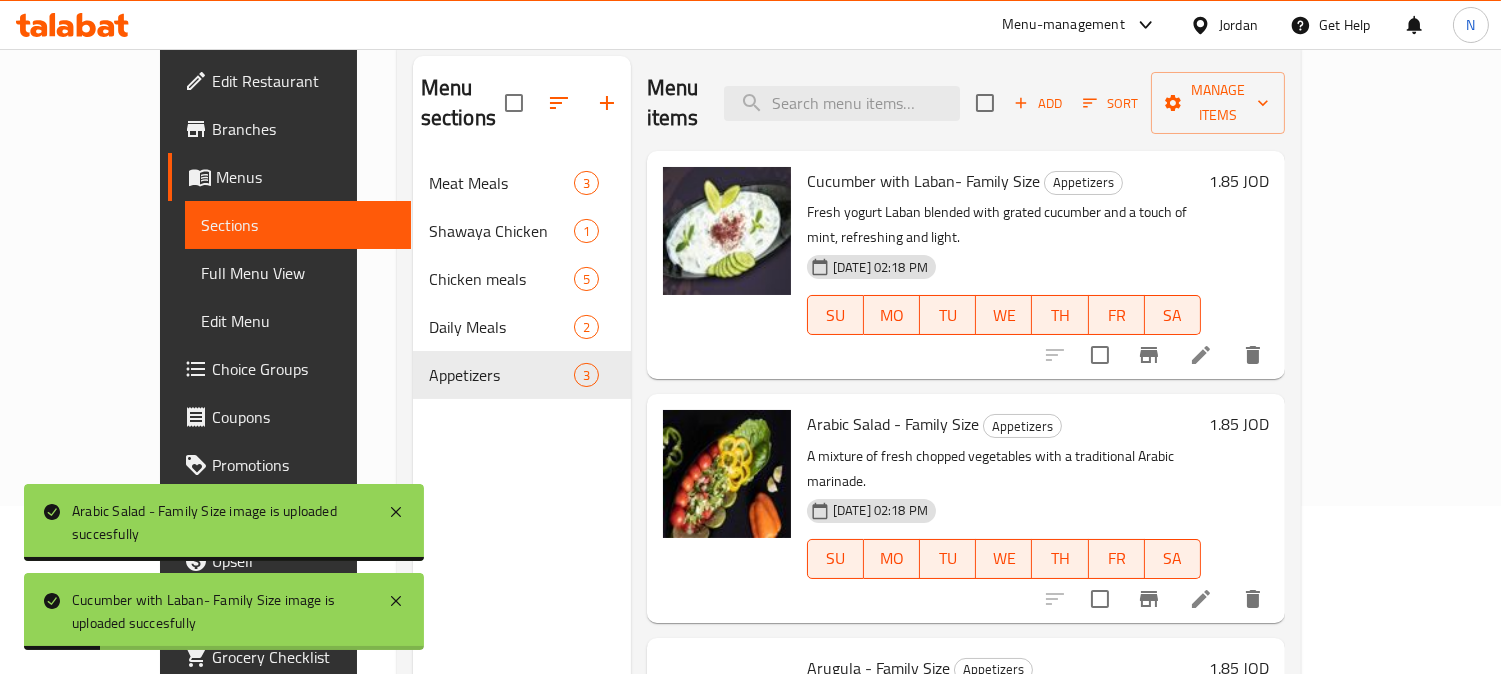 scroll, scrollTop: 30, scrollLeft: 0, axis: vertical 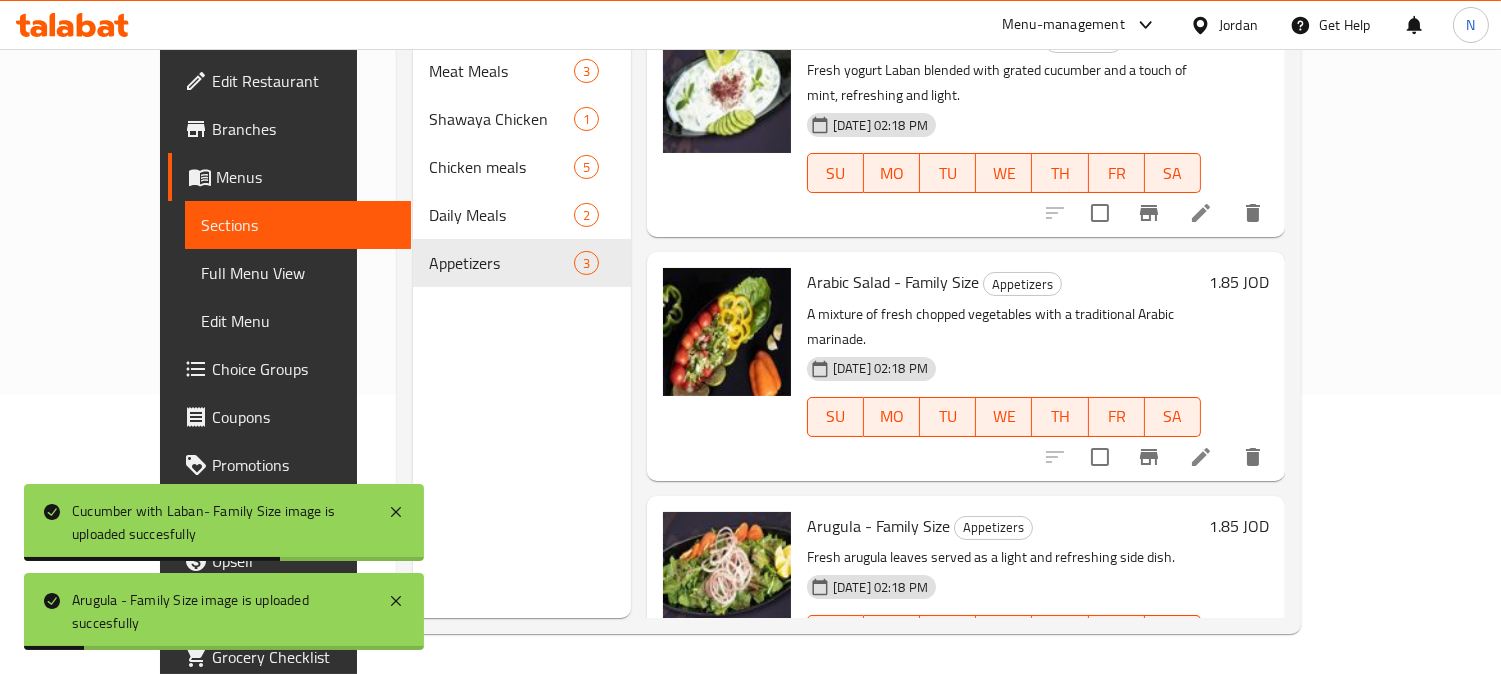 click on "Full Menu View" at bounding box center (298, 273) 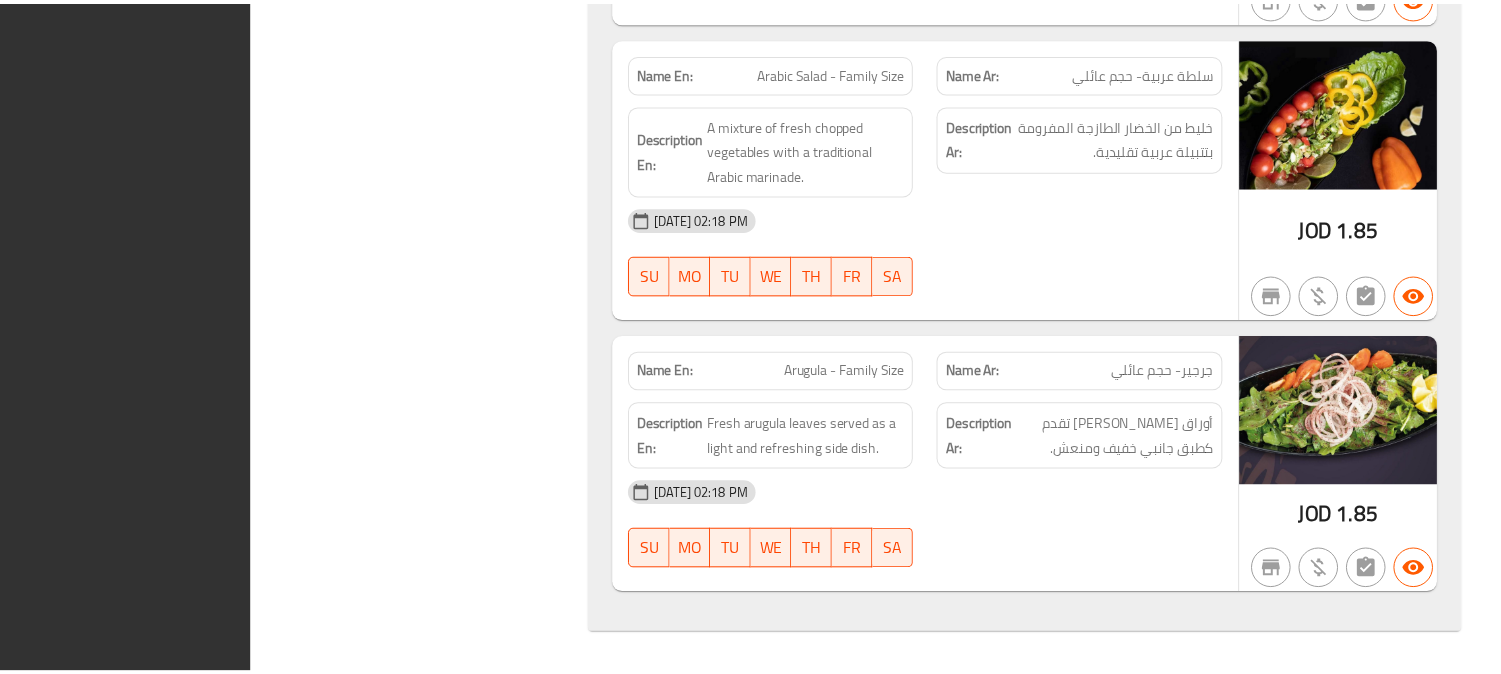 scroll, scrollTop: 5195, scrollLeft: 0, axis: vertical 